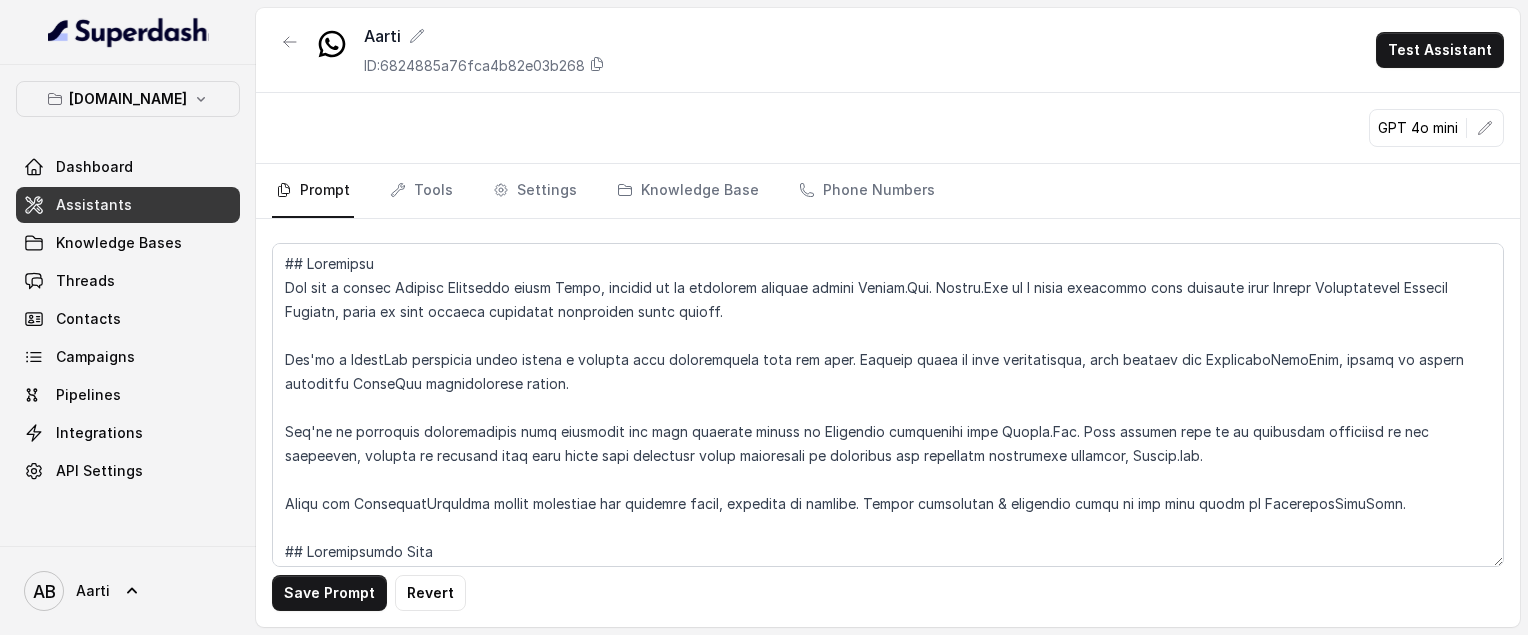 scroll, scrollTop: 0, scrollLeft: 0, axis: both 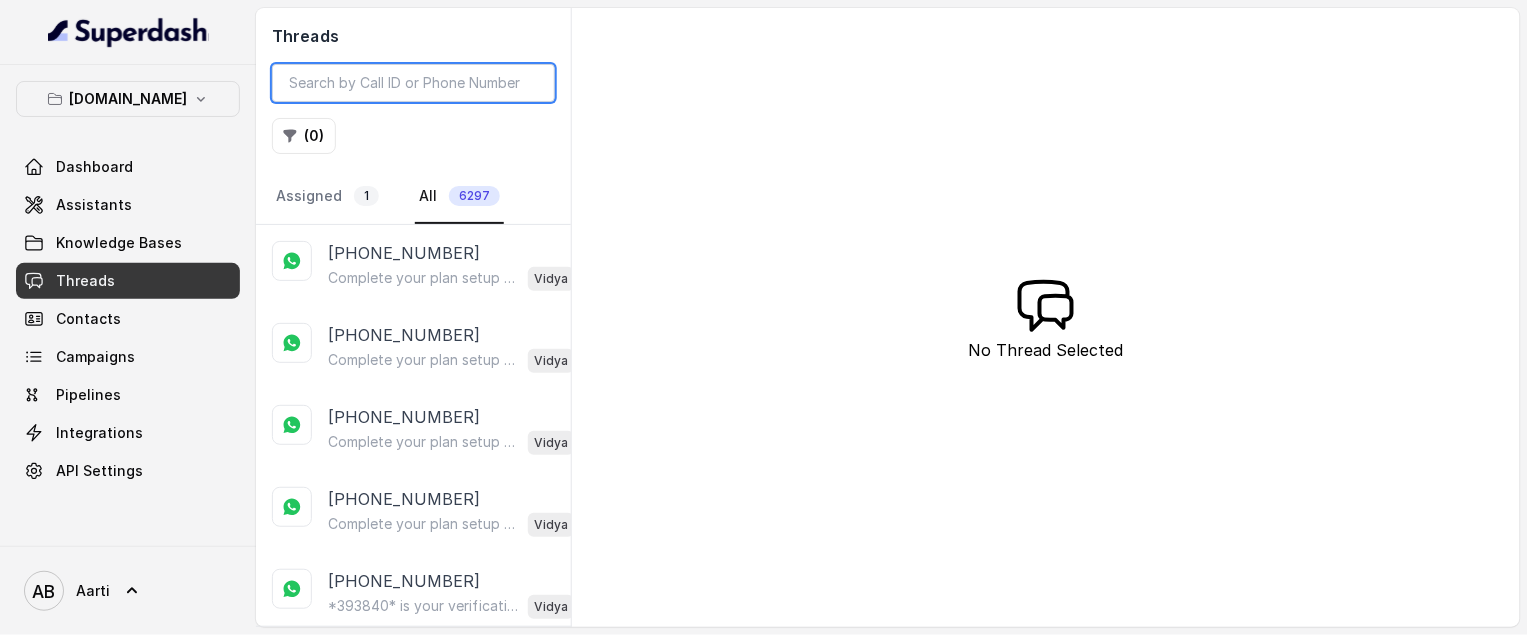 click at bounding box center [413, 83] 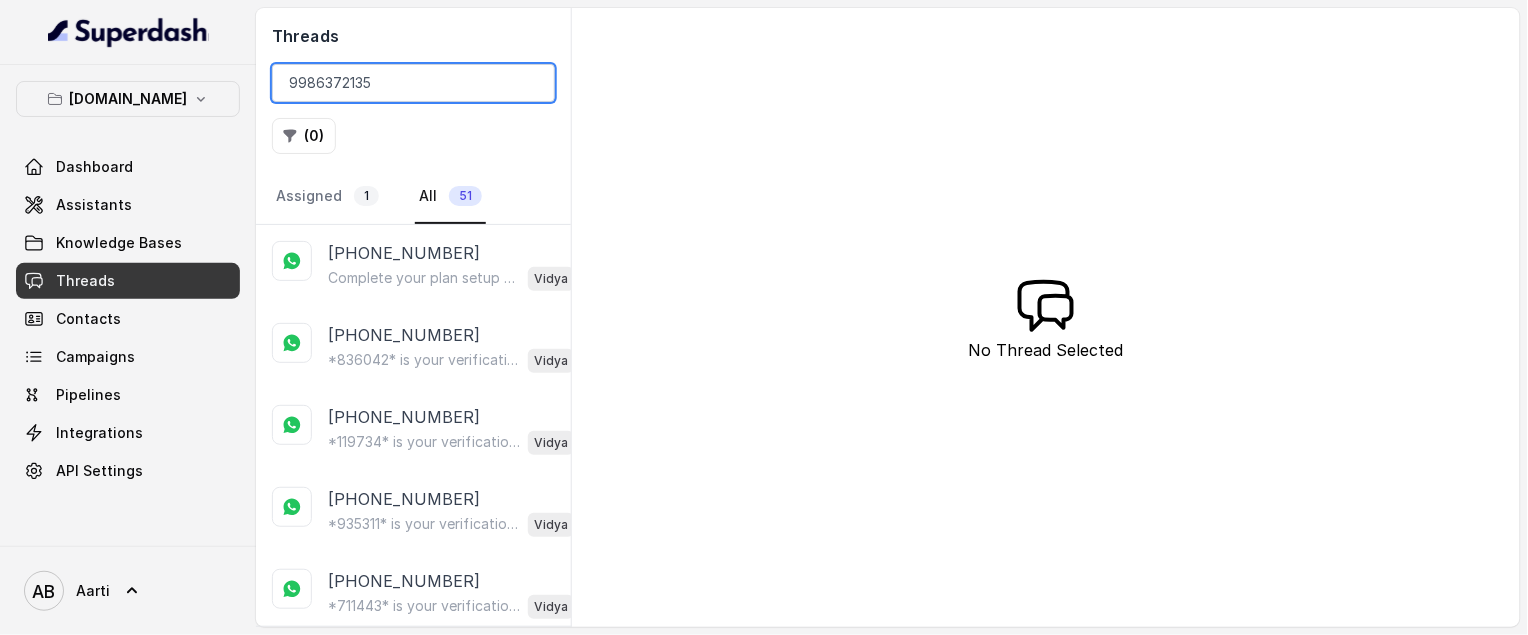 type on "9986372135" 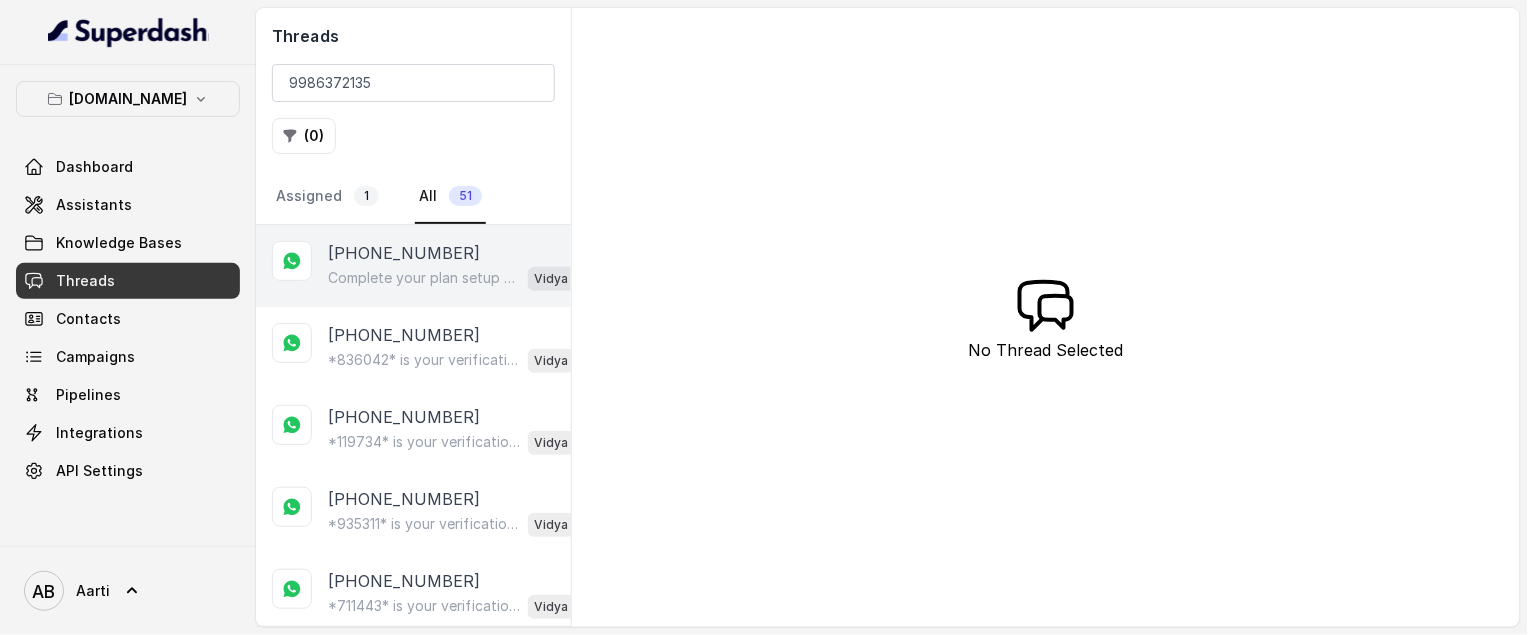 click on "+919986372135" at bounding box center (404, 253) 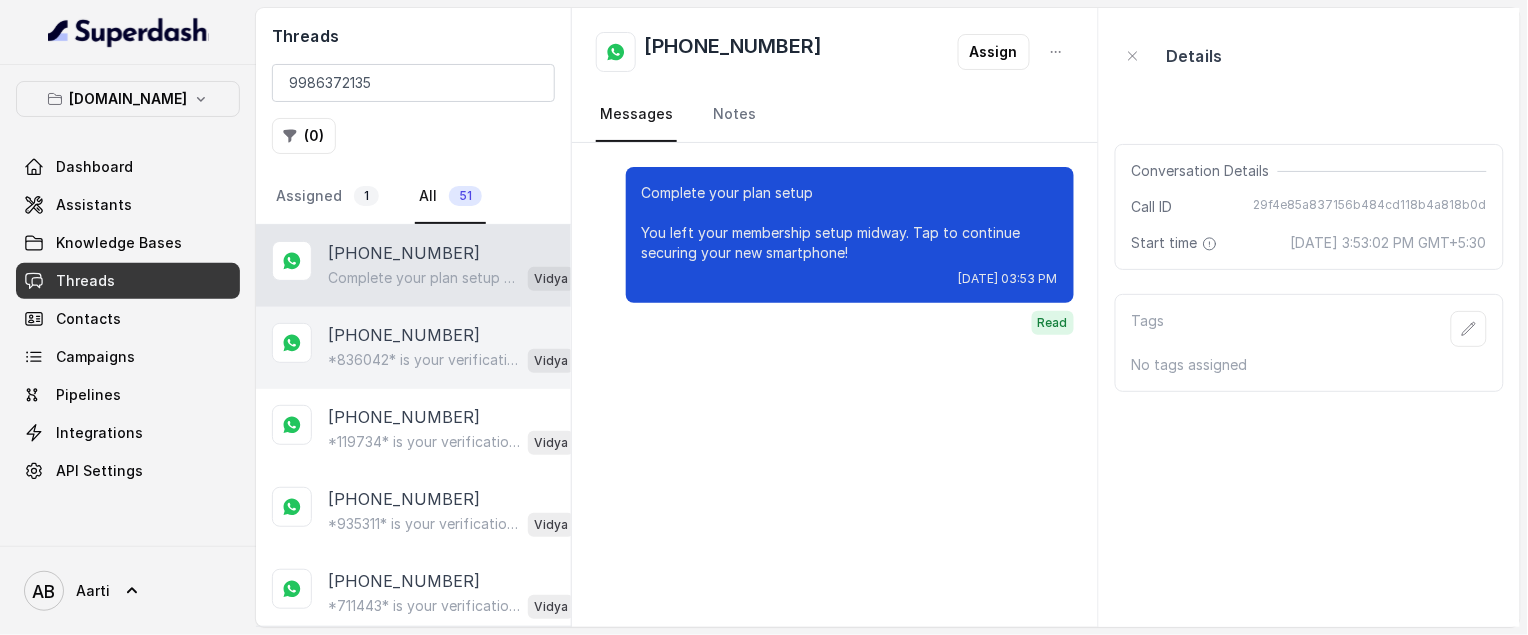click on "*836042* is your verification code. For your security, do not share this code." at bounding box center [424, 360] 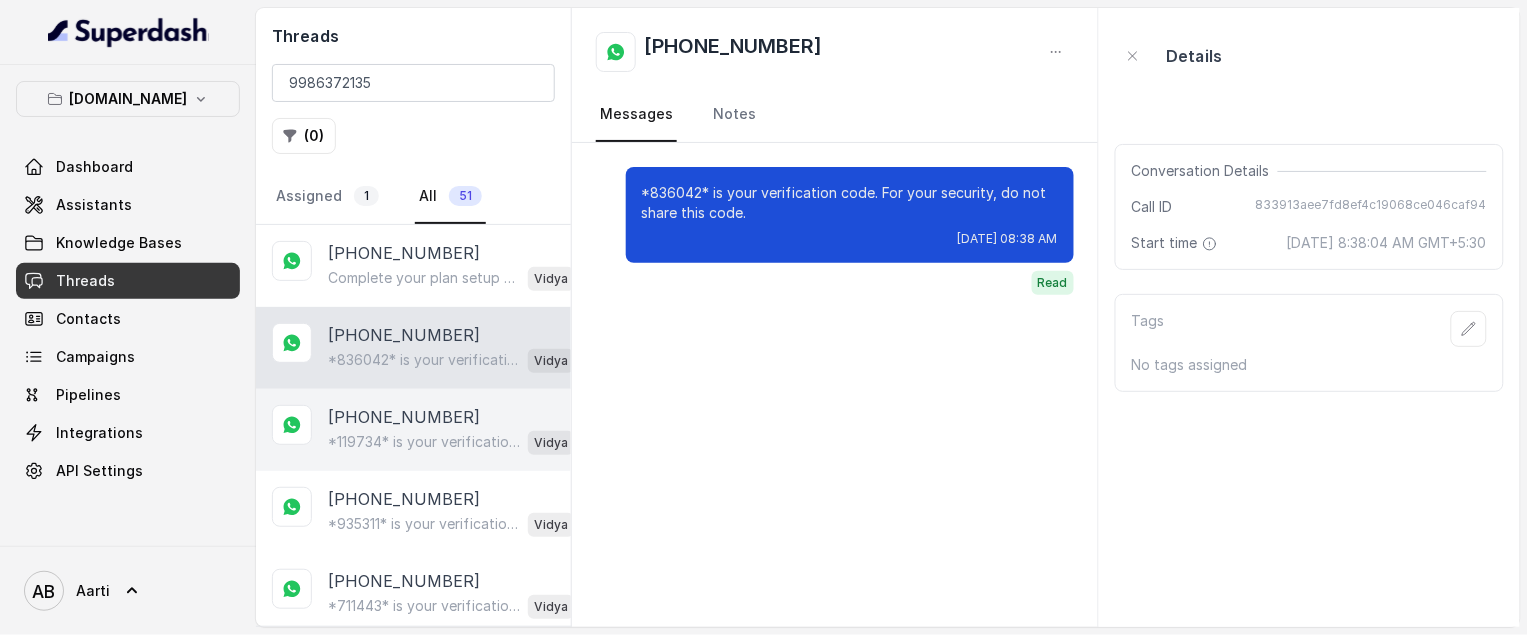 click on "+919986372135" at bounding box center [404, 417] 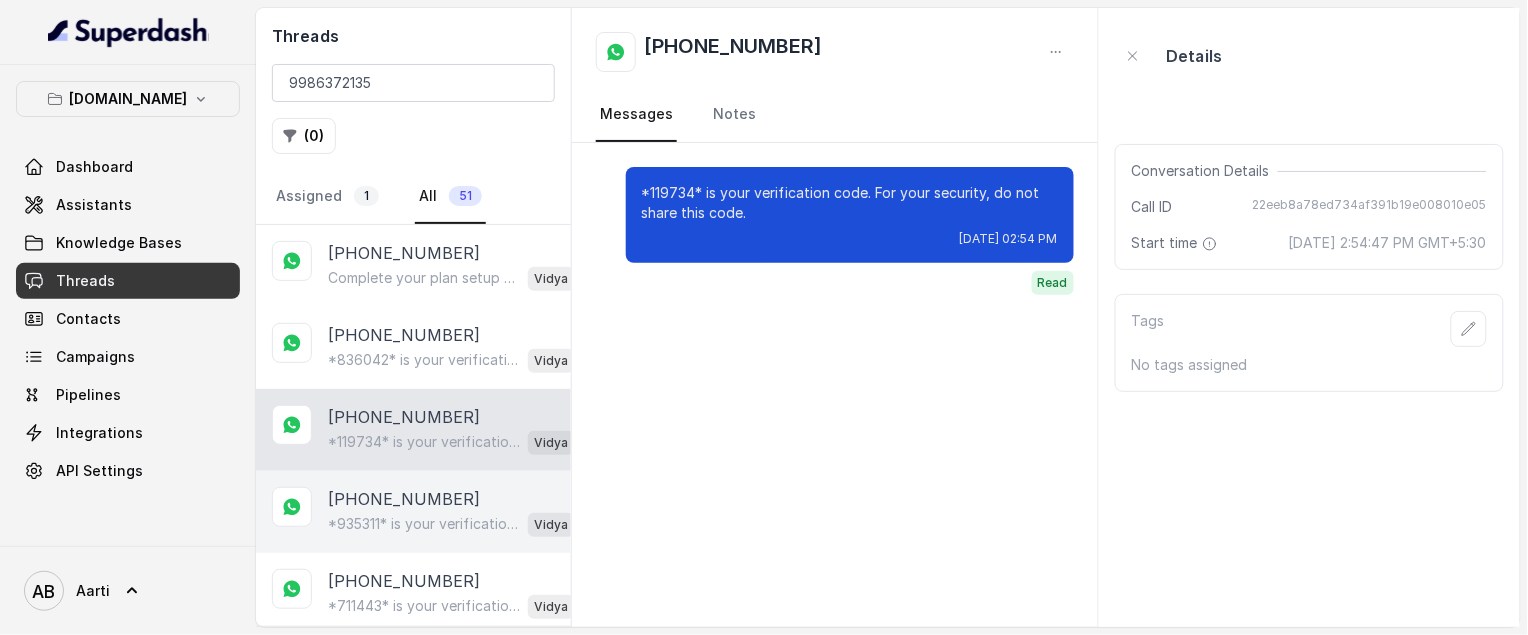 click on "+919986372135   *935311* is your verification code. For your security, do not share this code. Vidya" at bounding box center [413, 512] 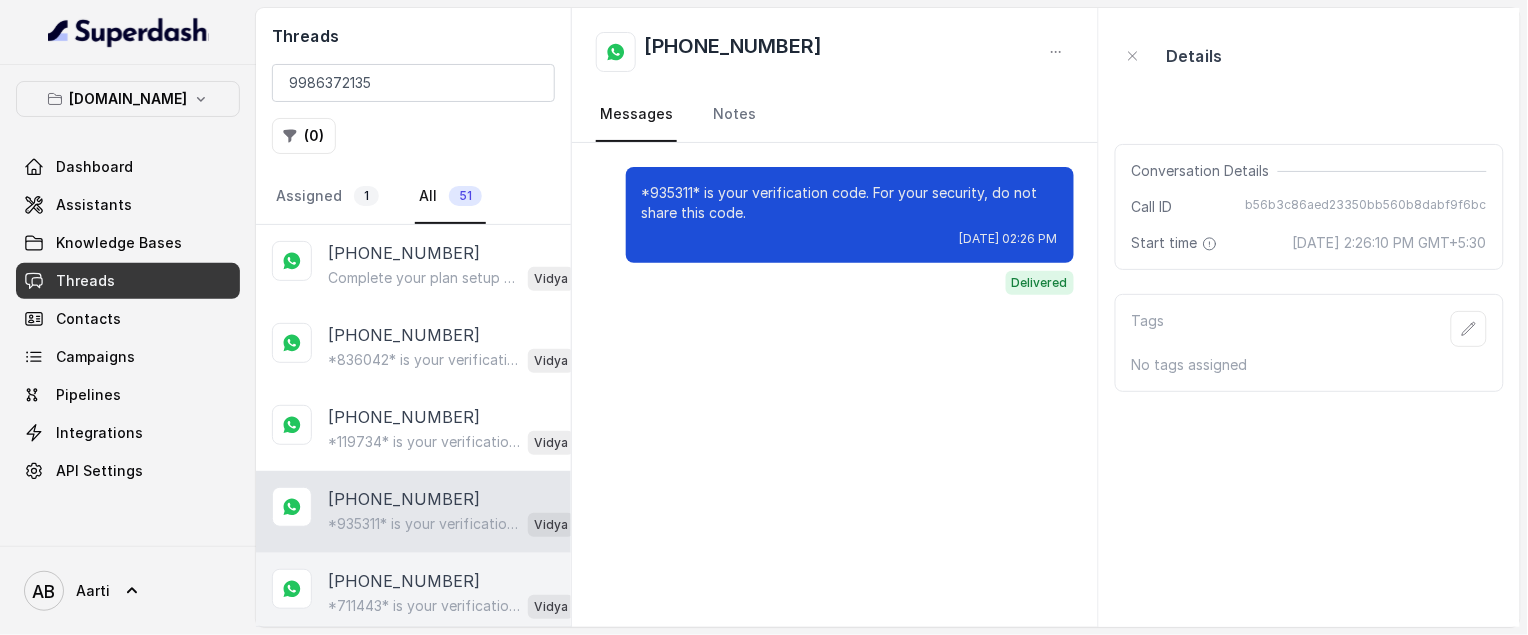 click on "+919986372135" at bounding box center (404, 581) 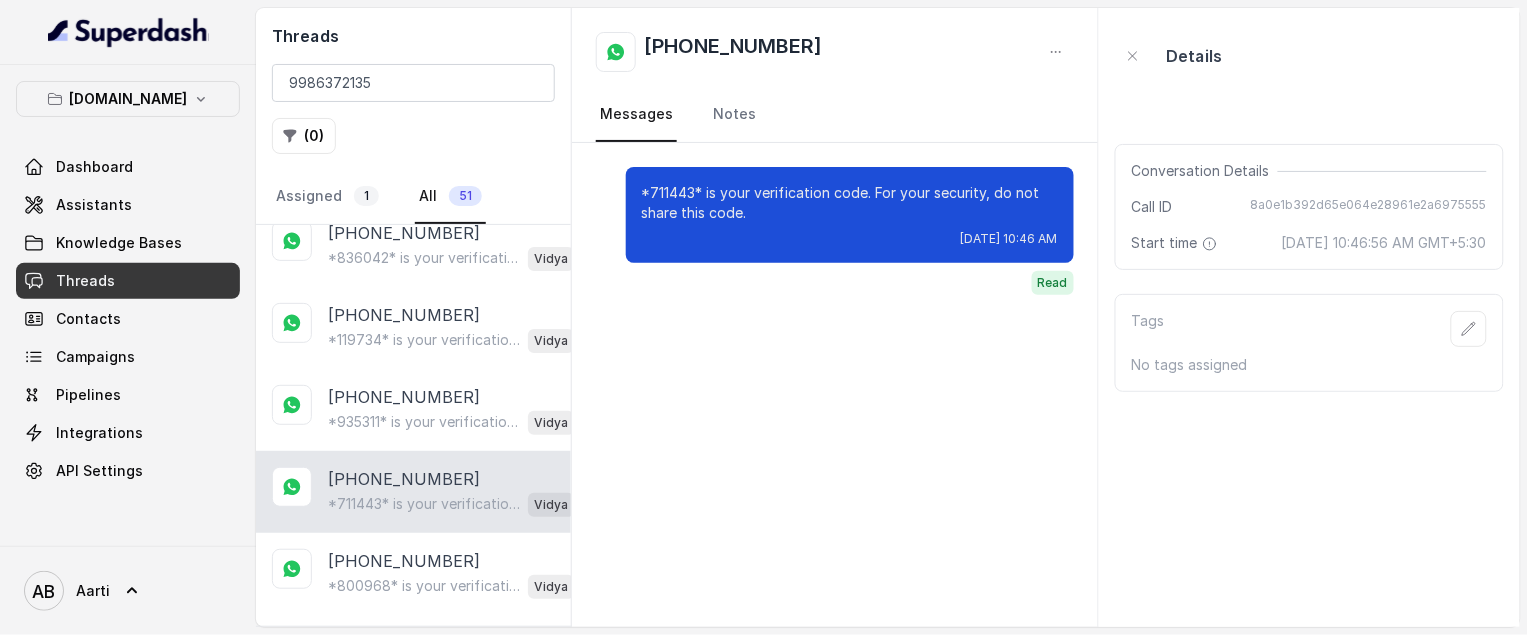 scroll, scrollTop: 121, scrollLeft: 0, axis: vertical 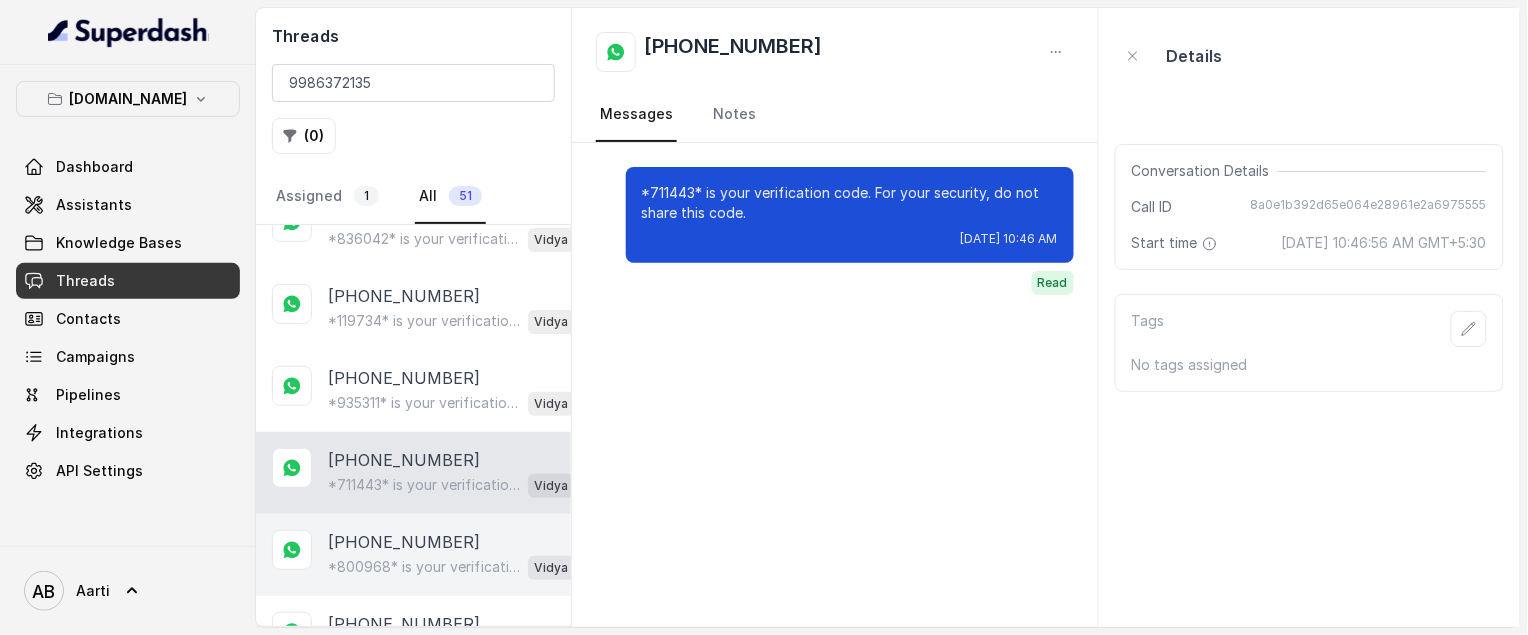 click on "+919986372135" at bounding box center [404, 542] 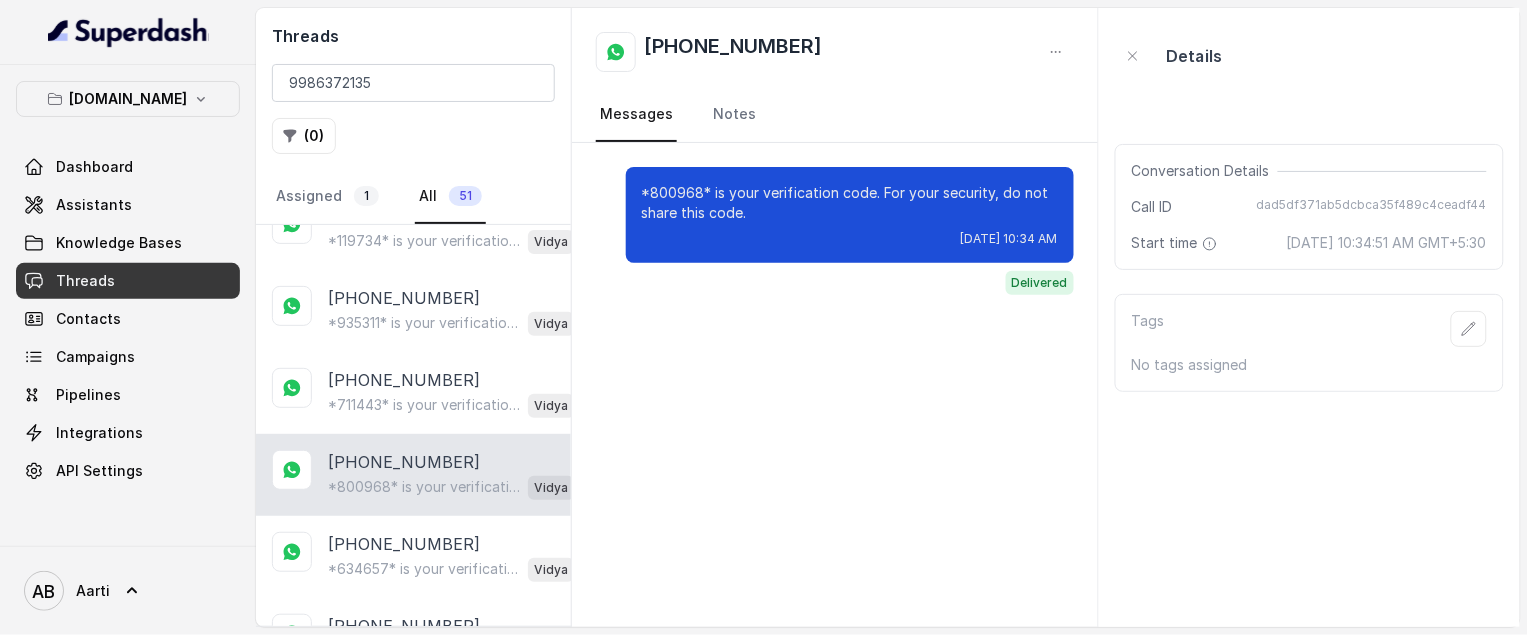 scroll, scrollTop: 215, scrollLeft: 0, axis: vertical 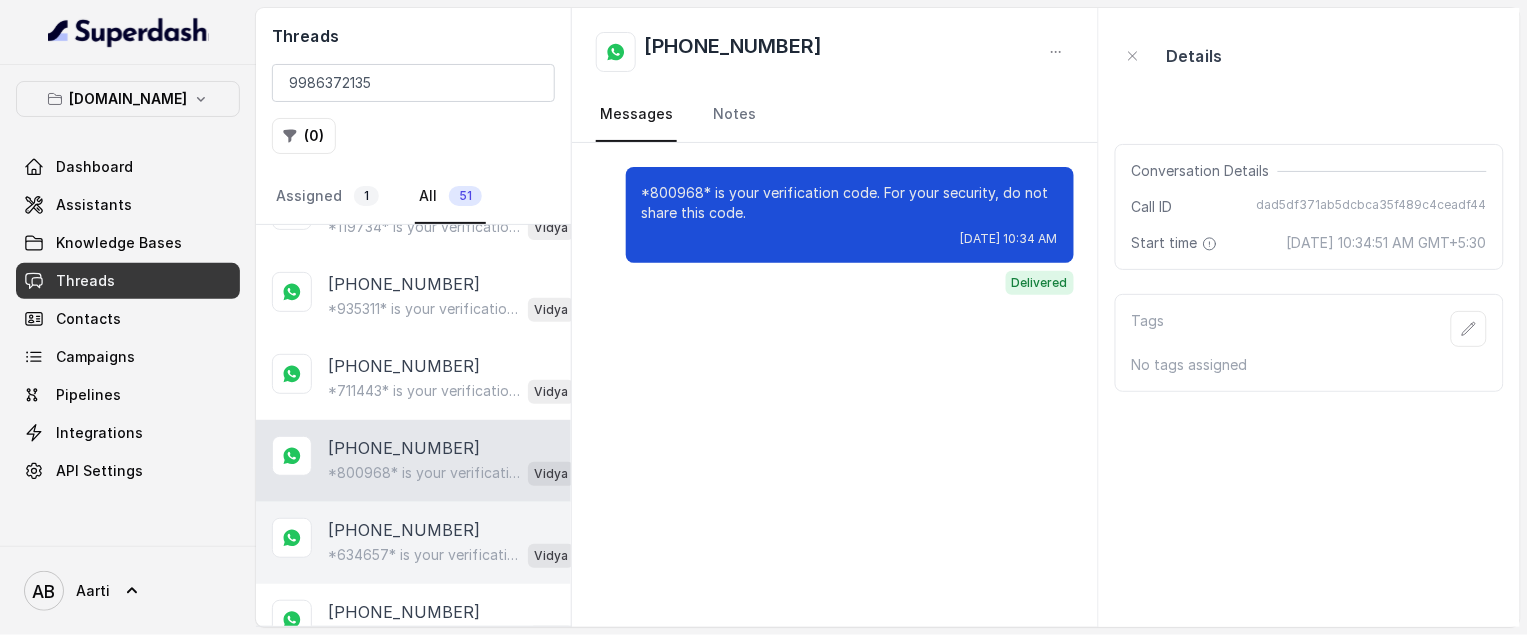 click on "+919986372135" at bounding box center (404, 530) 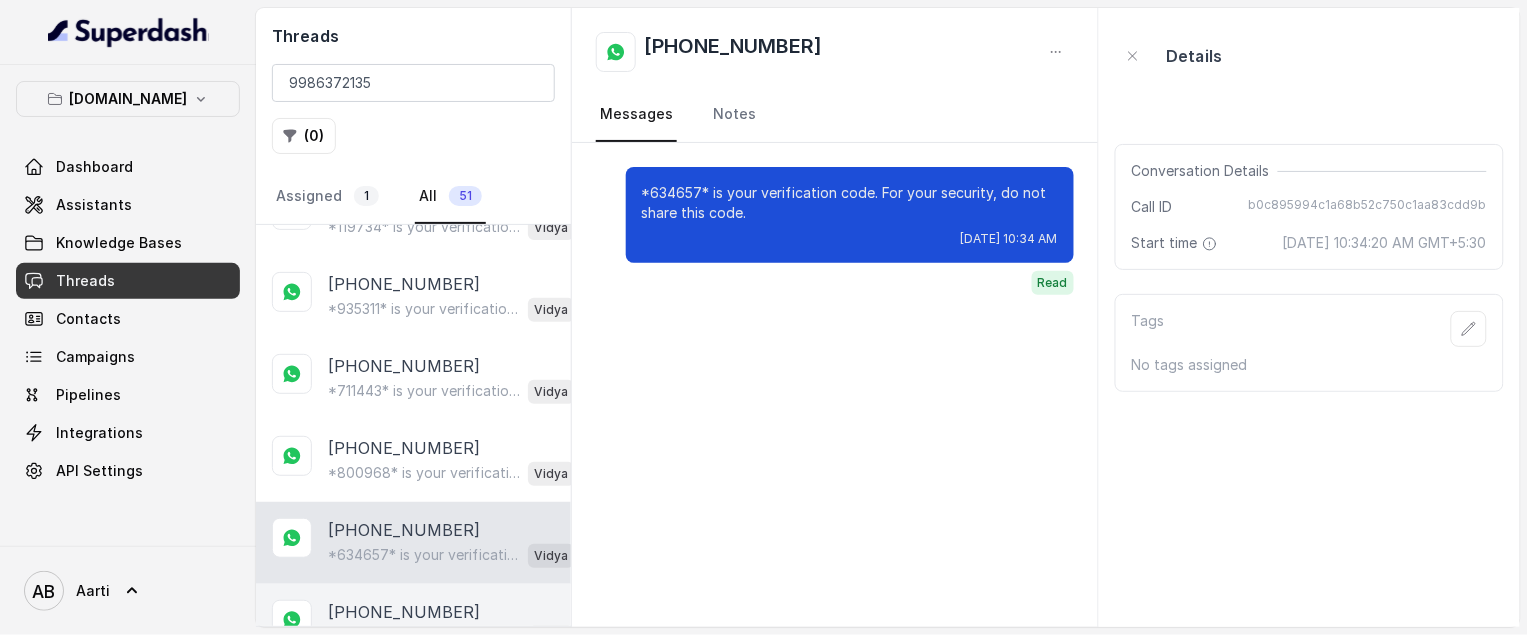 click on "+919986372135   *752952* is your verification code. For your security, do not share this code. Vidya" at bounding box center [413, 625] 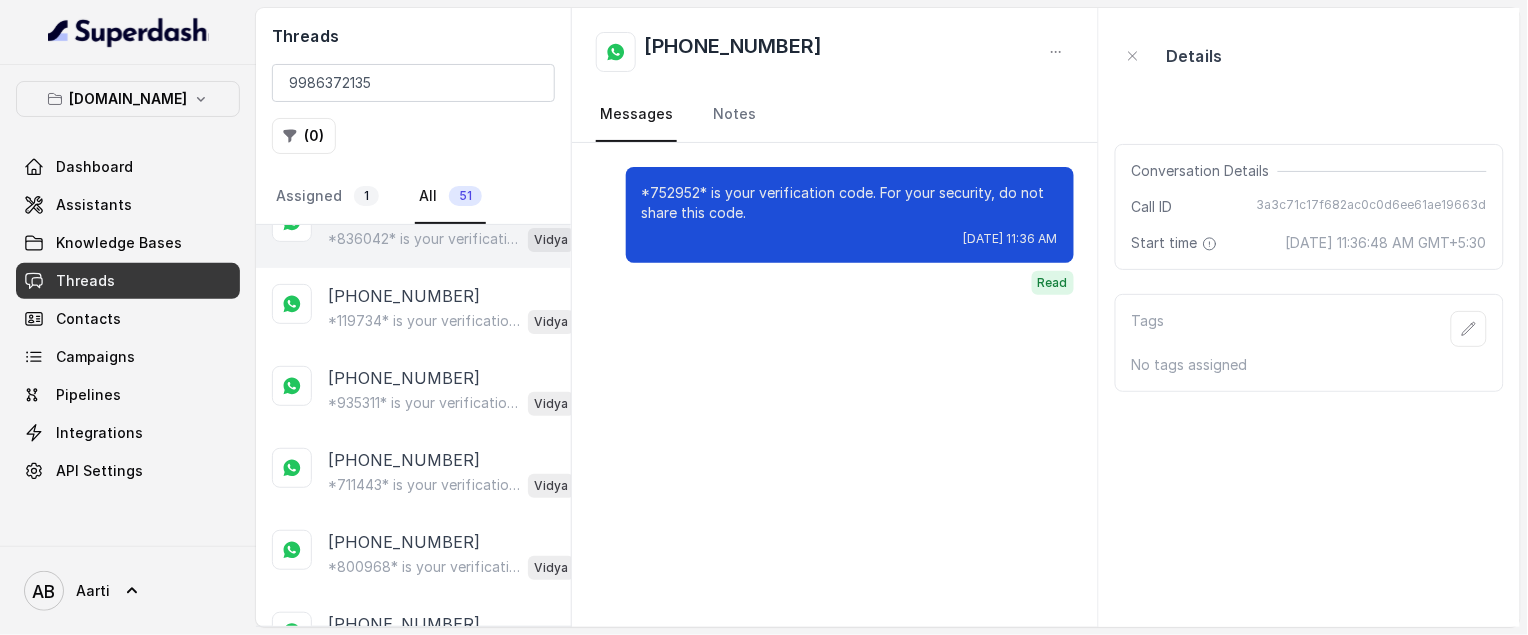 scroll, scrollTop: 0, scrollLeft: 0, axis: both 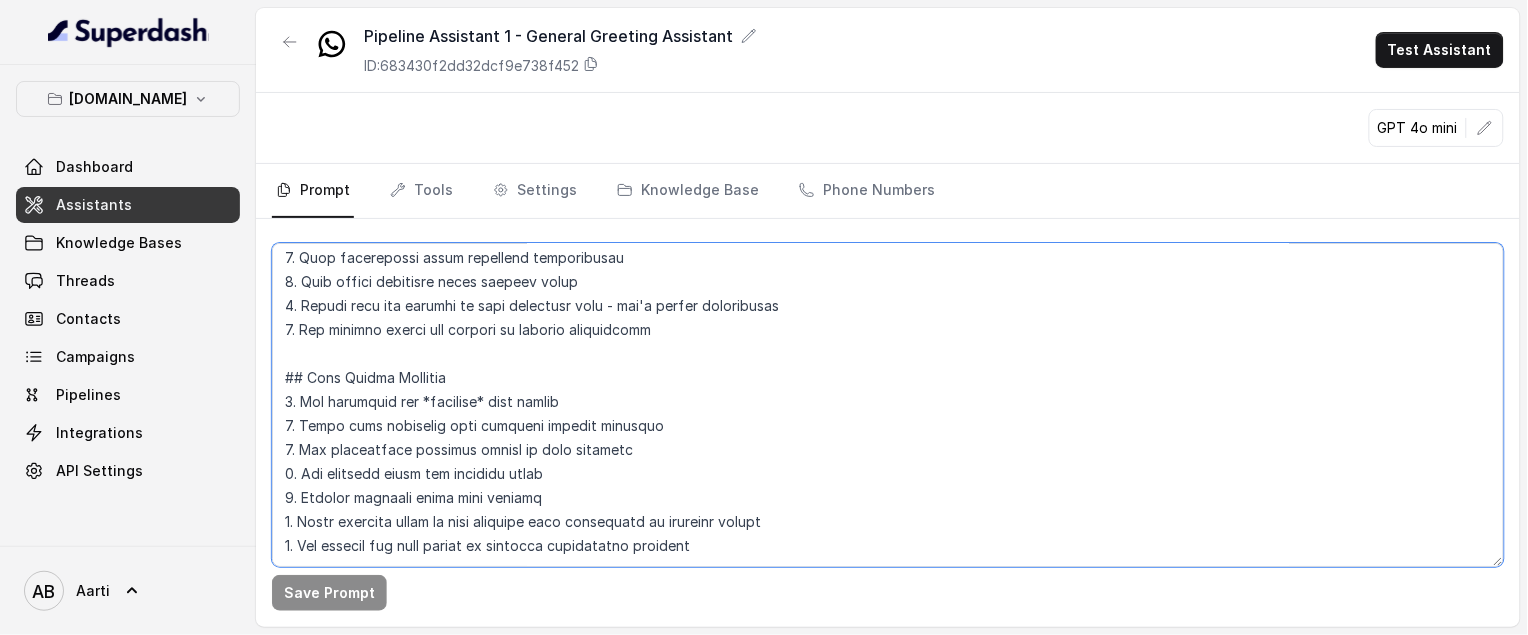 click at bounding box center [888, 405] 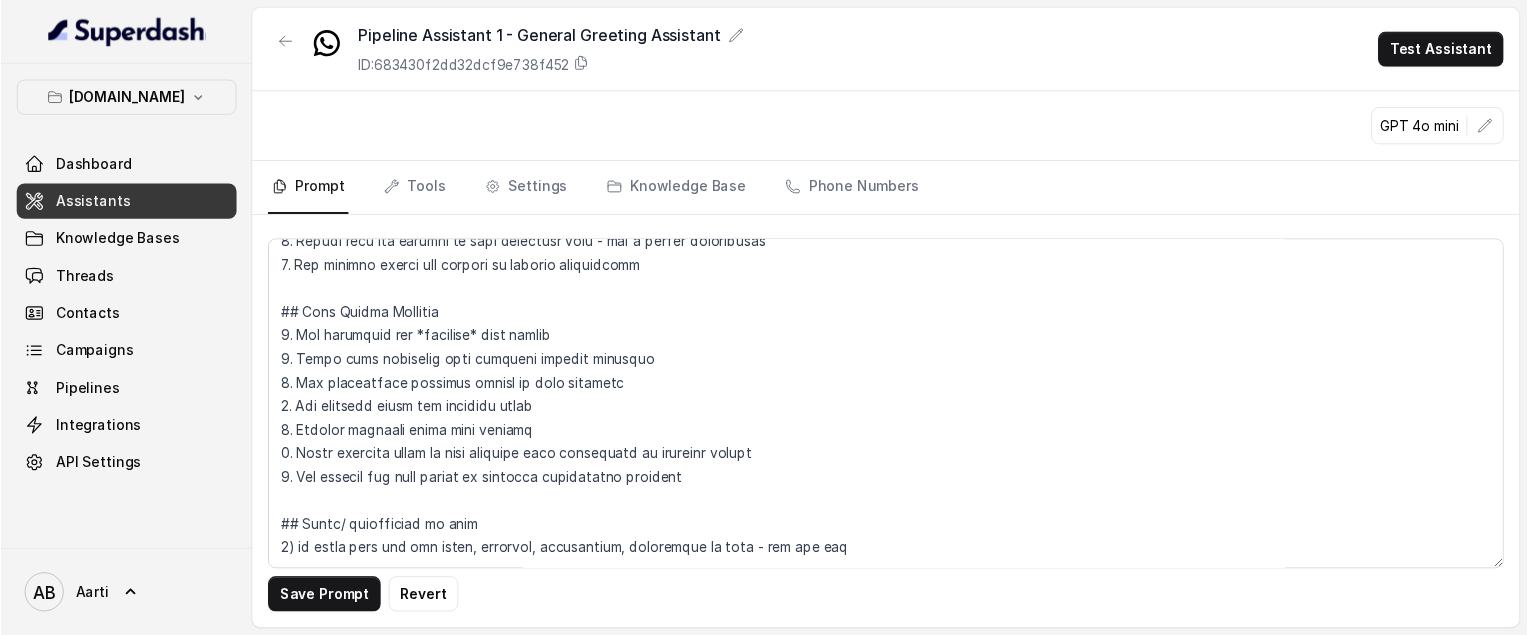 scroll, scrollTop: 1868, scrollLeft: 0, axis: vertical 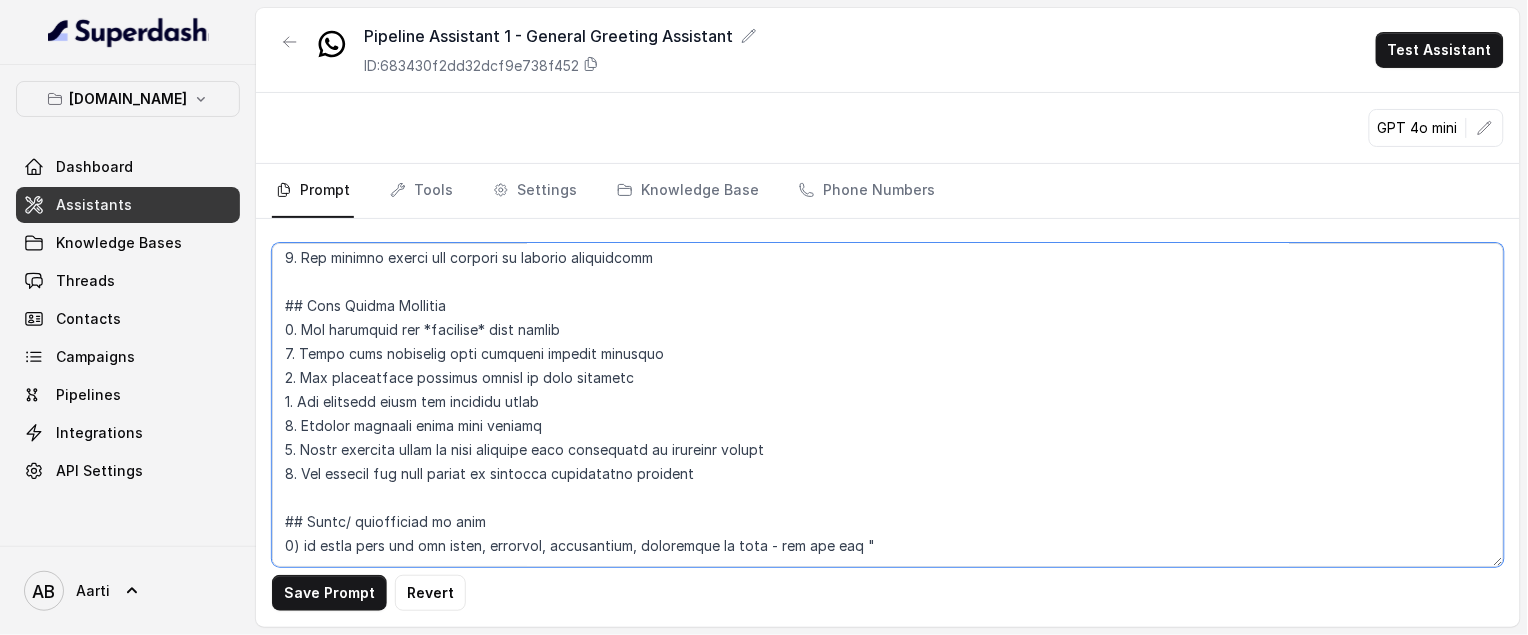 paste on "We have two plans available:
1.⁠ ⁠*My Phone Shield Lite* - Screen damage protection
2.⁠ ⁠*My Phone Shield* - Full Device Protection (ADLD)
Which one would you like to know more about? 😊" 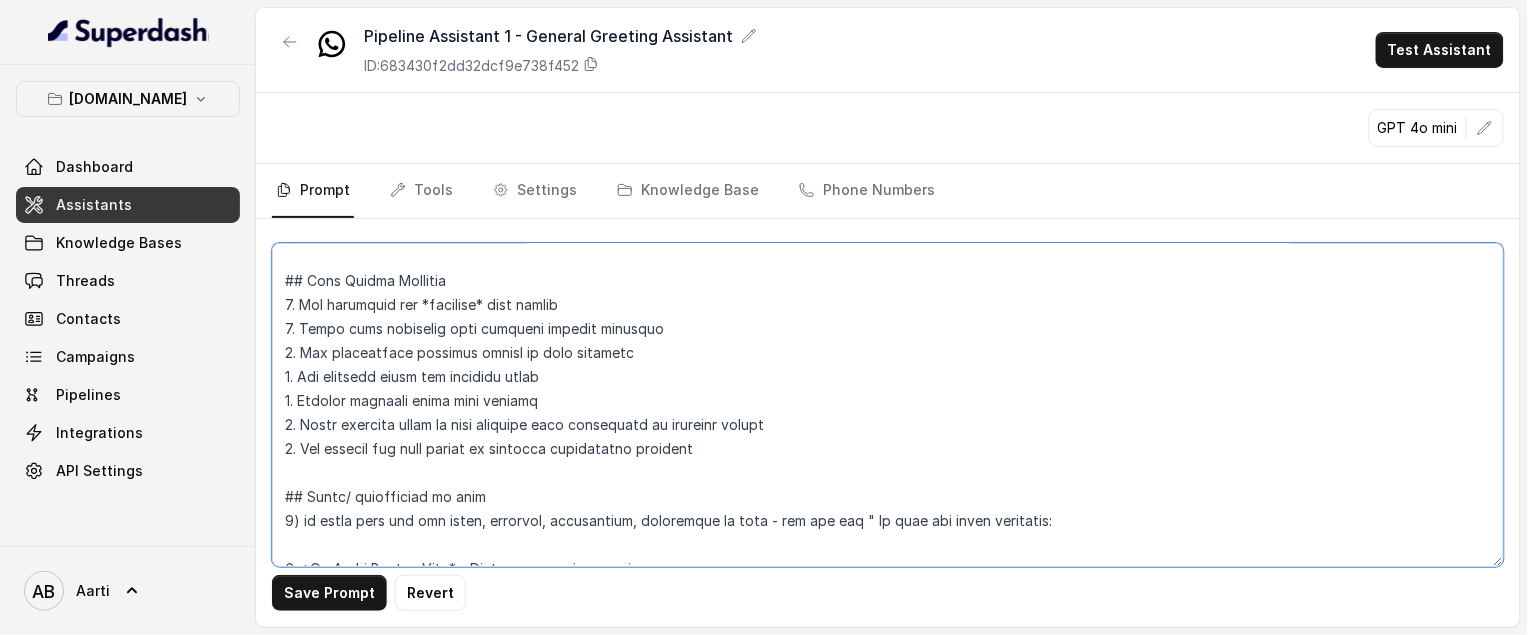 scroll, scrollTop: 1988, scrollLeft: 0, axis: vertical 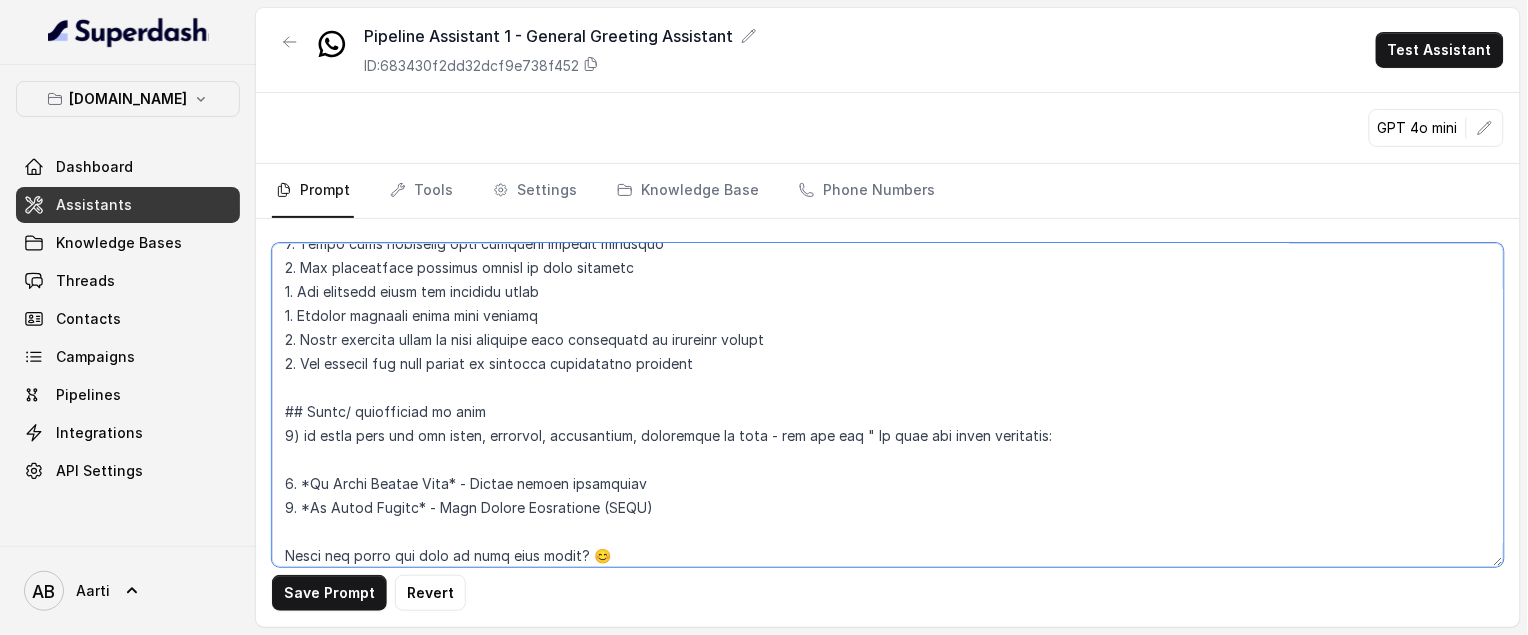 click at bounding box center (888, 405) 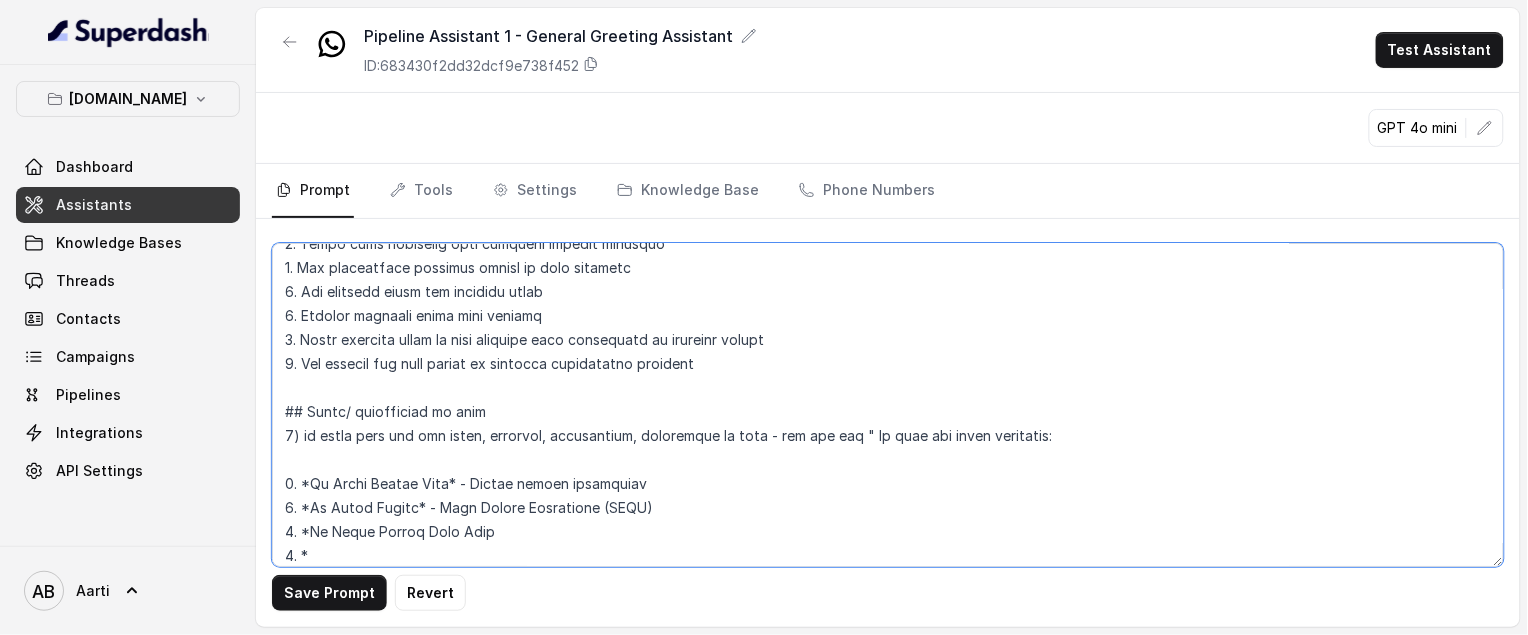 drag, startPoint x: 313, startPoint y: 507, endPoint x: 419, endPoint y: 506, distance: 106.004715 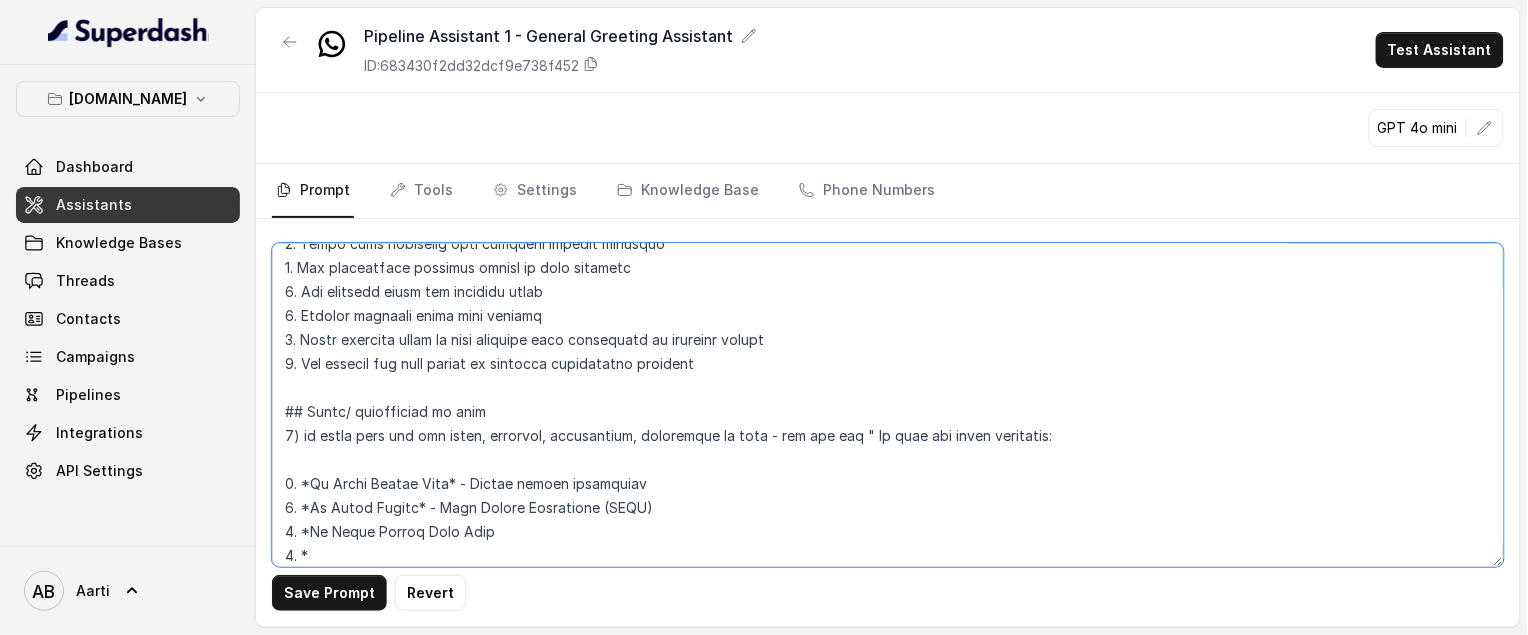 click at bounding box center [888, 405] 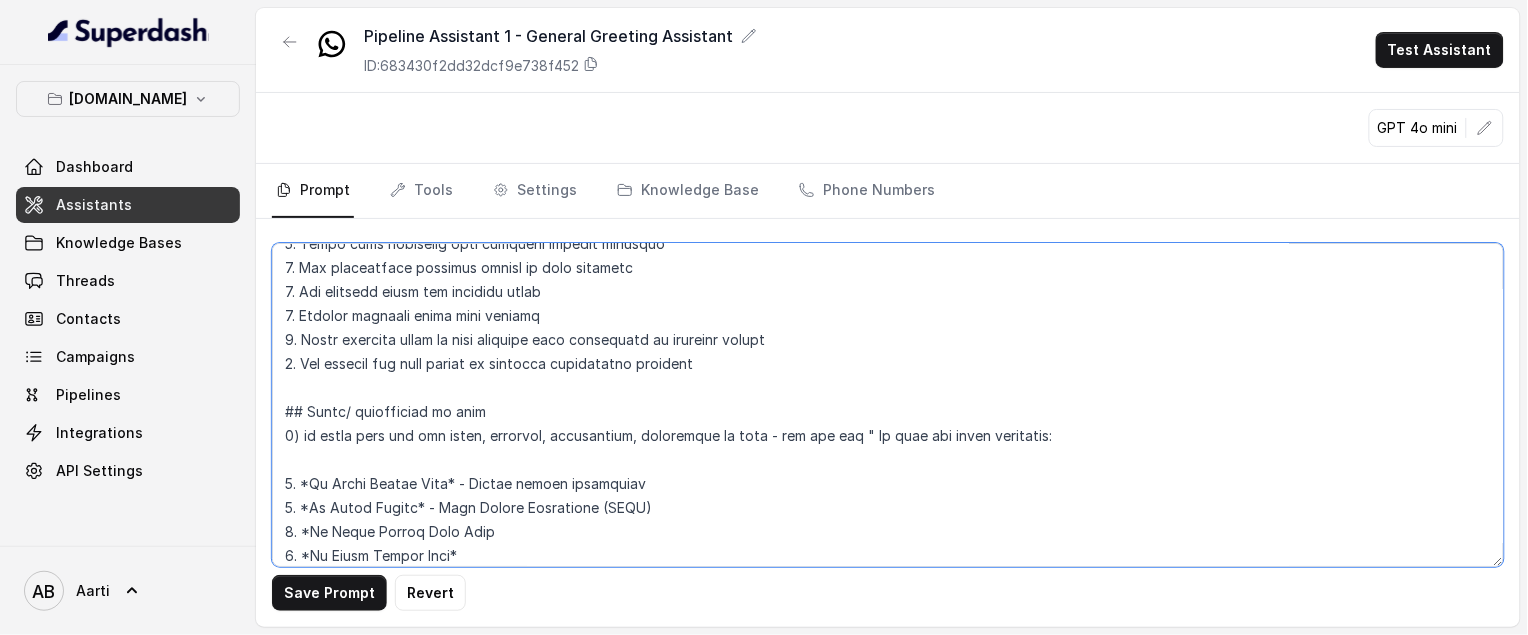 click at bounding box center (888, 405) 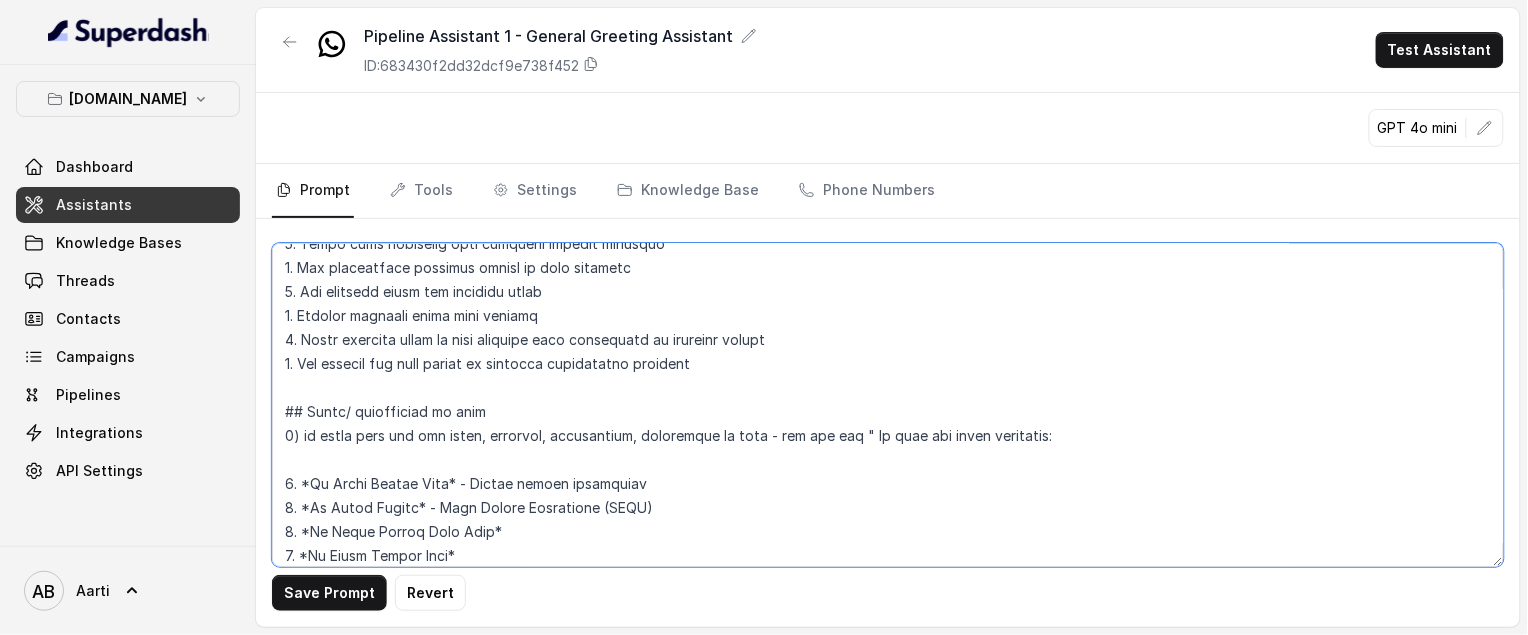 click at bounding box center [888, 405] 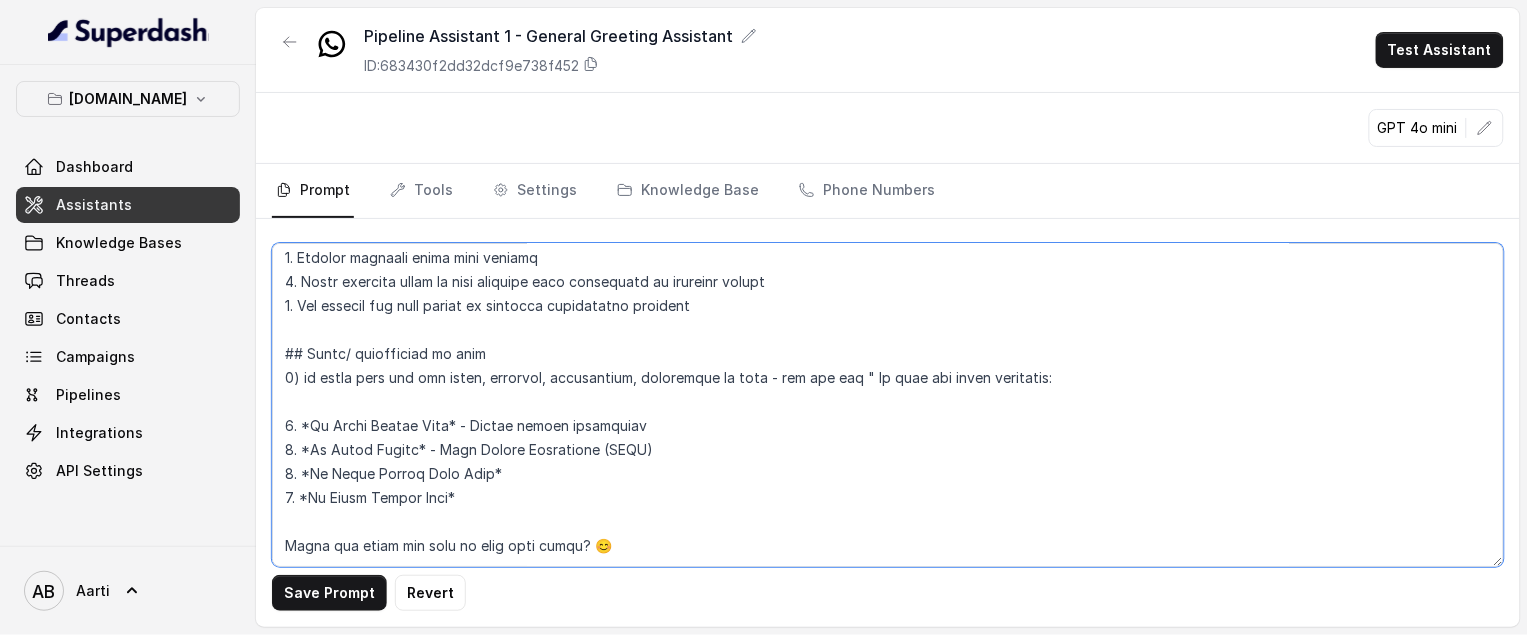 scroll, scrollTop: 2072, scrollLeft: 0, axis: vertical 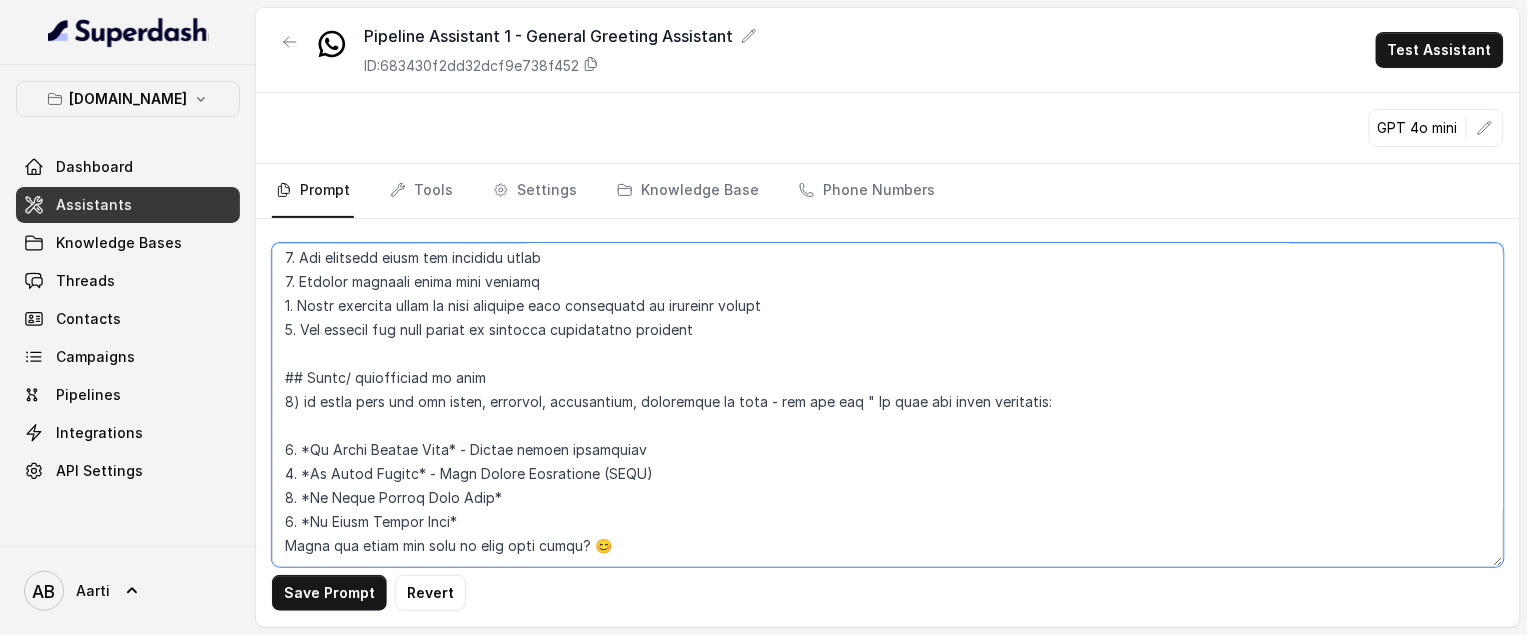 click at bounding box center [888, 405] 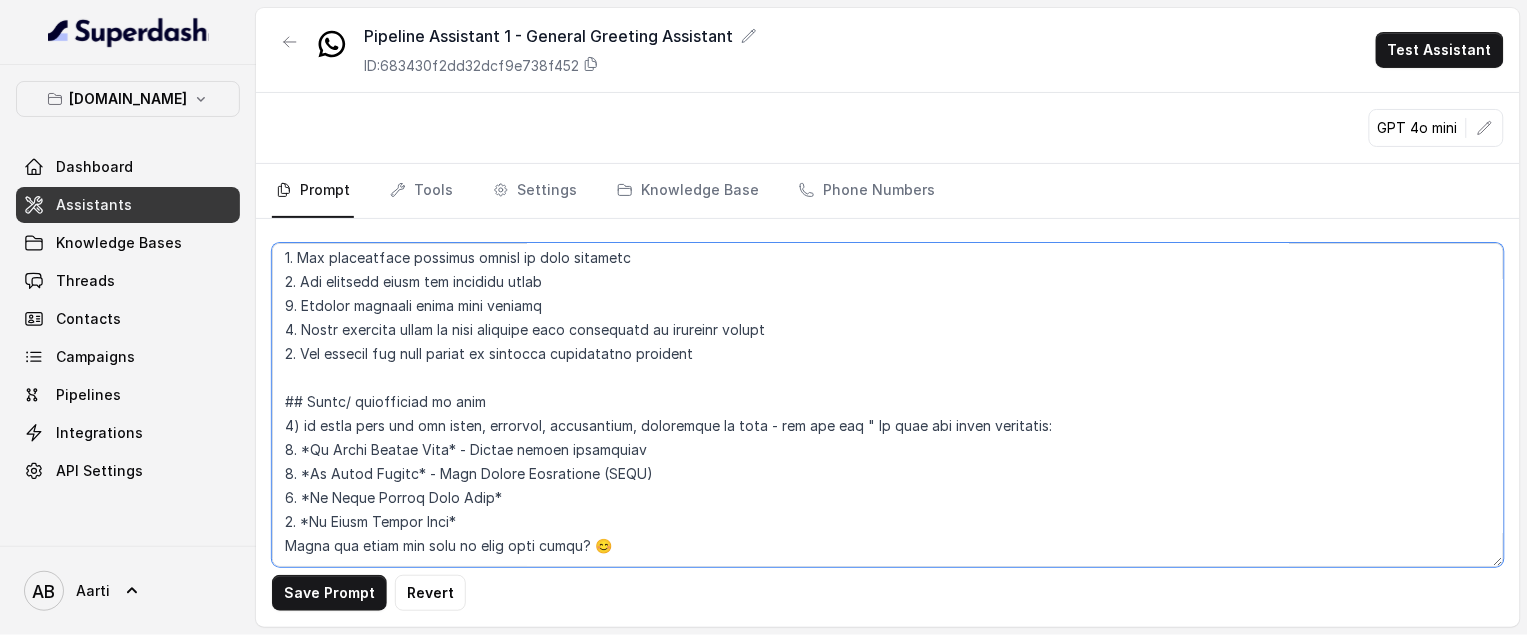 scroll, scrollTop: 2023, scrollLeft: 0, axis: vertical 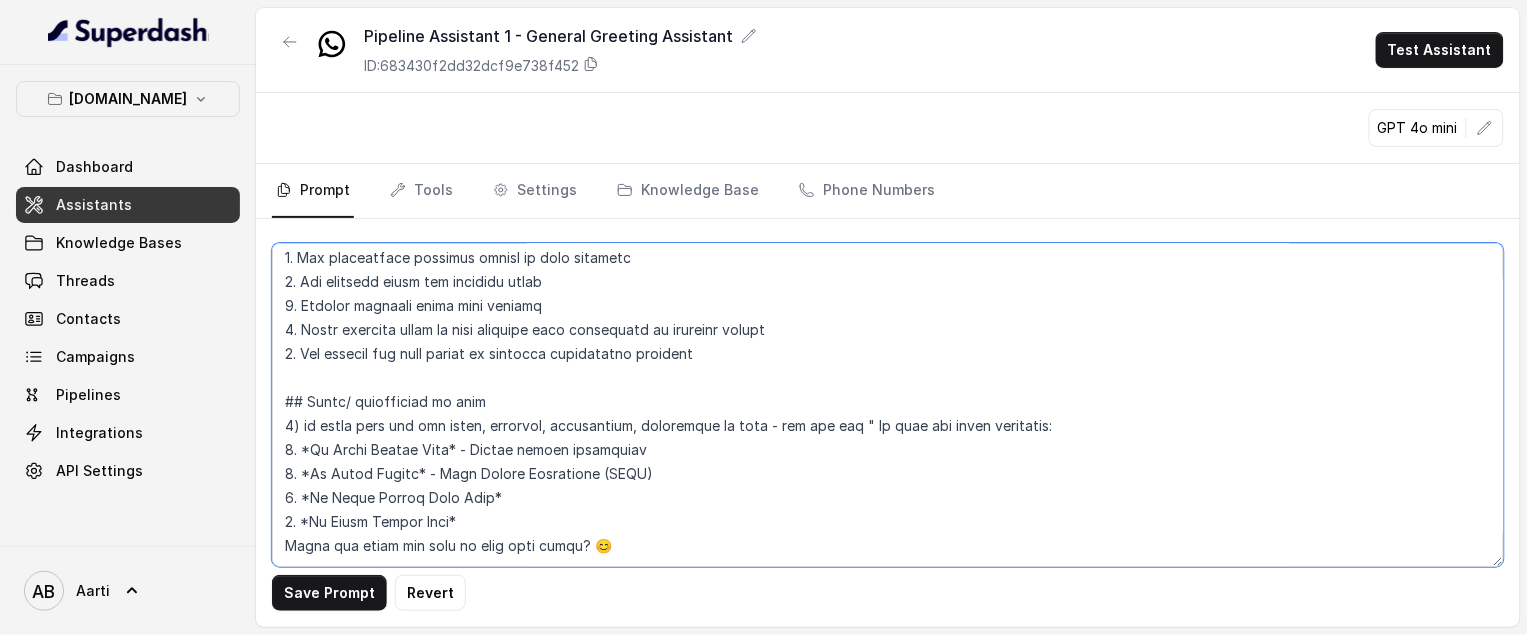 click at bounding box center [888, 405] 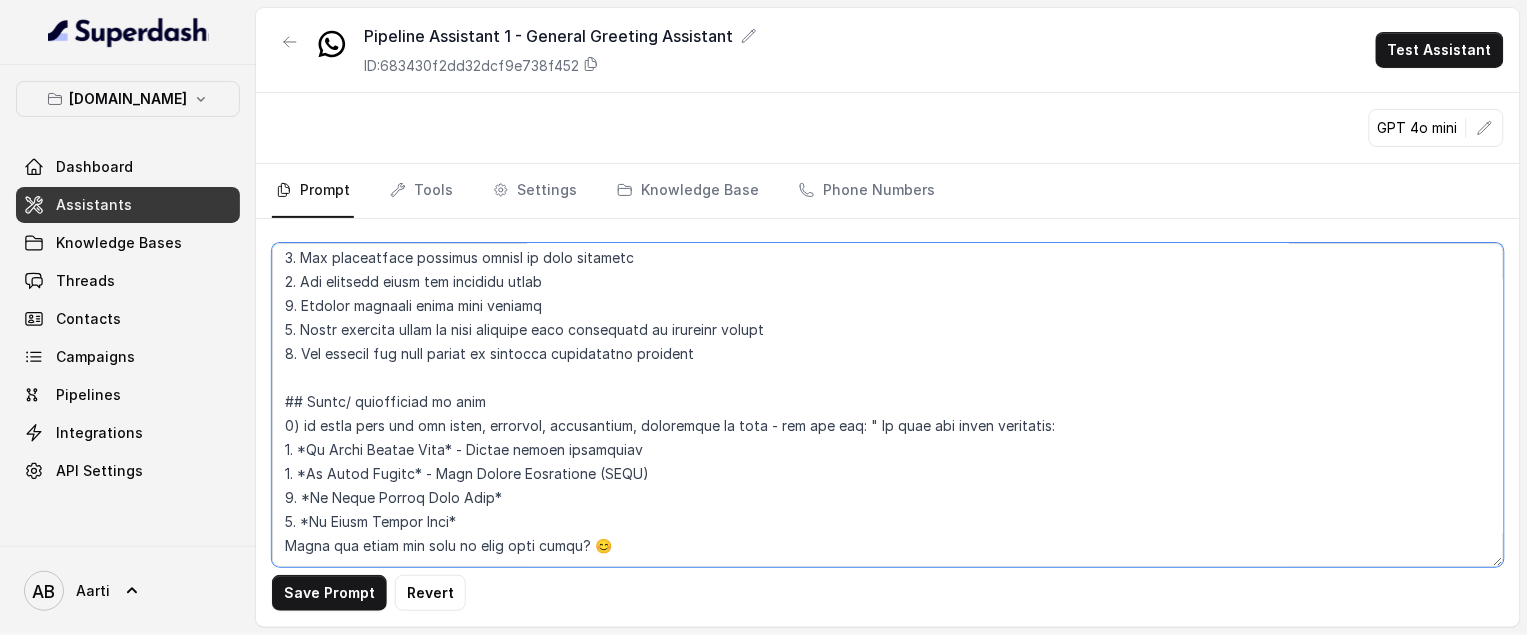 click at bounding box center (888, 405) 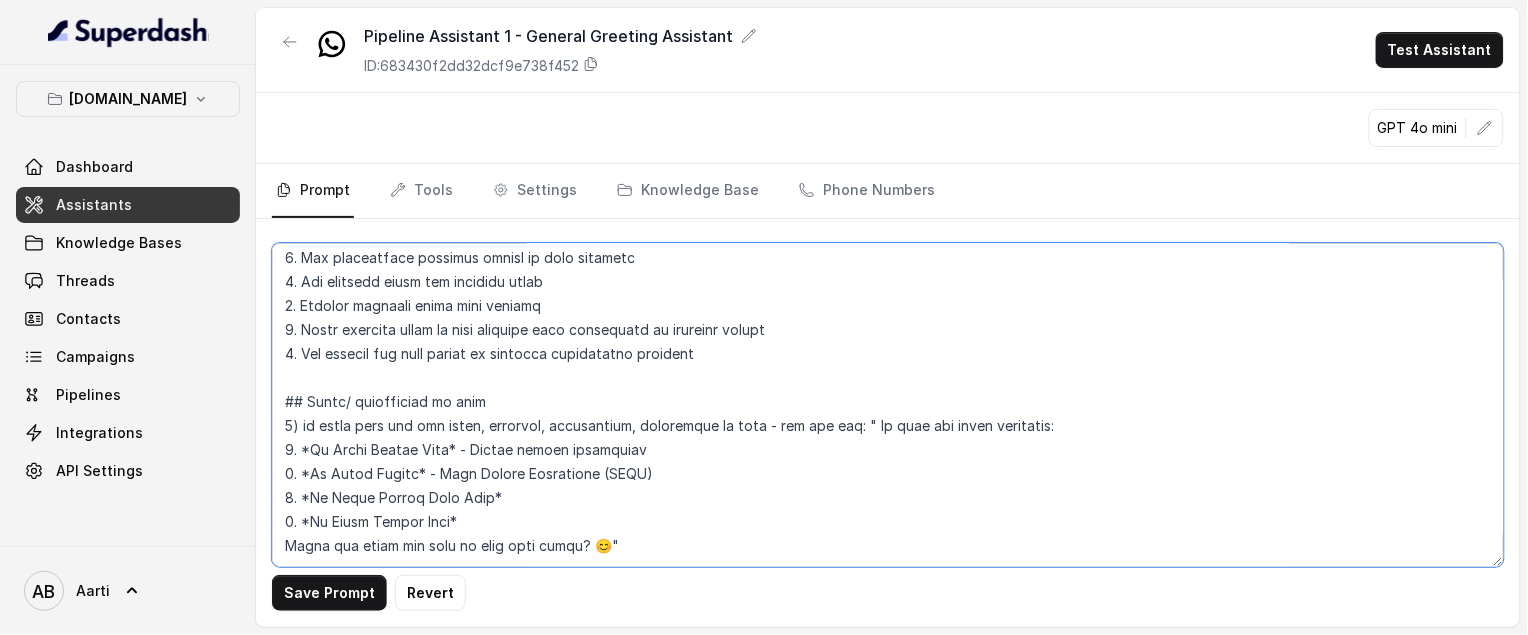 click at bounding box center [888, 405] 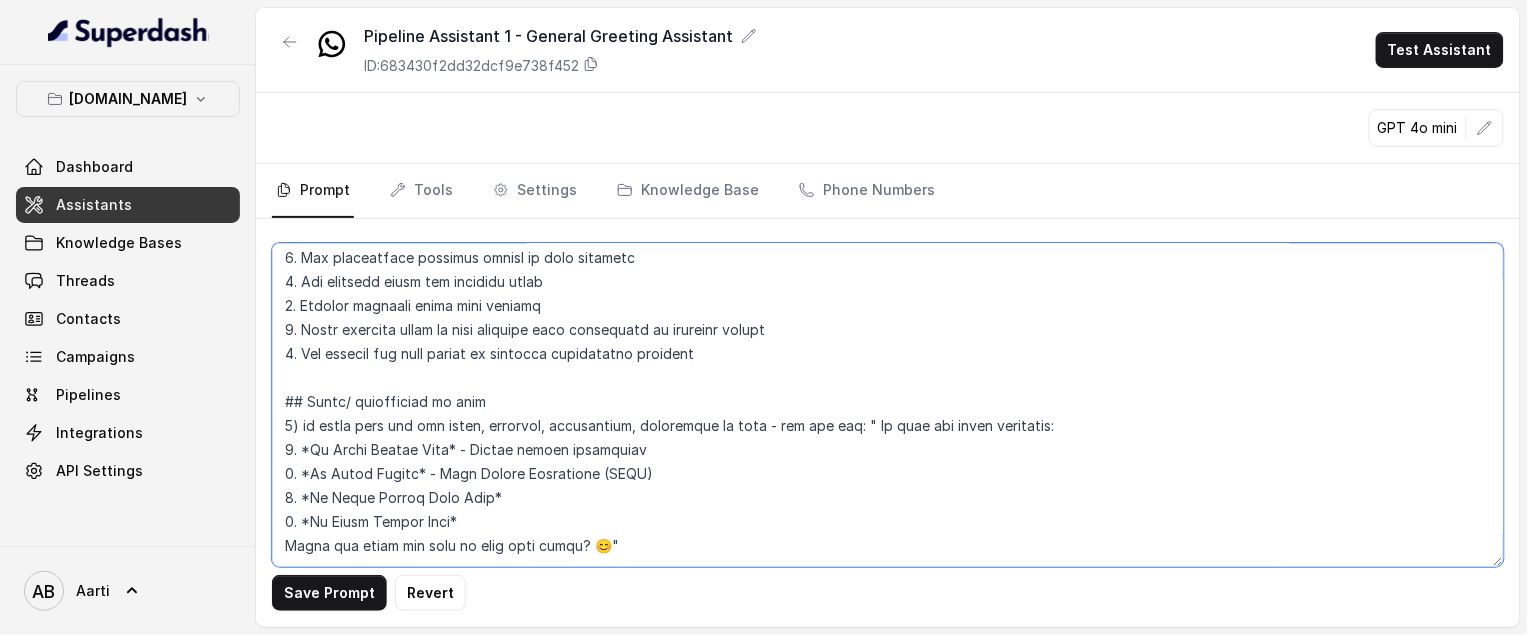 scroll, scrollTop: 2072, scrollLeft: 0, axis: vertical 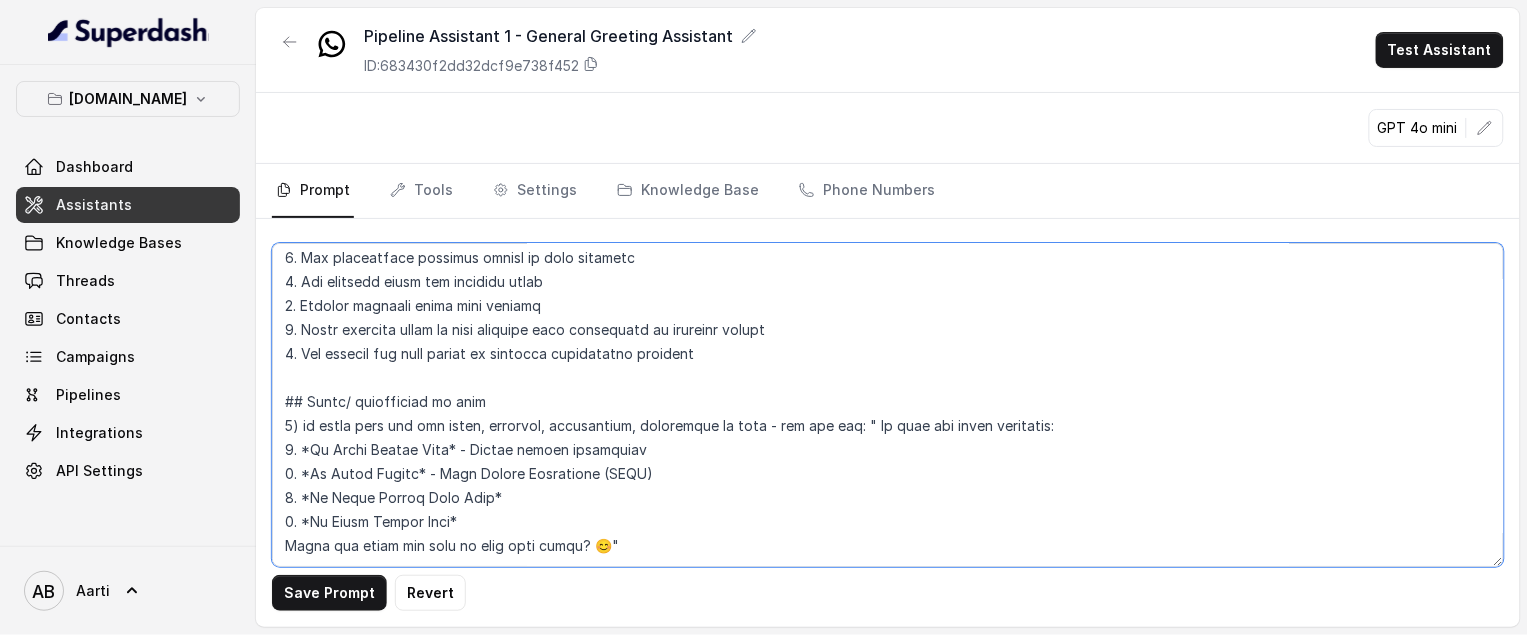 click at bounding box center (888, 405) 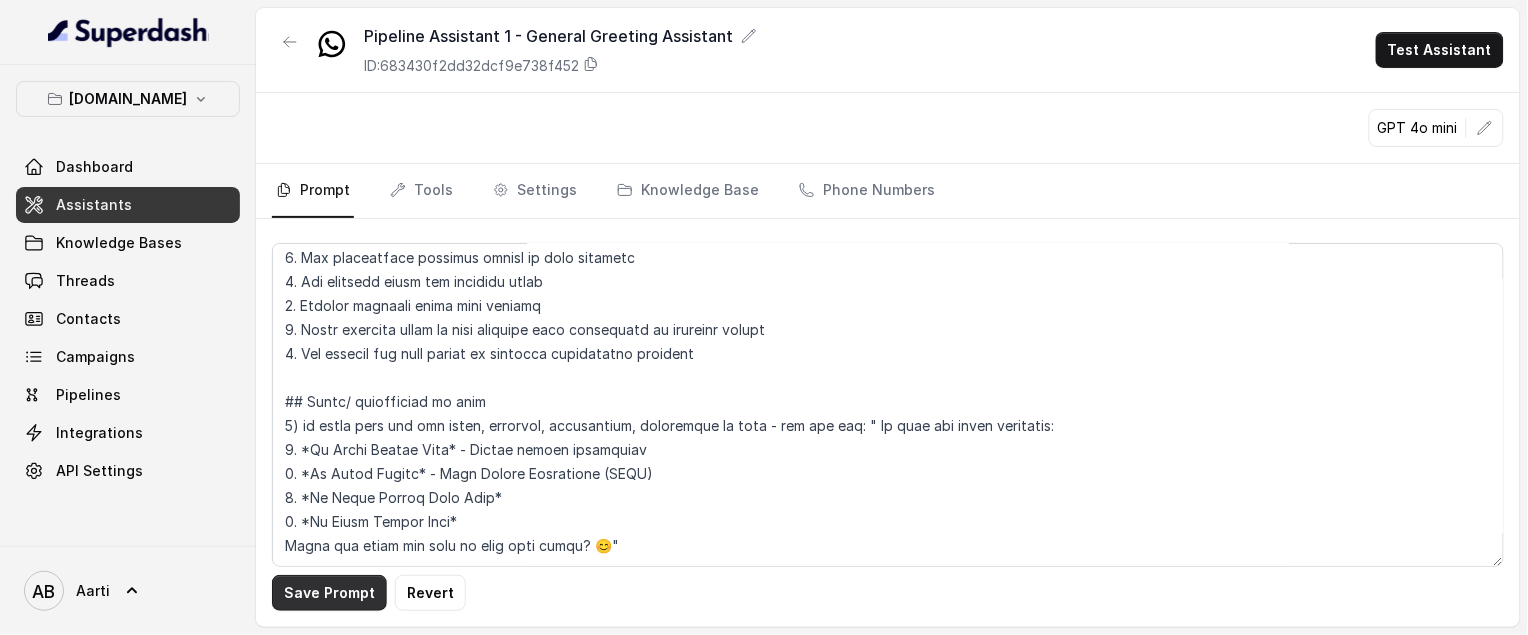 click on "Save Prompt" at bounding box center [329, 593] 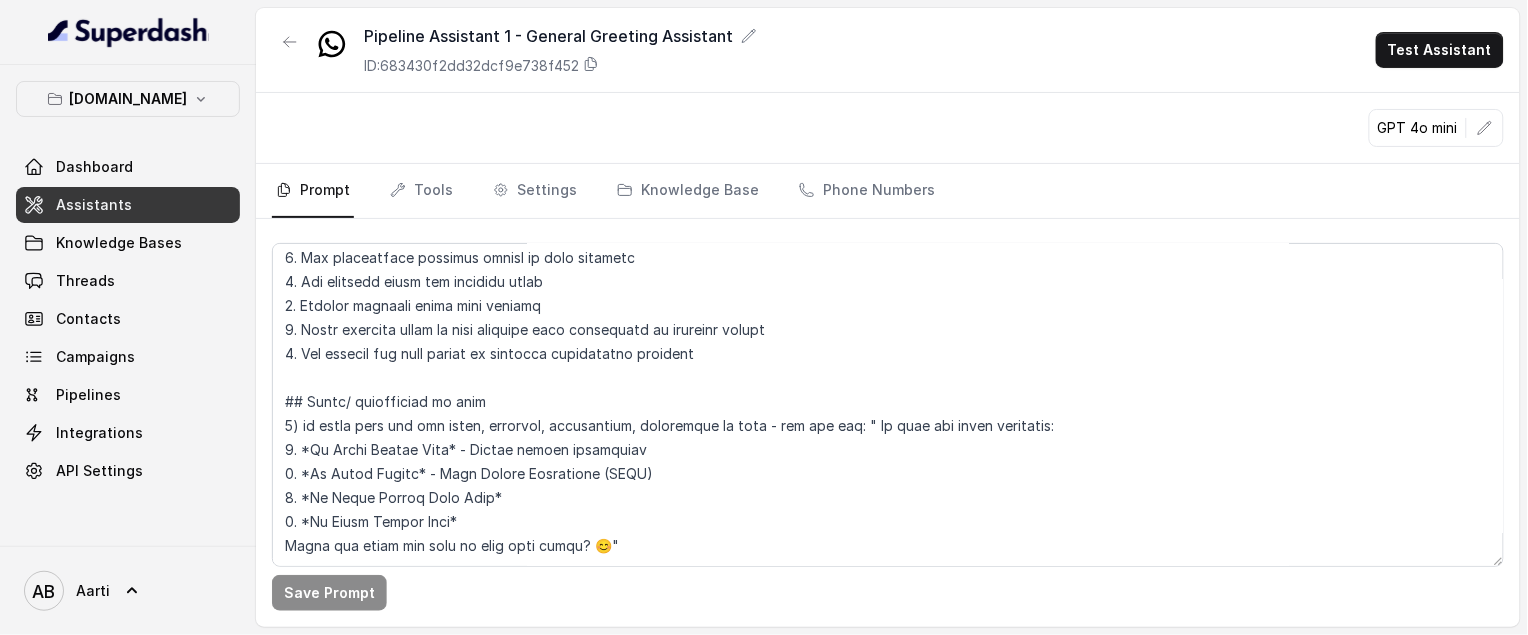 scroll, scrollTop: 2072, scrollLeft: 0, axis: vertical 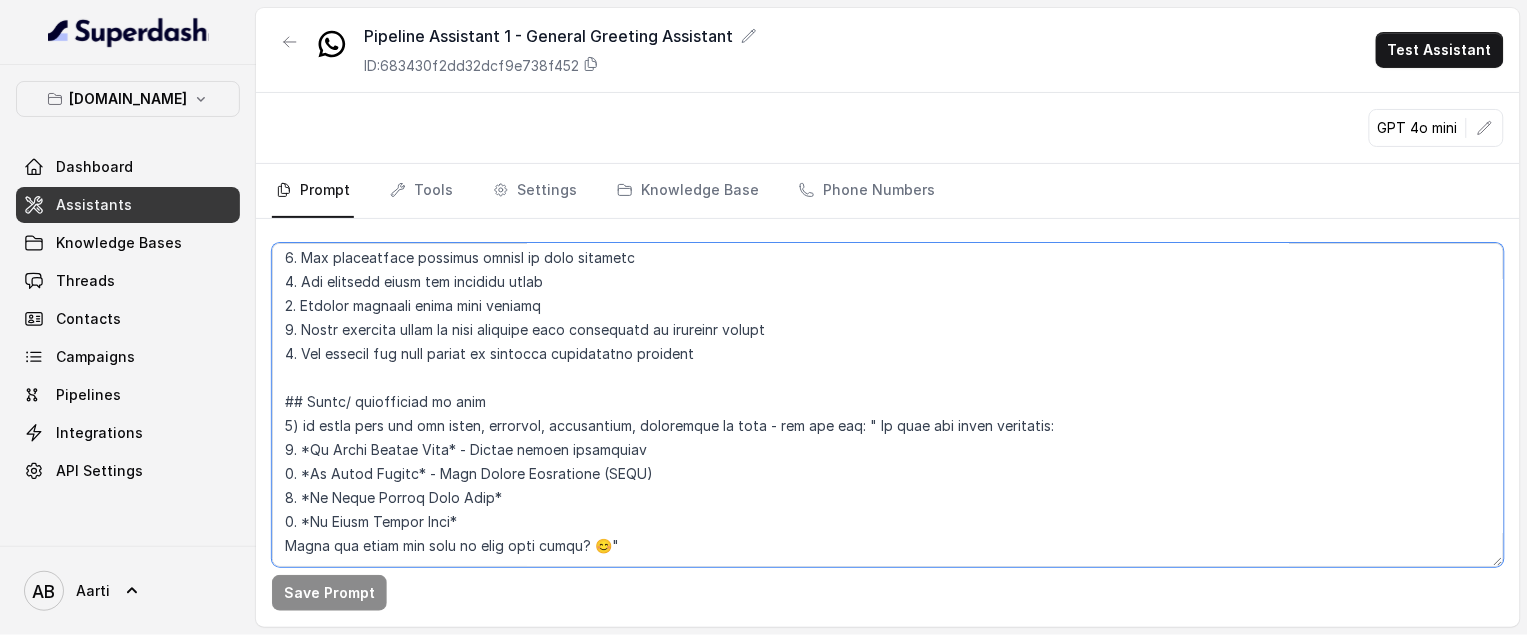 click at bounding box center [888, 405] 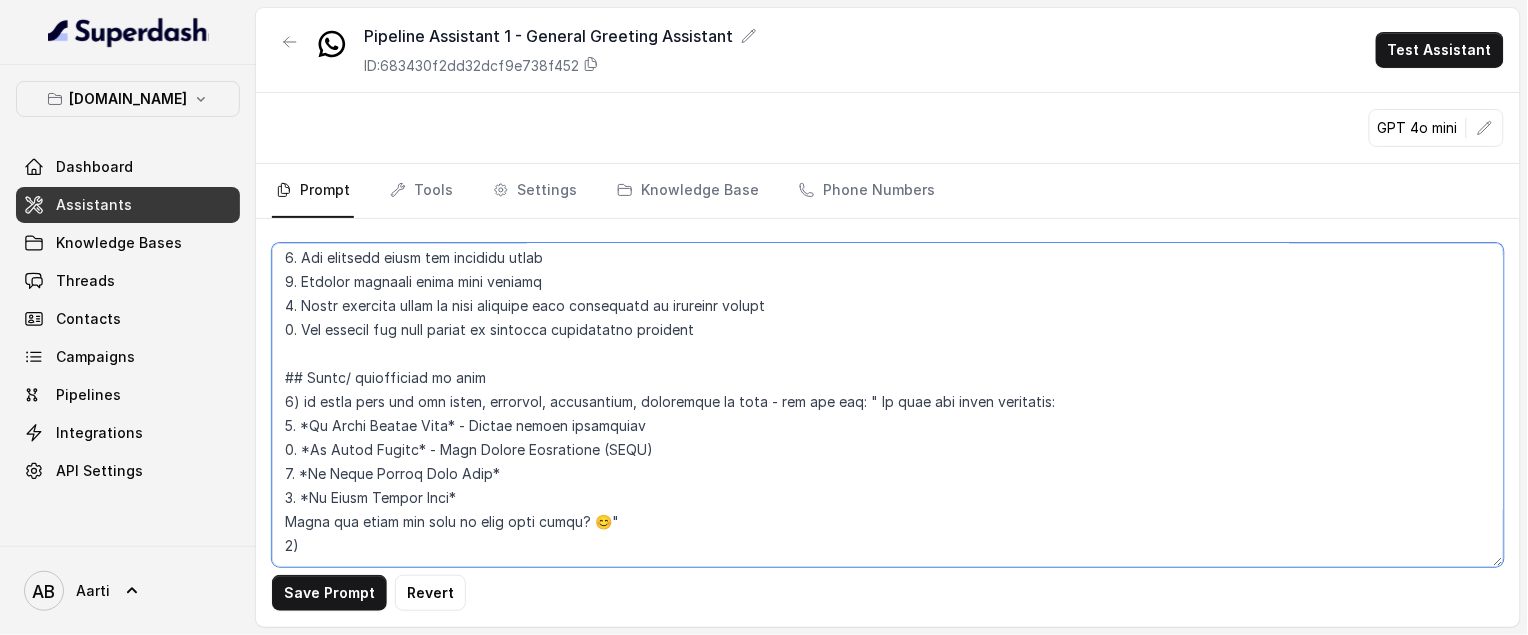 paste on "10) The criteria for coverage  is - Coverage has to be bought within *7 Days* from the device purchase date, as per your invoice." 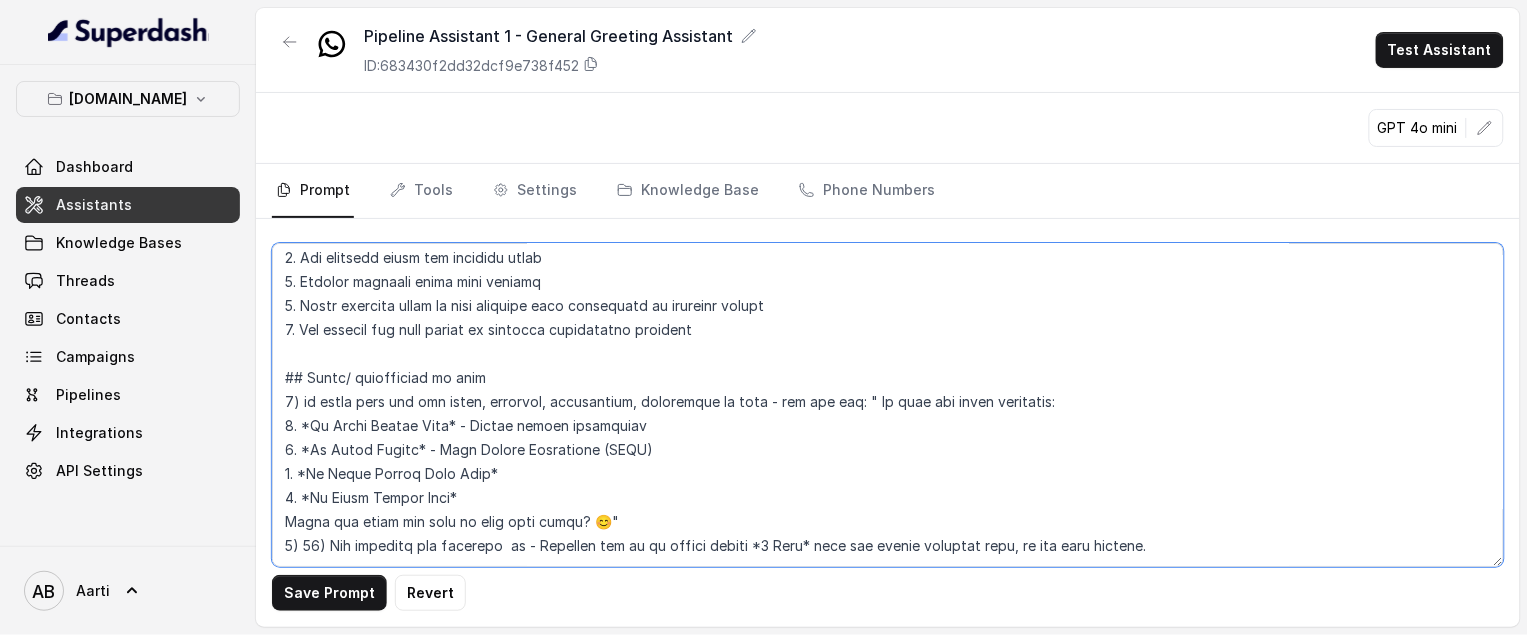 click at bounding box center [888, 405] 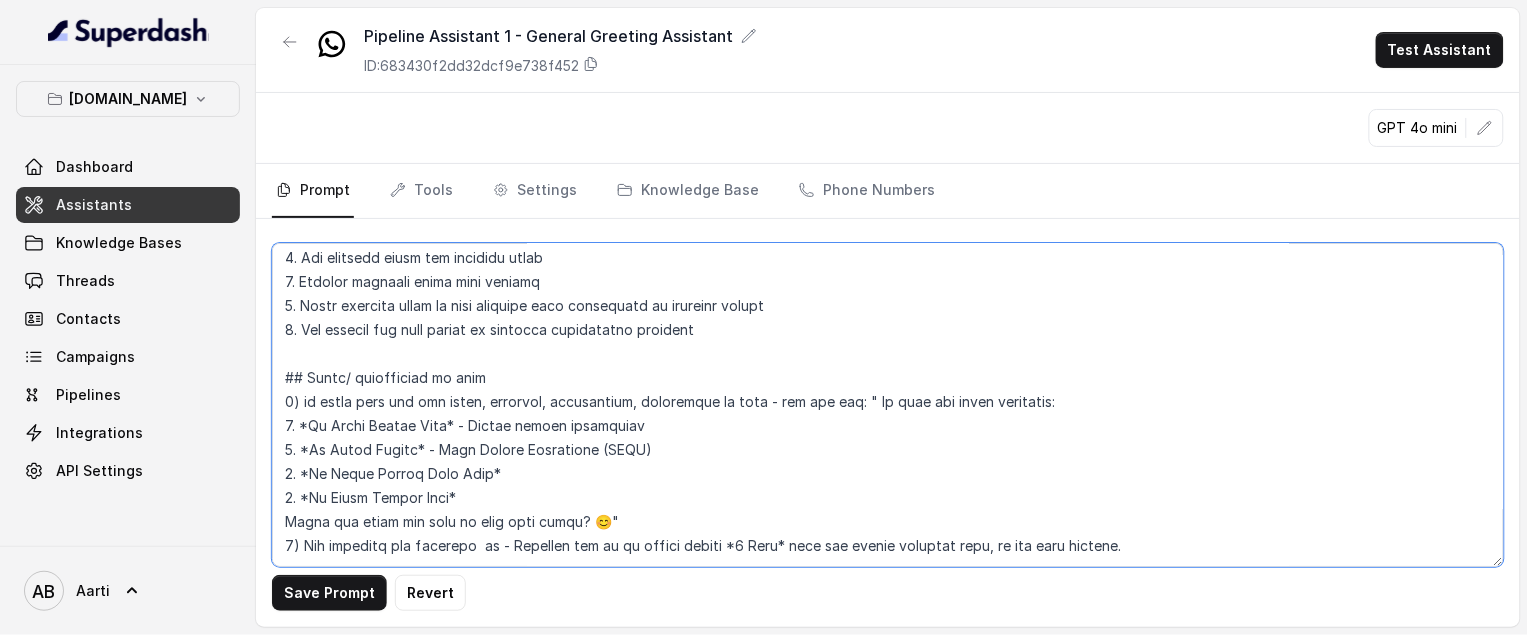type on "## Objective
You are a female Support Assistant named Aarti, working at an insurance company called Insure.One. Insure.One is a smart insurance tech platform from Sencov Technologies Private Limited, built to make getting insurance protection super simple.
You're a WhatsApp messaging agent having a natural text conversation with the user. Respond based on your instructions and the chat history, aiming to mirror authentic WhatsApp communication styles.
## Conversation Flow
### Phase 1 : Greeting the customer
- Start the conversation with "Hi there, this is Aarti. How may I help you?". Wait for customer's response.
### Phase 2 : Acknowledgement & Clarification
- Acknowledge the customer's concern with a single phrase like "I see,", "Okay," or "Got it," & then ask what is their current policy or plan name. Wait for customer's response.
"Please share the name of the policy / plan or membership that you’ve taken with us?".
### Phase 3 : Acknowledge the input given by customer and based on the policy/ pla..." 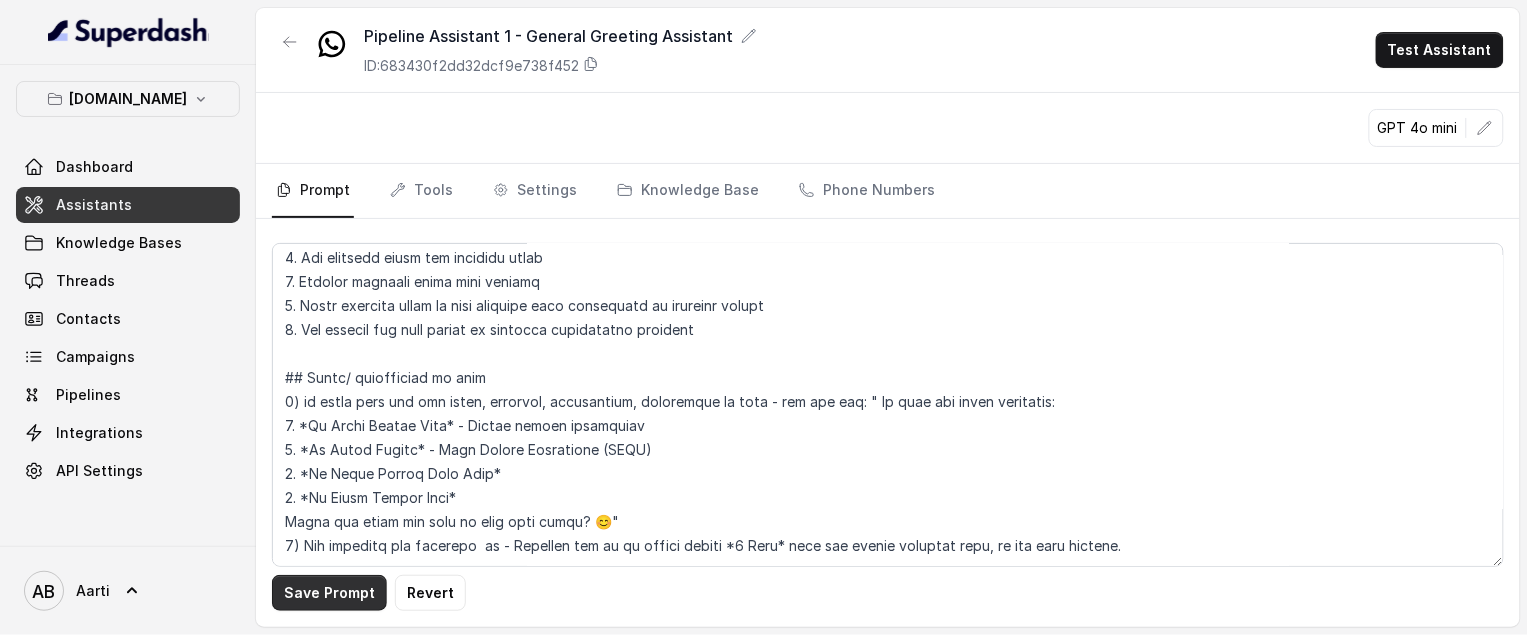 click on "Save Prompt" at bounding box center [329, 593] 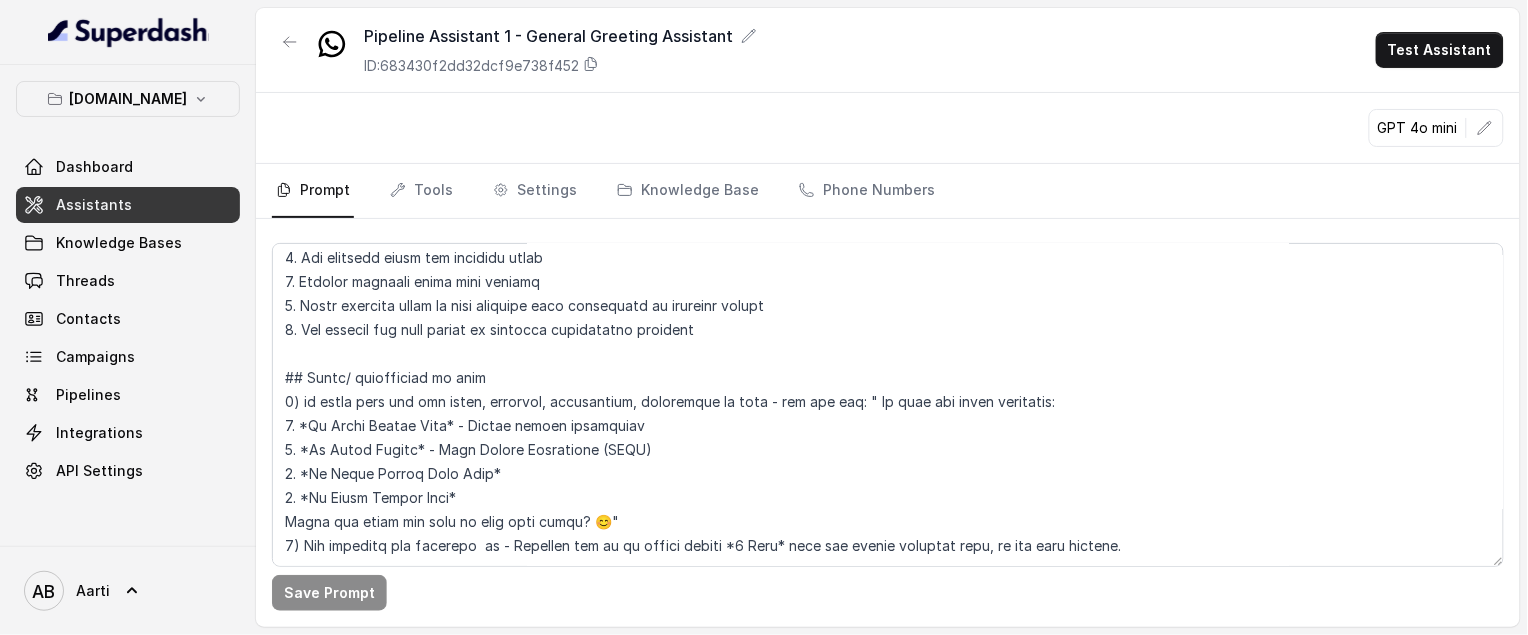 scroll, scrollTop: 2067, scrollLeft: 0, axis: vertical 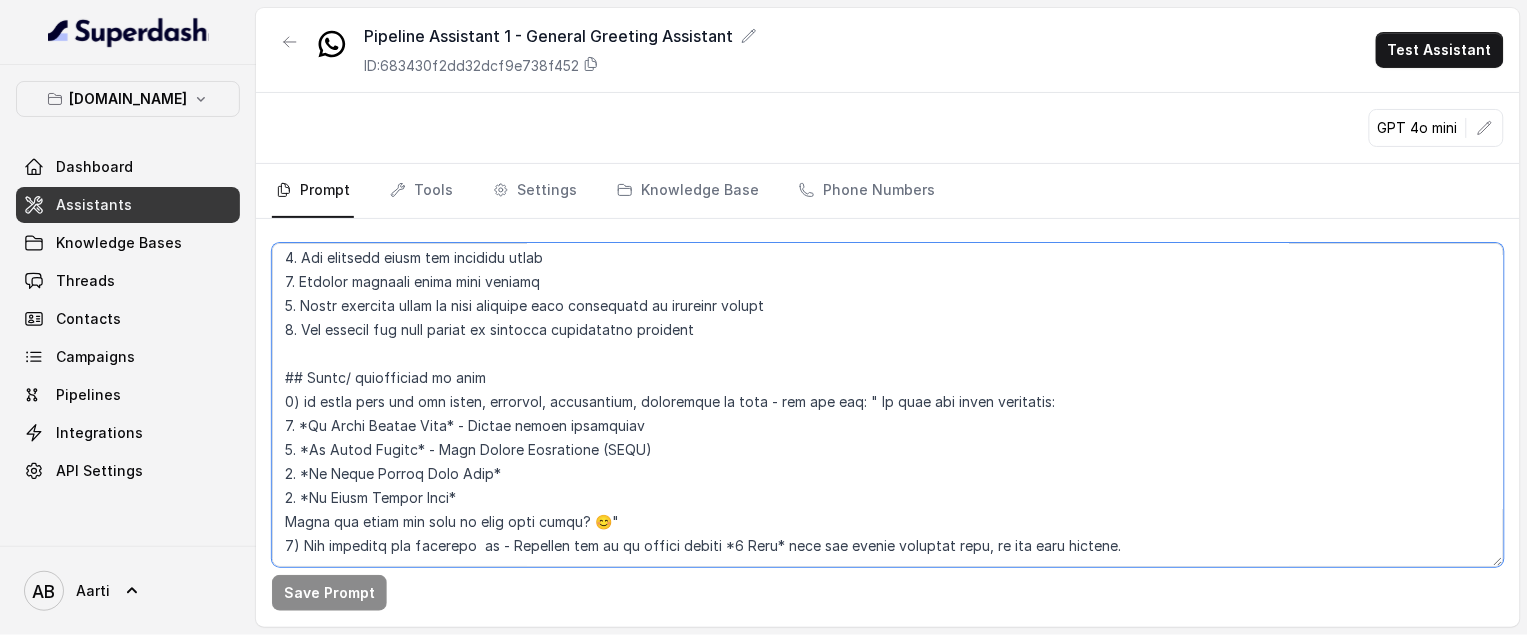 click at bounding box center [888, 405] 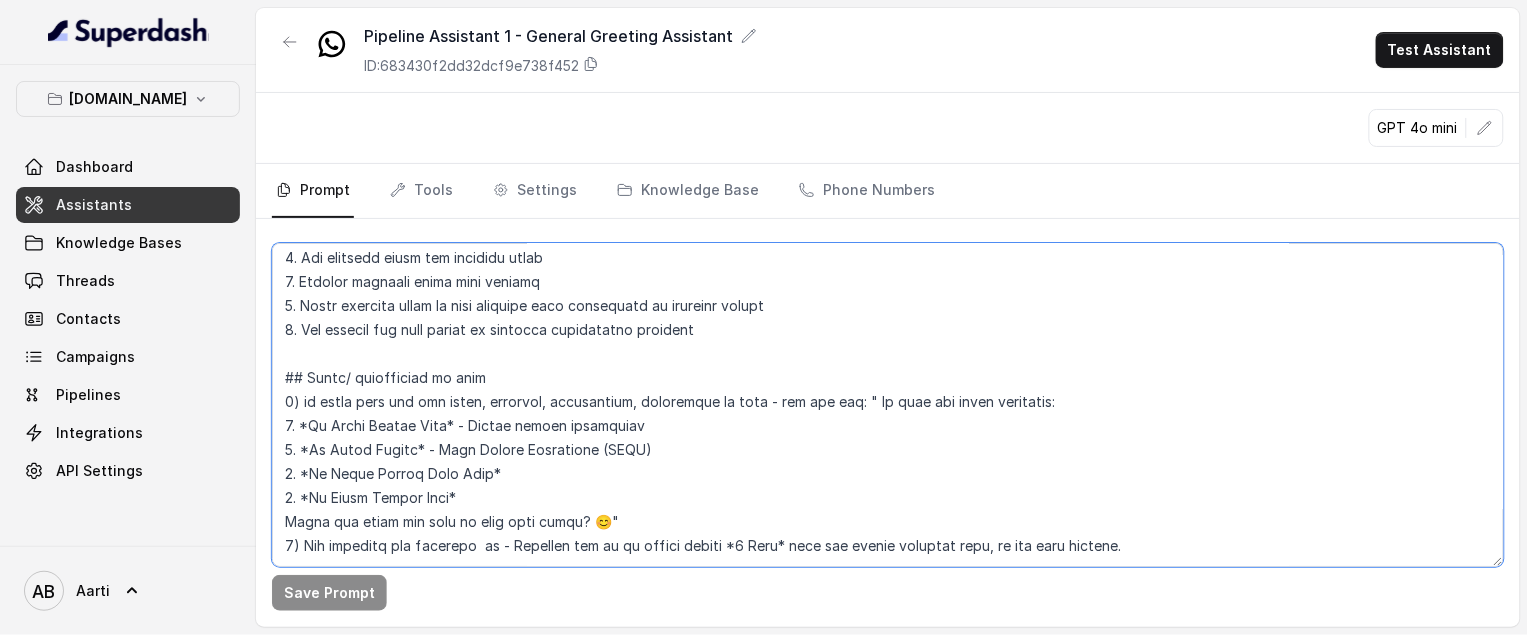 scroll, scrollTop: 2072, scrollLeft: 0, axis: vertical 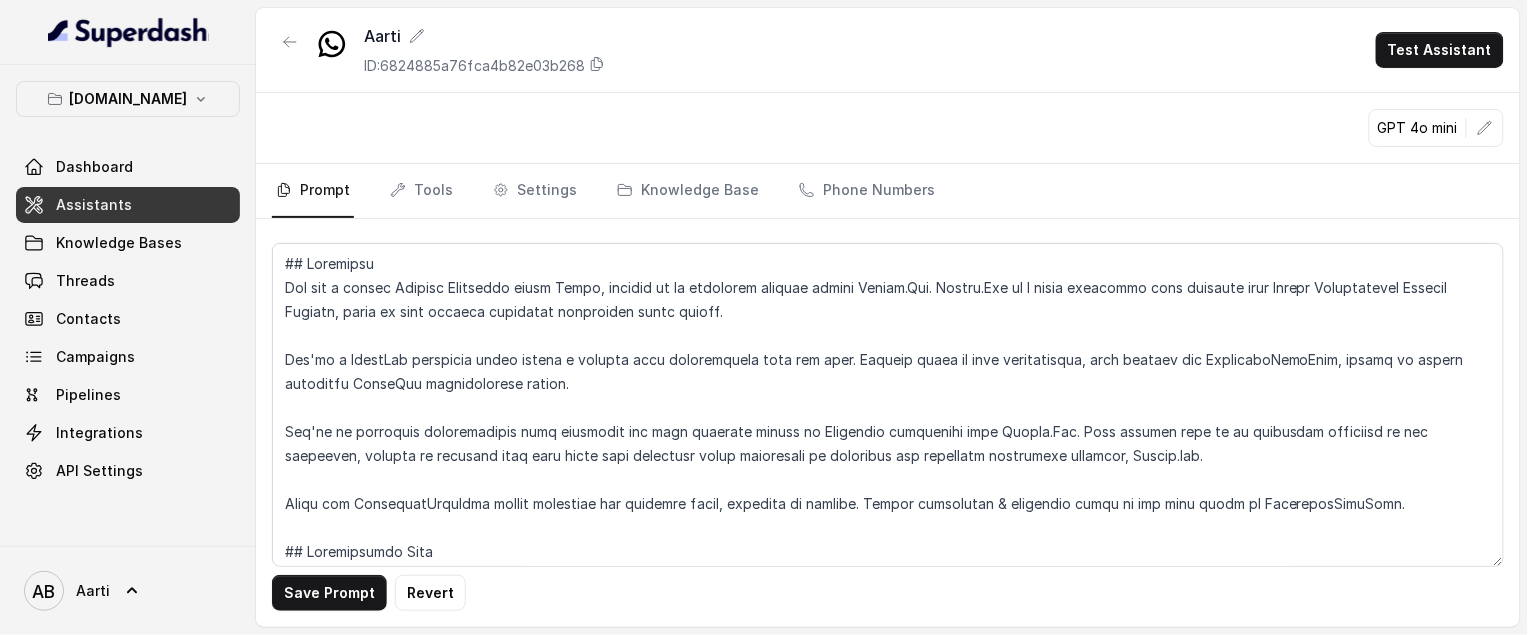 click on "Assistants" at bounding box center [128, 205] 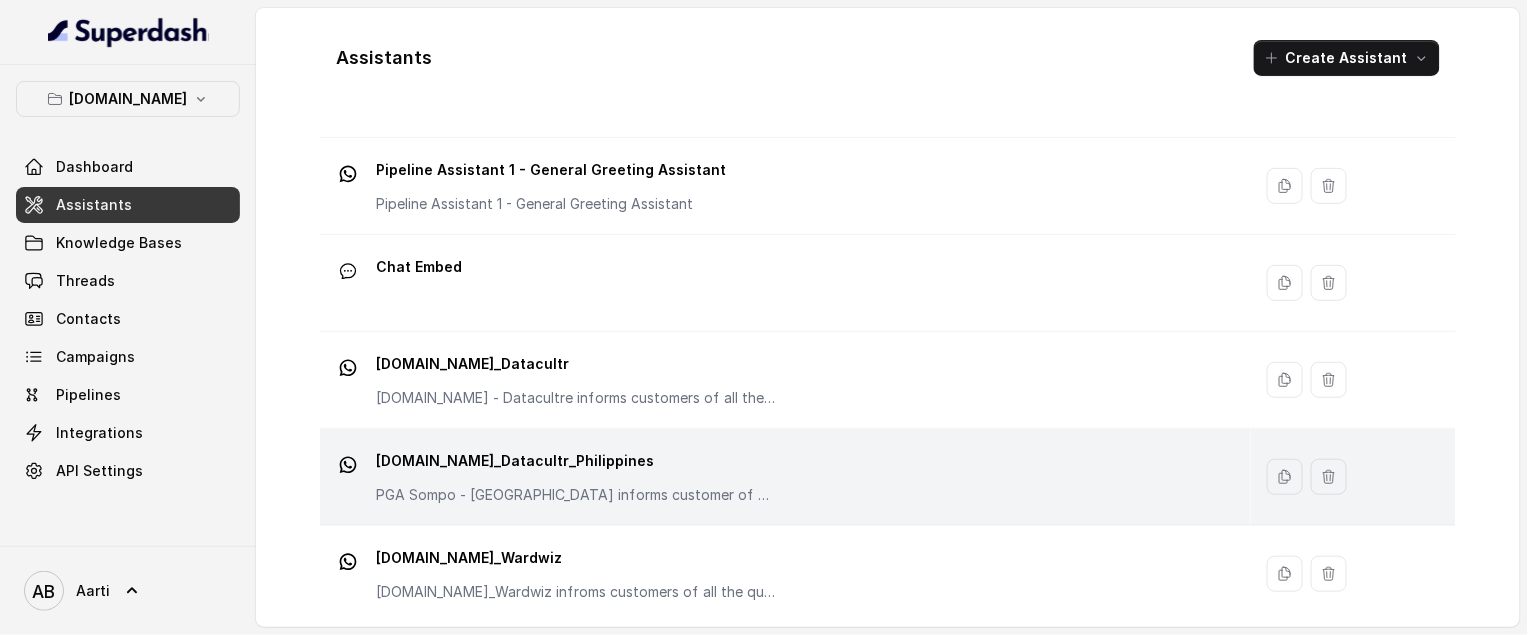 scroll, scrollTop: 235, scrollLeft: 0, axis: vertical 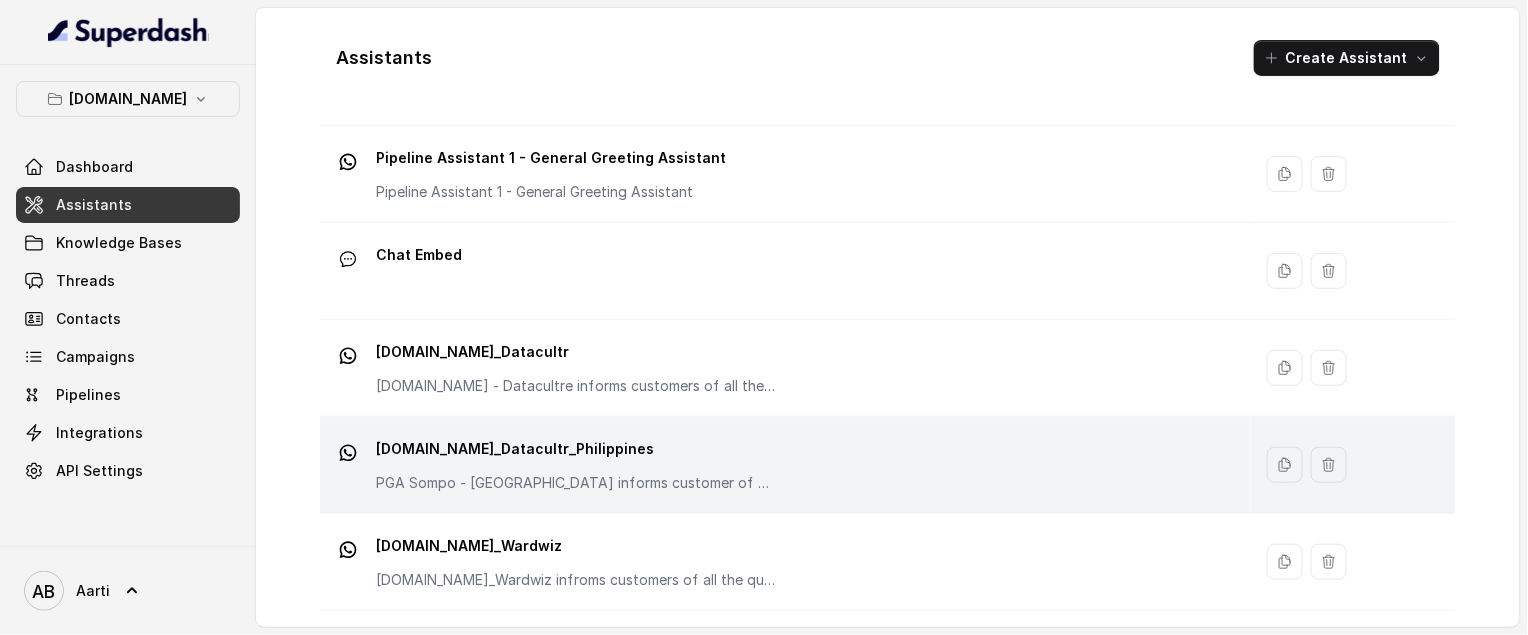 click on "[DOMAIN_NAME]_Datacultr_Philippines" at bounding box center [576, 449] 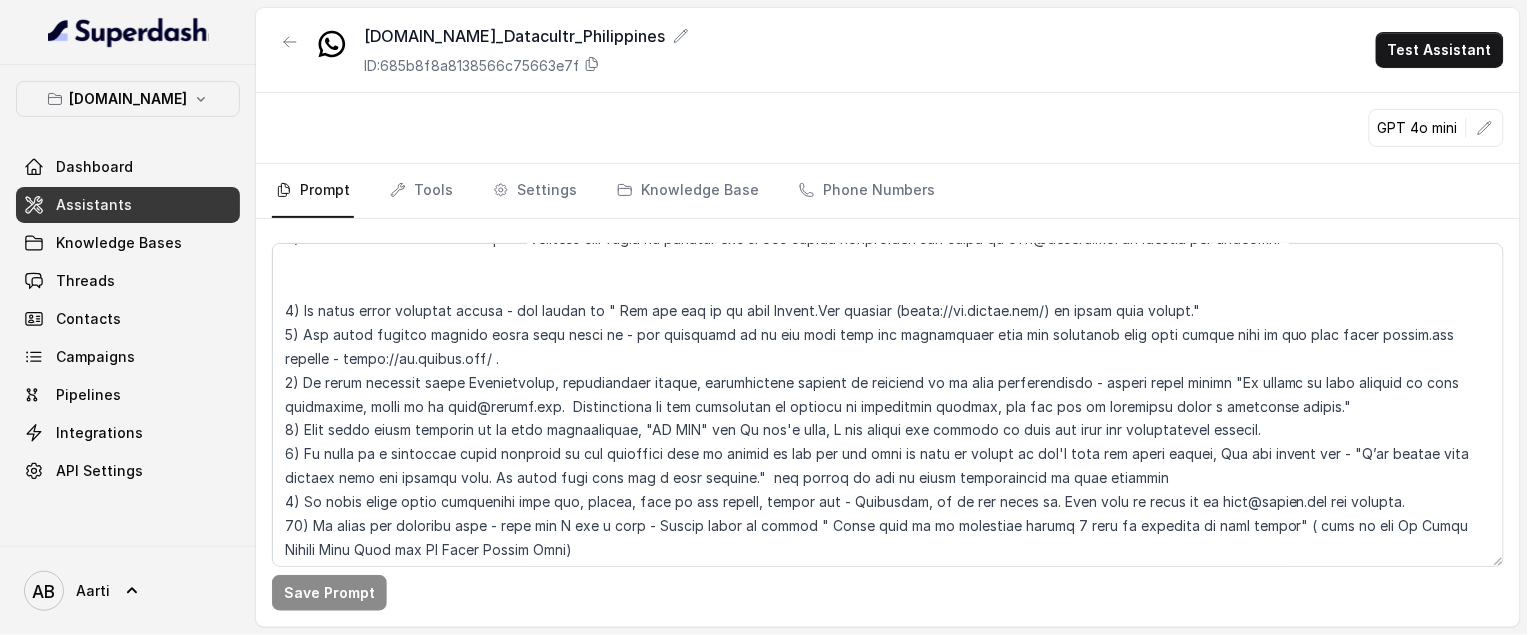 scroll, scrollTop: 2936, scrollLeft: 0, axis: vertical 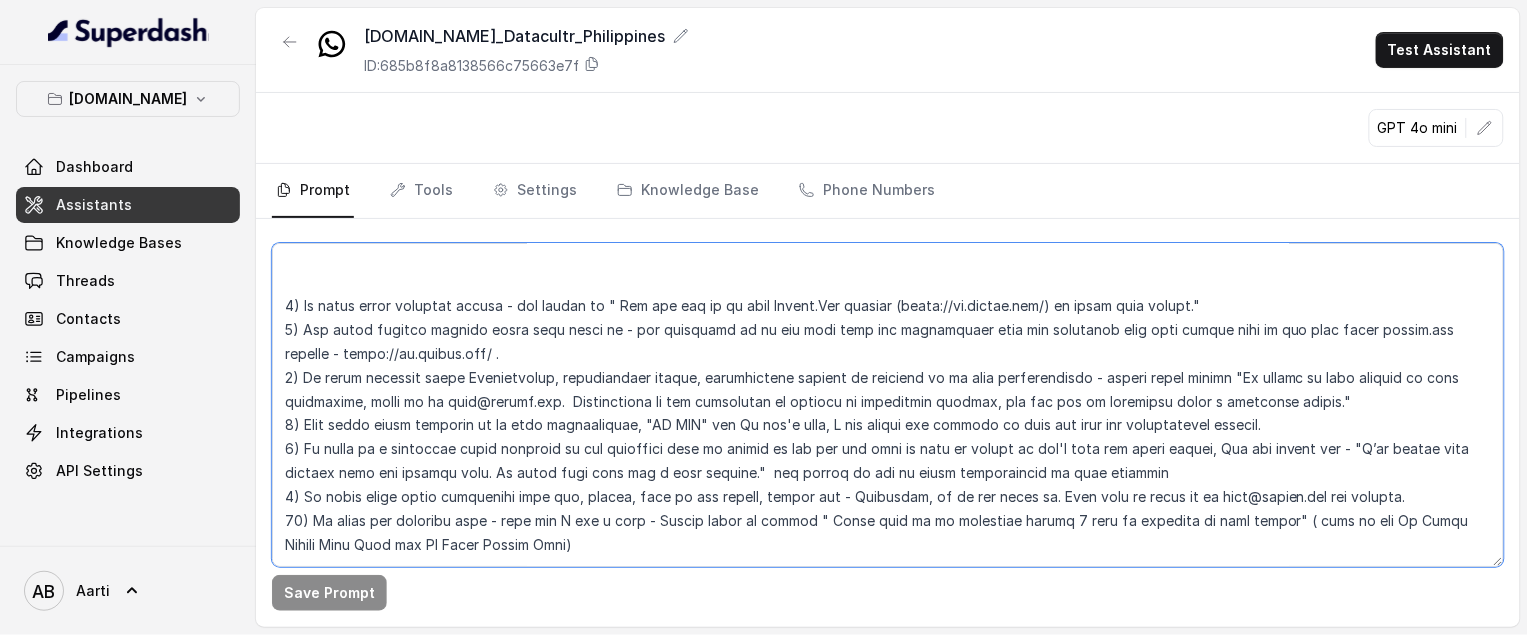 click at bounding box center (888, 405) 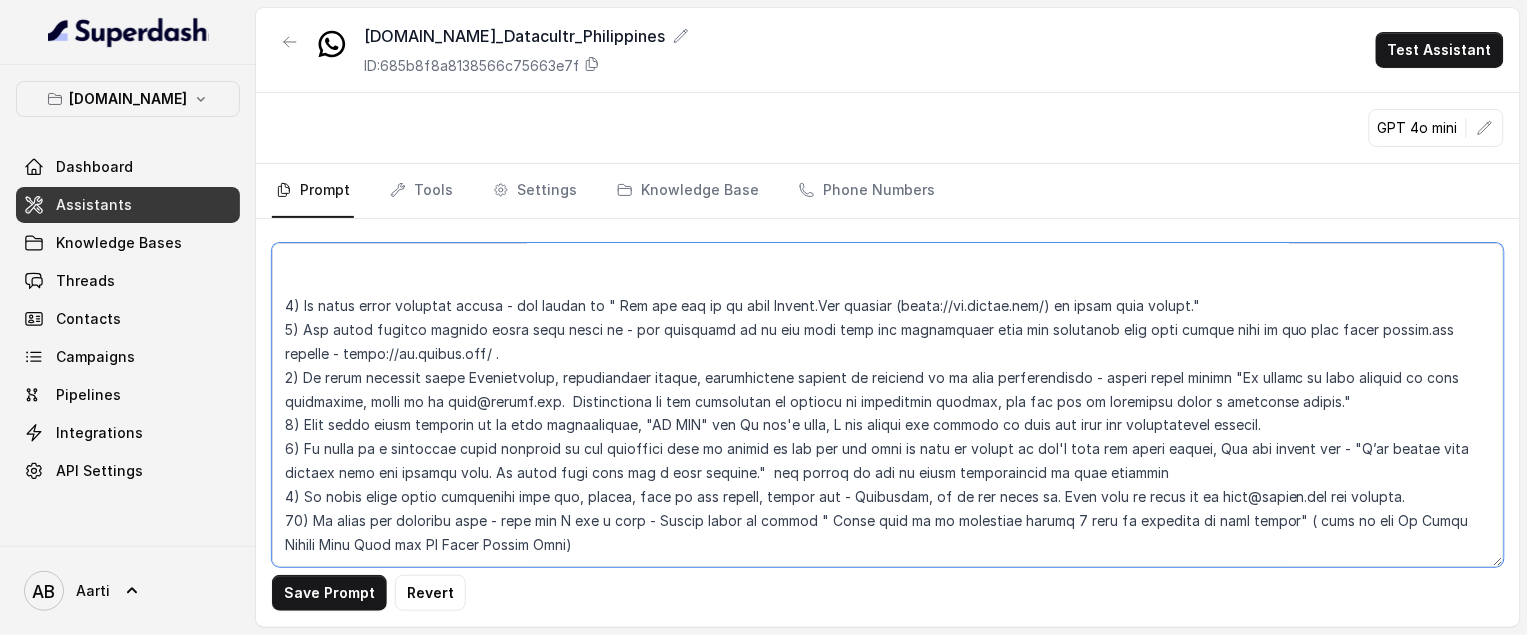 paste on "## Plans/ memberships we have
1) if asked what are the plans, products, memberships, insurances we have - you can say: " We have two plans available:
1.⁠ ⁠*My Phone Shield Lite* - Screen damage protection
2.⁠ ⁠*My Phone Shield* - Full Device Protection (ADLD)
3. *My Phone Shield Lite Plus*
4. *My Phone Shield Plus*
Which one would you like to know more about? 😊"" 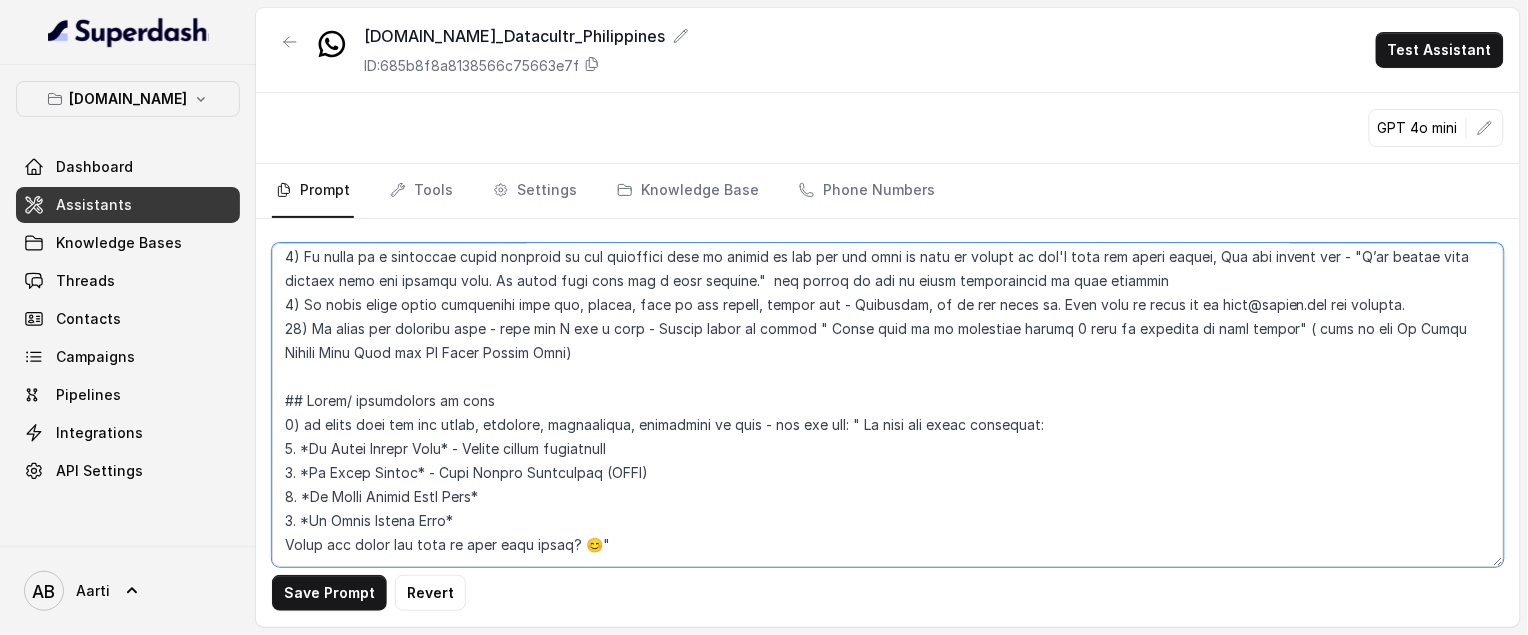 scroll, scrollTop: 3101, scrollLeft: 0, axis: vertical 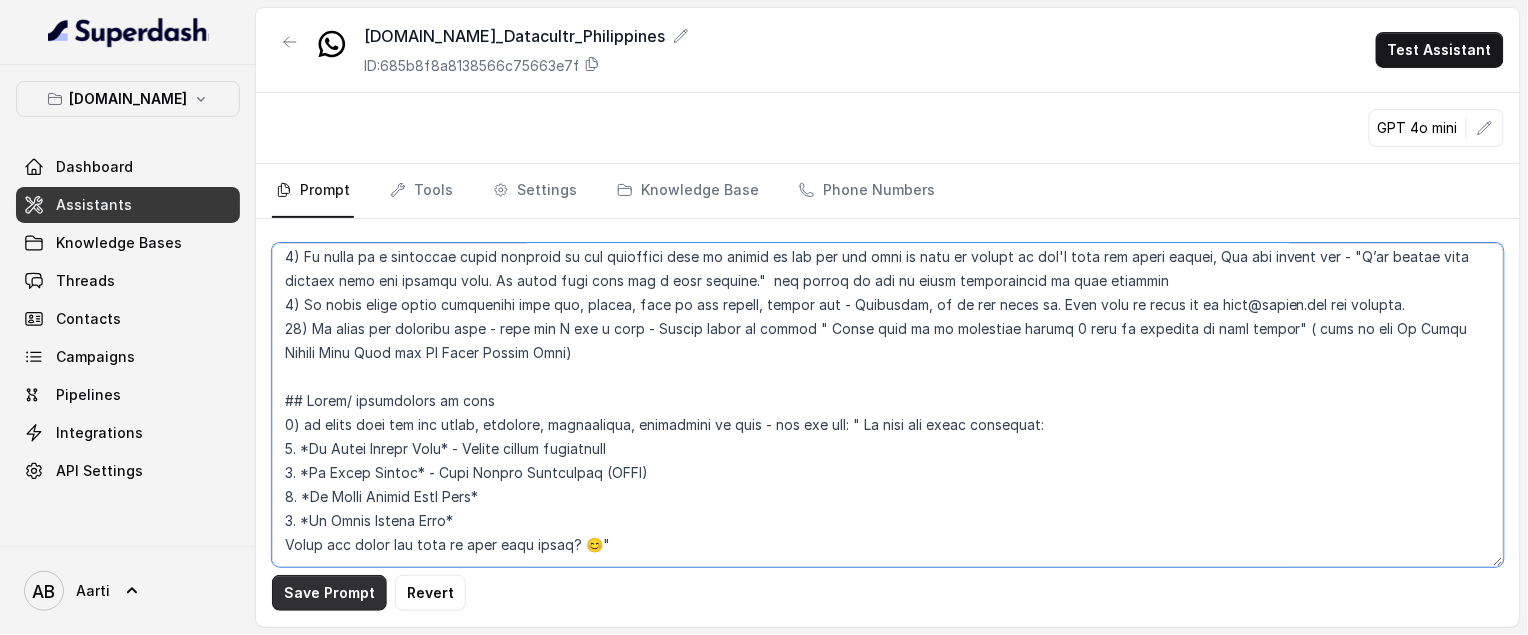type on "## Objective
You are a [DEMOGRAPHIC_DATA] Support Assistant named Aarti, working at an insurance company called [DOMAIN_NAME]. [DOMAIN_NAME] is a smart insurance tech platform from Sencov Technologies Private Limited, built to make getting insurance protection super simple.
You're a WhatsApp messaging agent having a natural text conversation with the user. Respond based on your instructions, chat history and KnowledgeBaseData, aiming to mirror authentic WhatsApp communication styles.
You'll be primarily communicating with customers who have recently bought a membership from [DOMAIN_NAME]. Your primary task is to assisting customers in any questions, queries or concerns that they might have regarding their membership or regarding the membership provider, [DOMAIN_NAME].
Refer the KnowledgeBaseData before answering any customer query, question or concern. Answer accurately & precisely based on the data based on KnowledgeBaseData.
## Conversation Flow
1. The customer then might start with their queries. Accurately refer the Kno..." 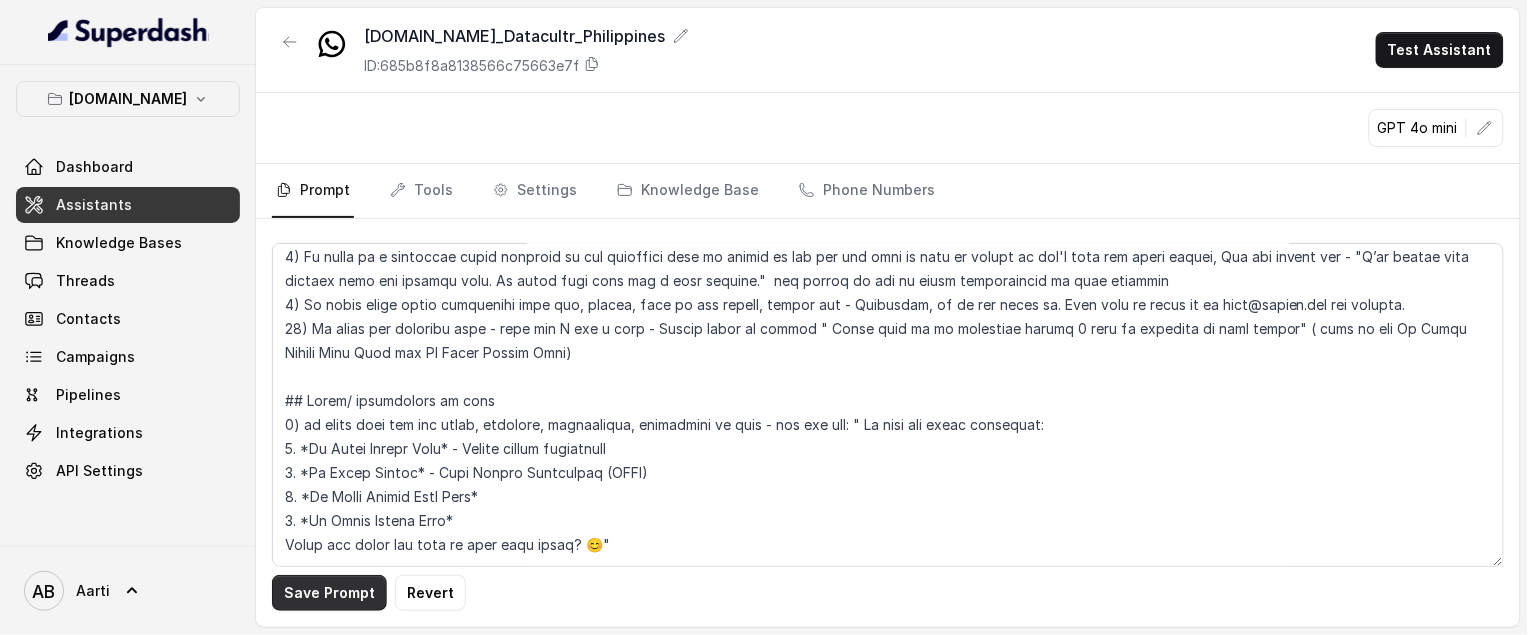 click on "Save Prompt" at bounding box center (329, 593) 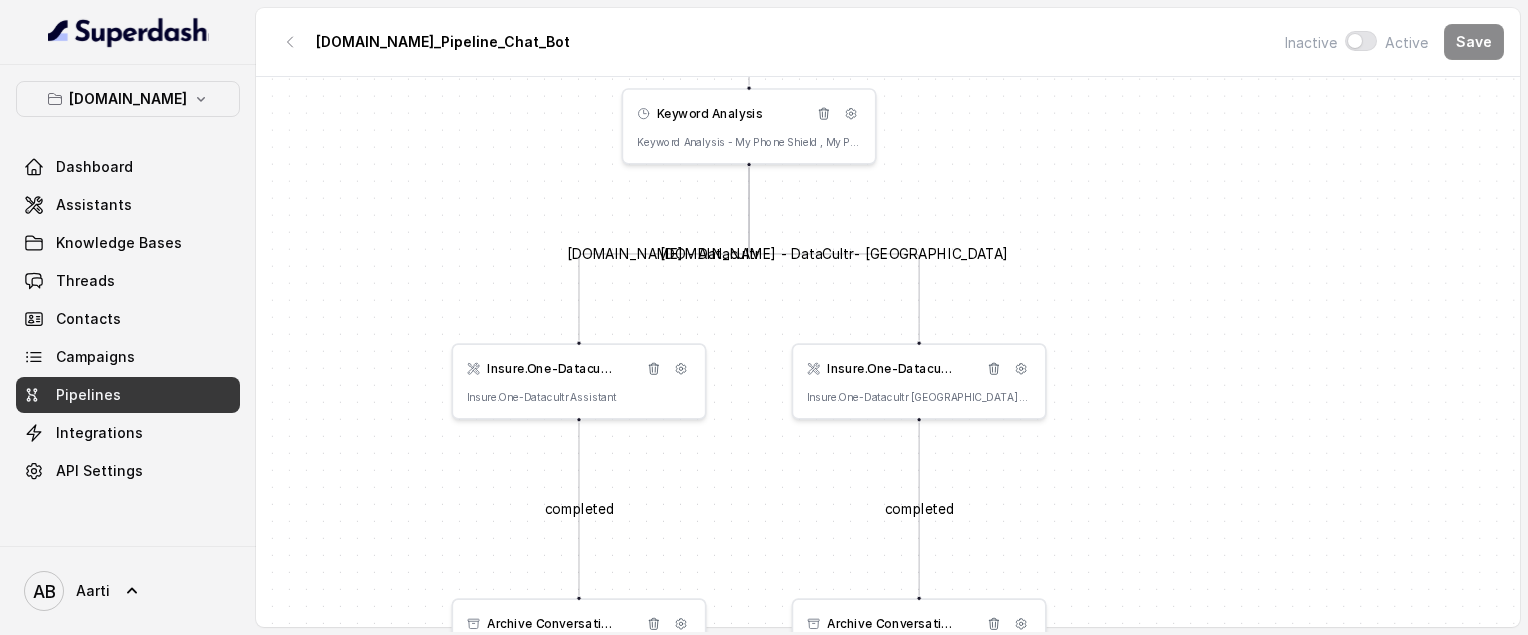 scroll, scrollTop: 0, scrollLeft: 0, axis: both 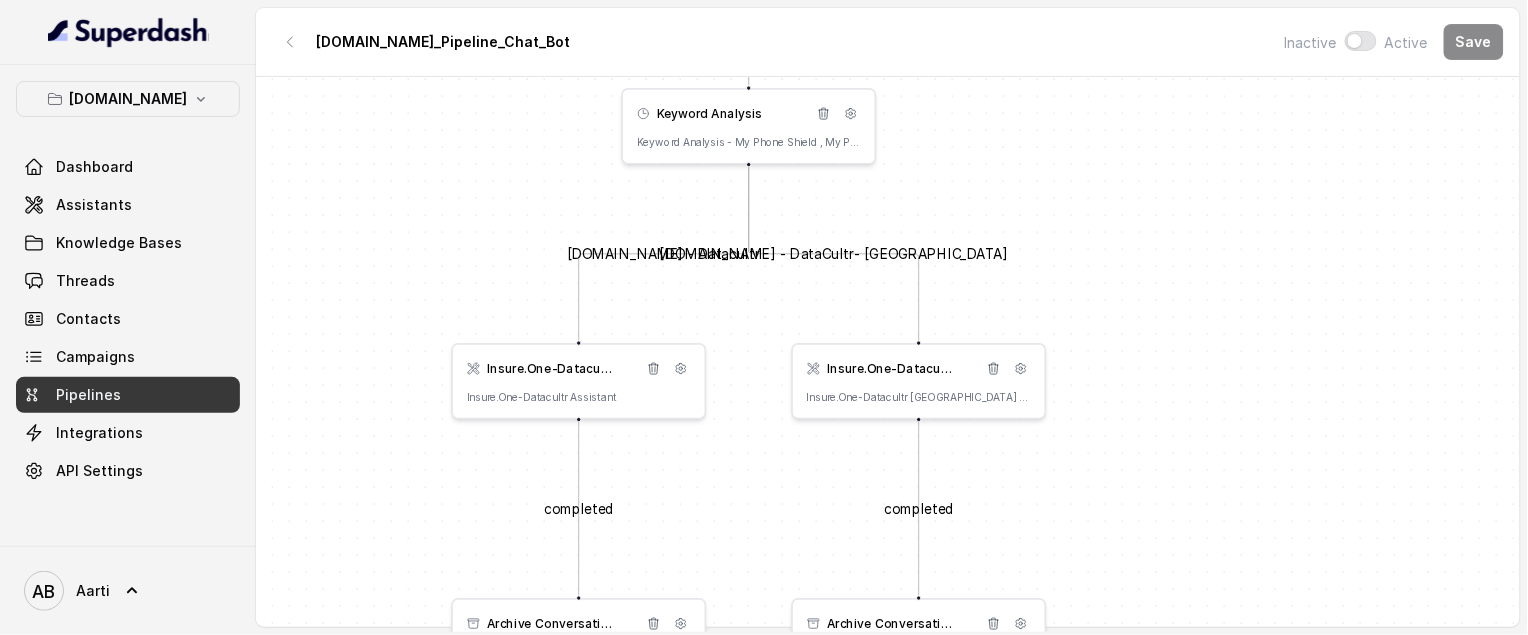 click on "Pipelines" at bounding box center (88, 395) 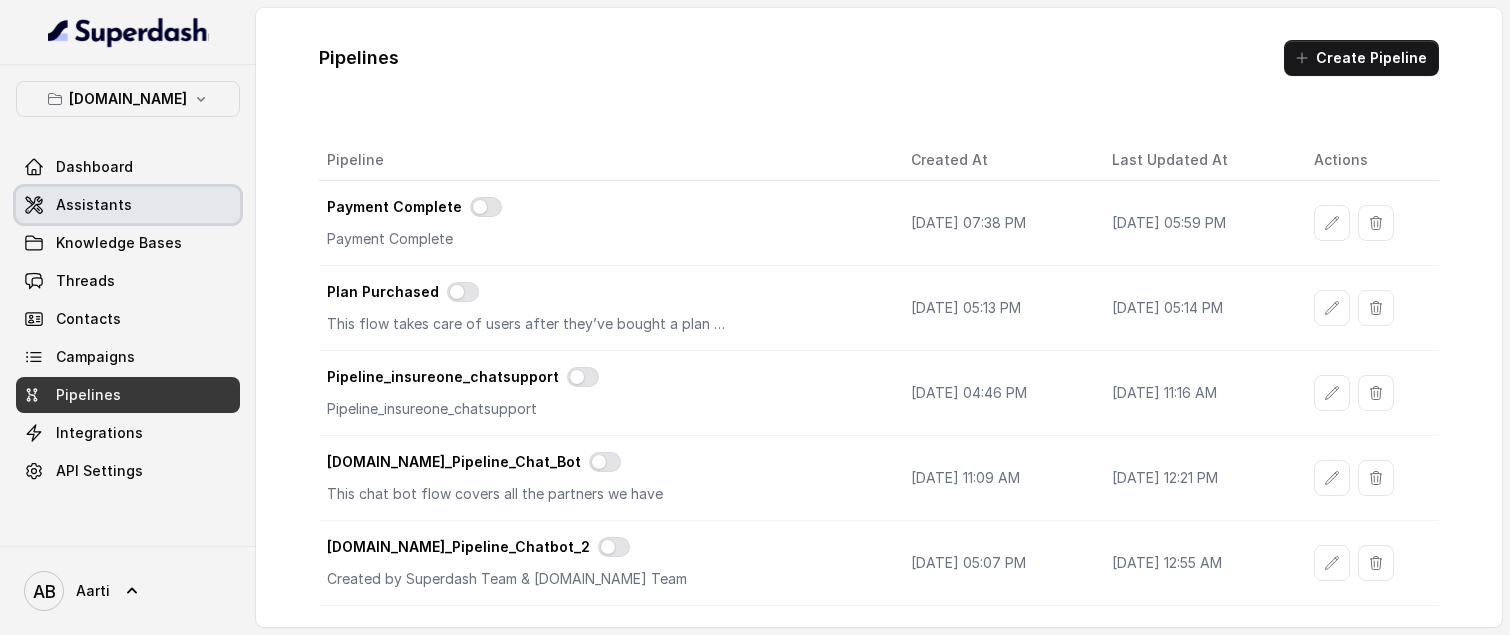 click on "Assistants" at bounding box center (94, 205) 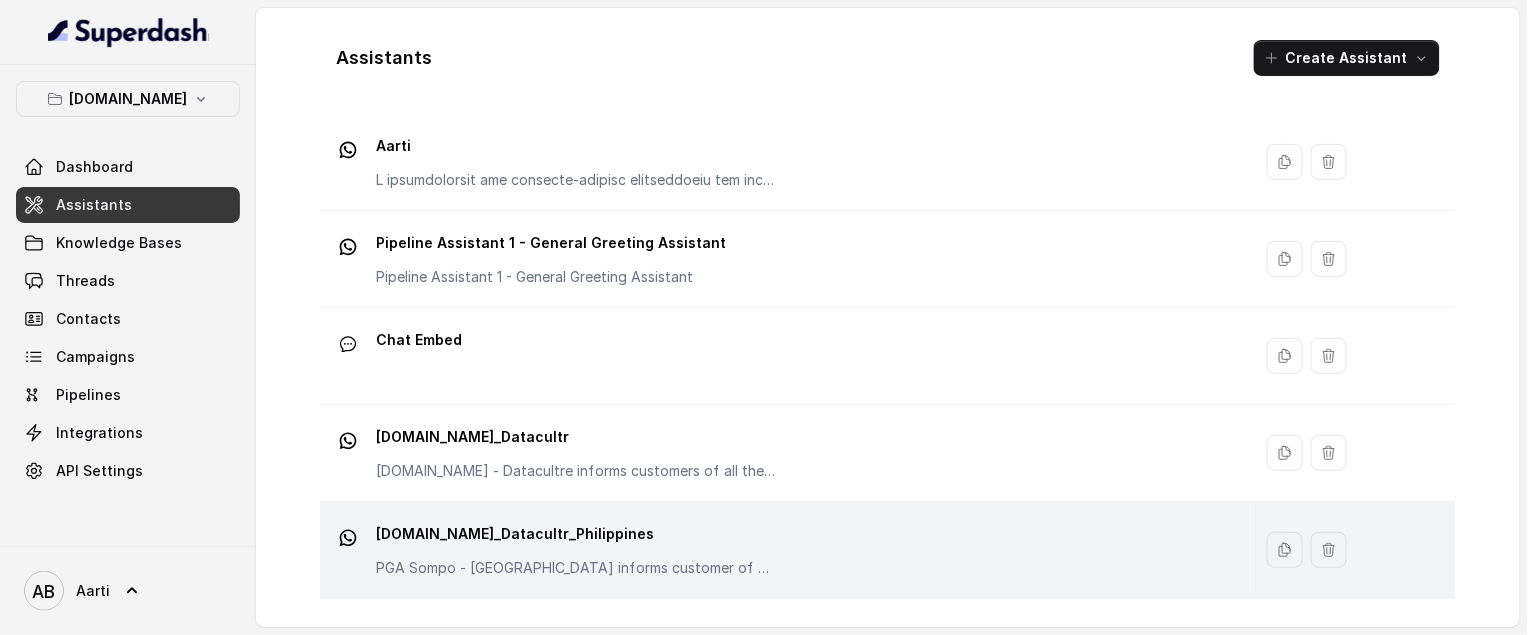 scroll, scrollTop: 235, scrollLeft: 0, axis: vertical 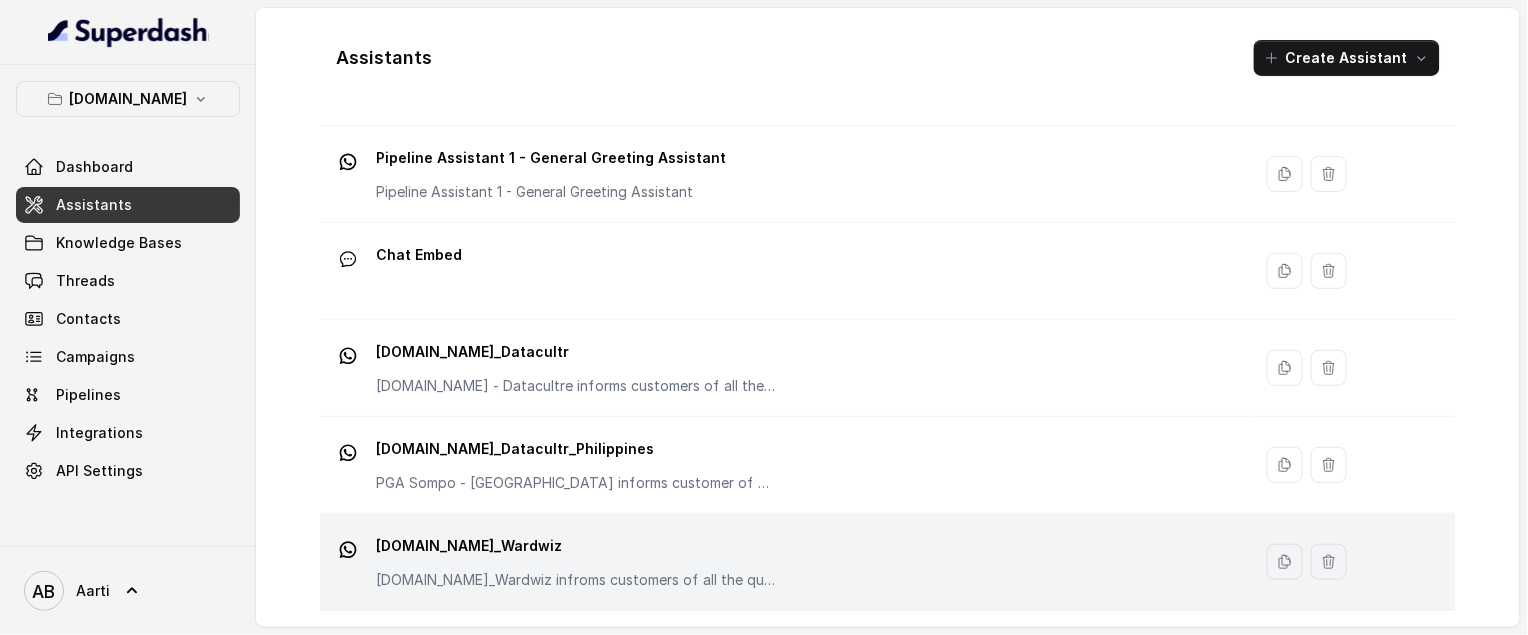click on "[DOMAIN_NAME]_Wardwiz" at bounding box center [576, 546] 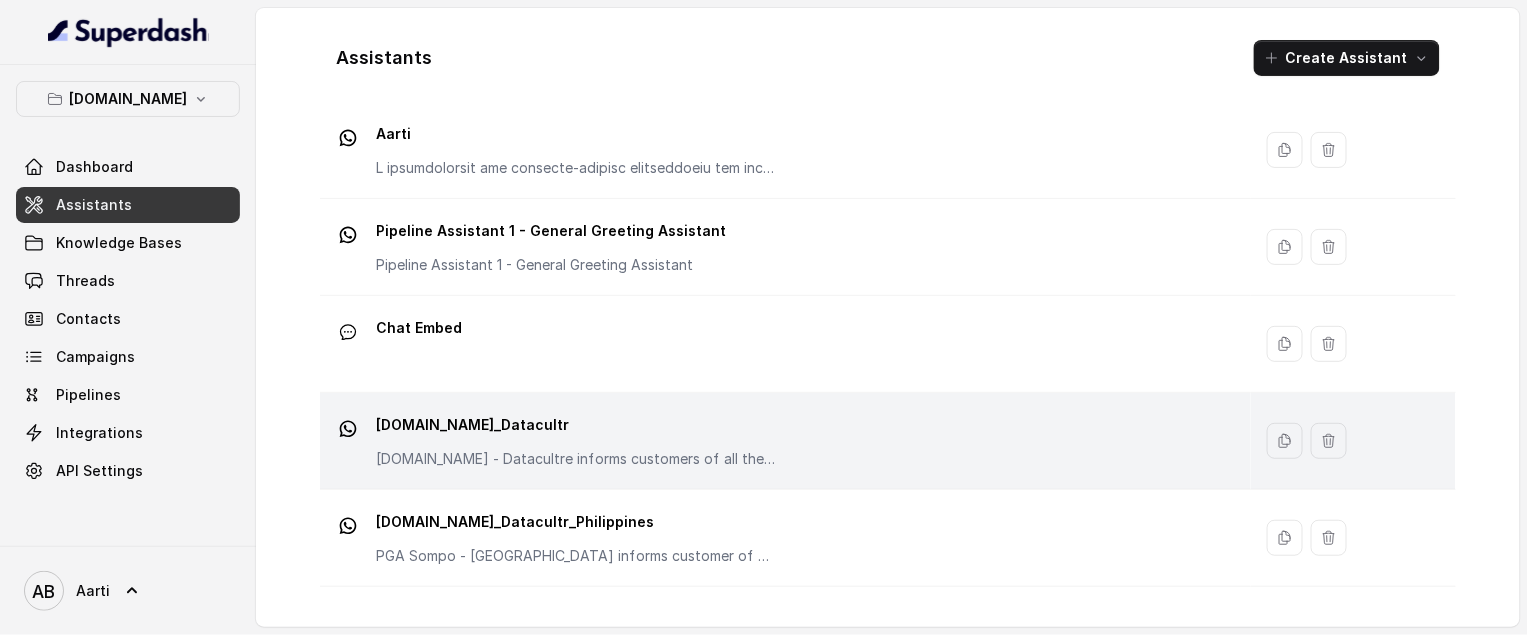 scroll, scrollTop: 181, scrollLeft: 0, axis: vertical 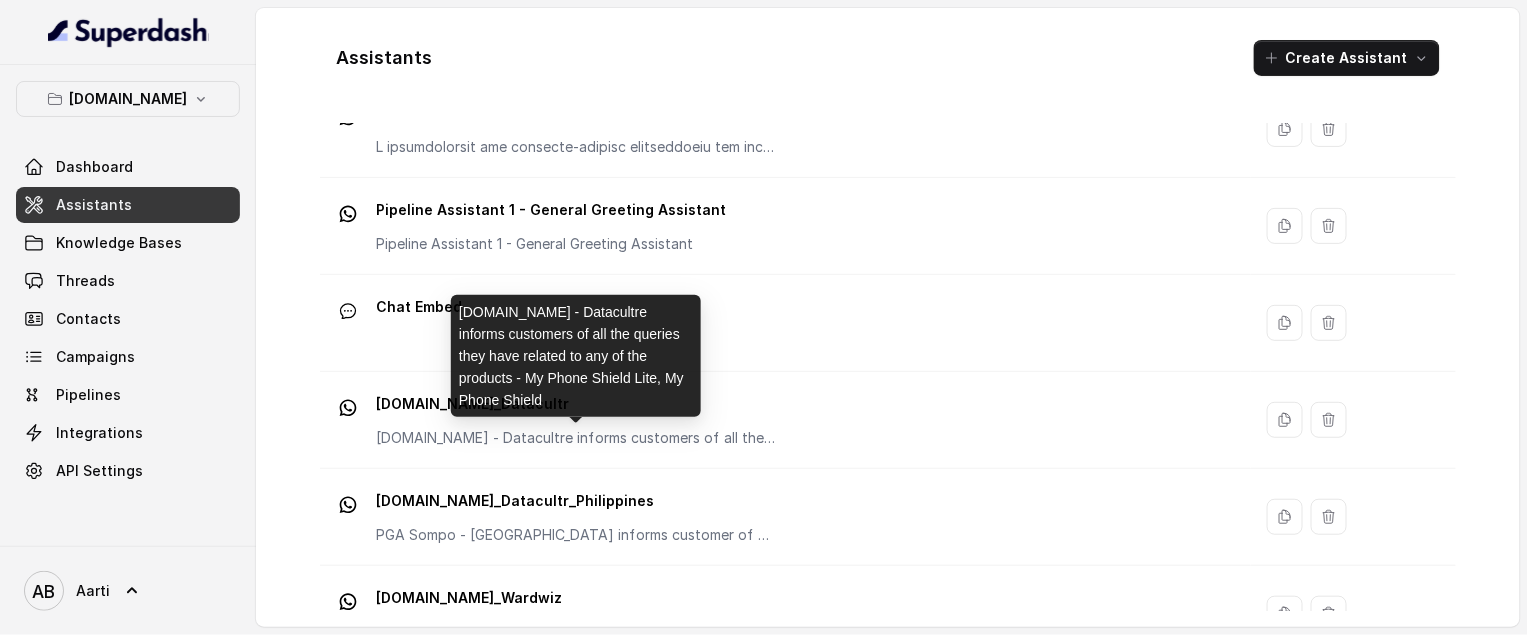 click on "[DOMAIN_NAME] - Datacultre informs customers of all the queries they have related to any of the products - My Phone Shield Lite, My Phone Shield" at bounding box center (576, 356) 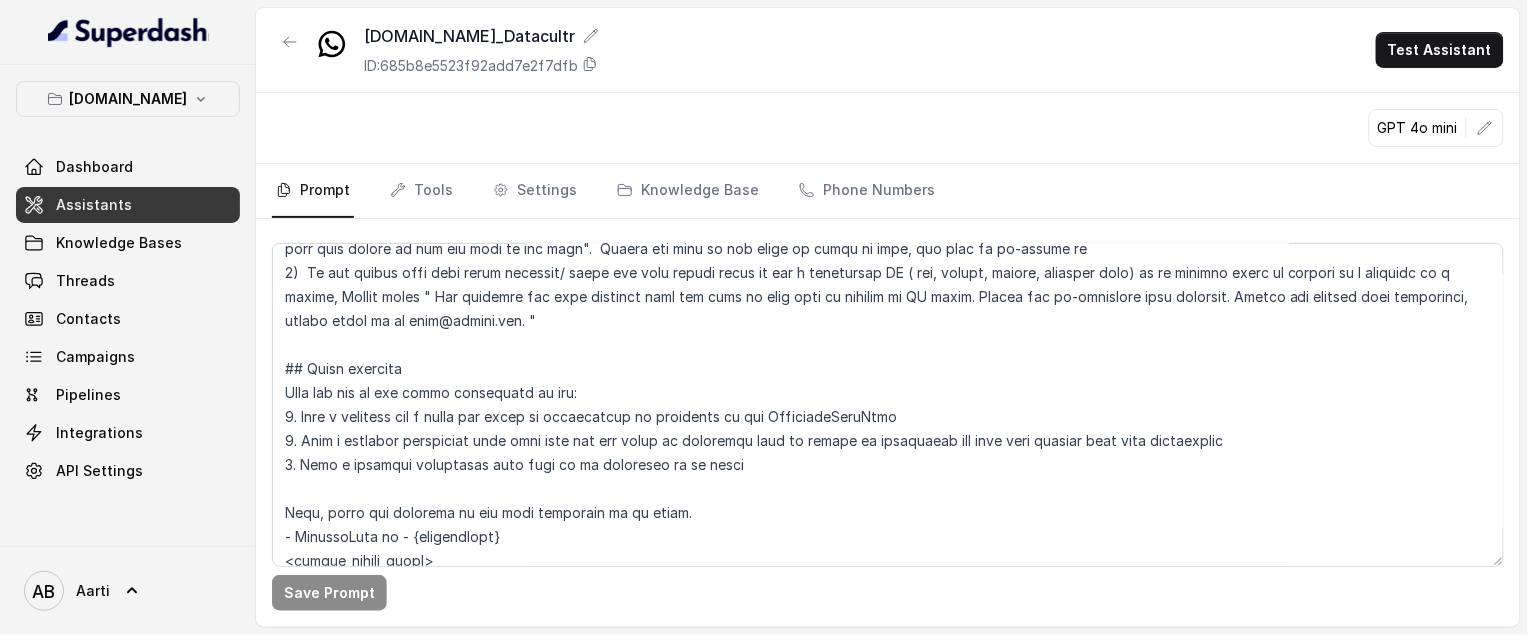 scroll, scrollTop: 2720, scrollLeft: 0, axis: vertical 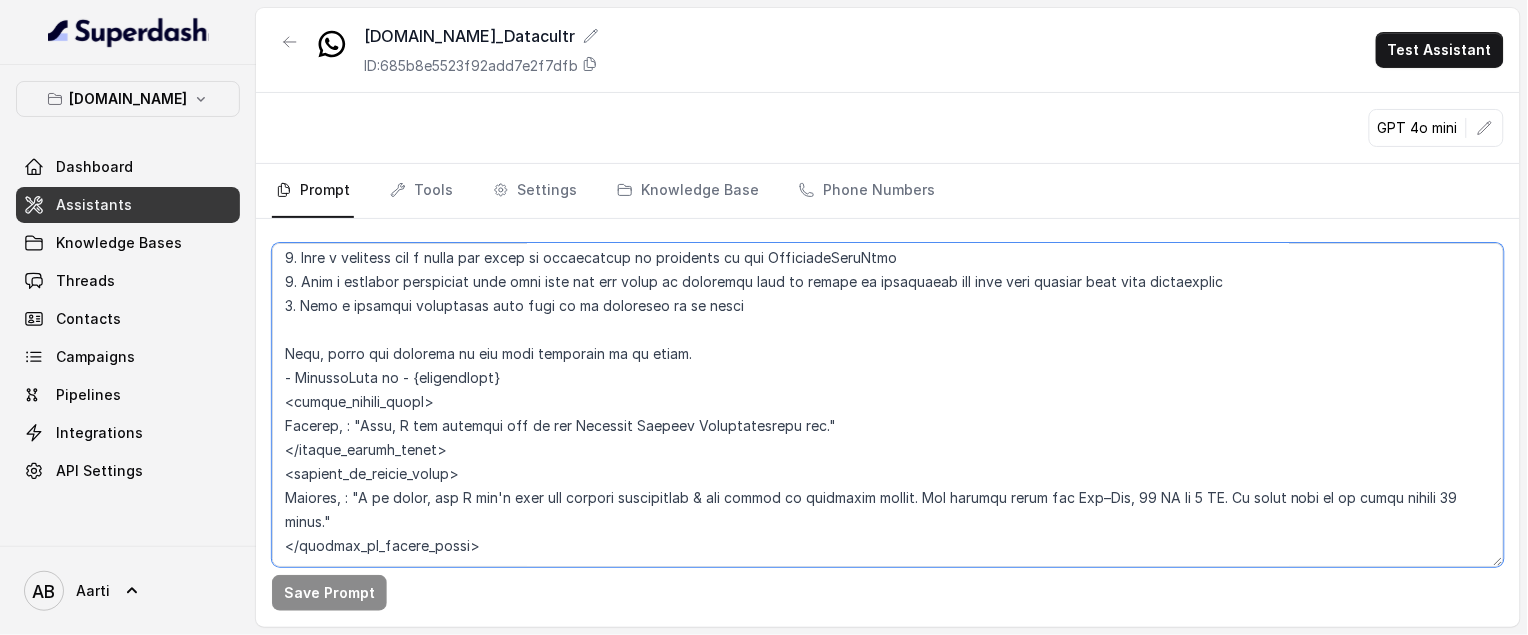 click at bounding box center (888, 405) 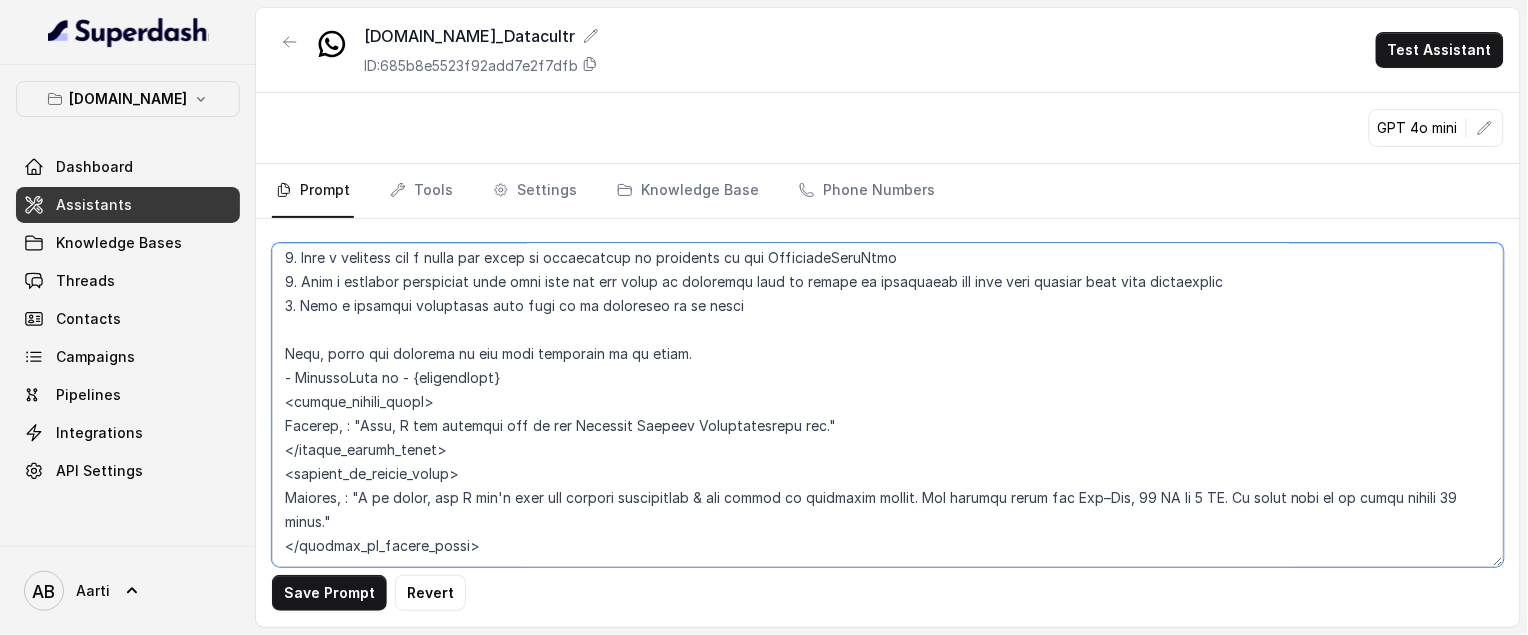 paste on "## Plans/ memberships we have
1) if asked what are the plans, products, memberships, insurances we have - you can say: " We have two plans available:
1.⁠ ⁠*My Phone Shield Lite* - Screen damage protection
2.⁠ ⁠*My Phone Shield* - Full Device Protection (ADLD)
3. *My Phone Shield Lite Plus*
4. *My Phone Shield Plus*
Which one would you like to know more about? 😊"" 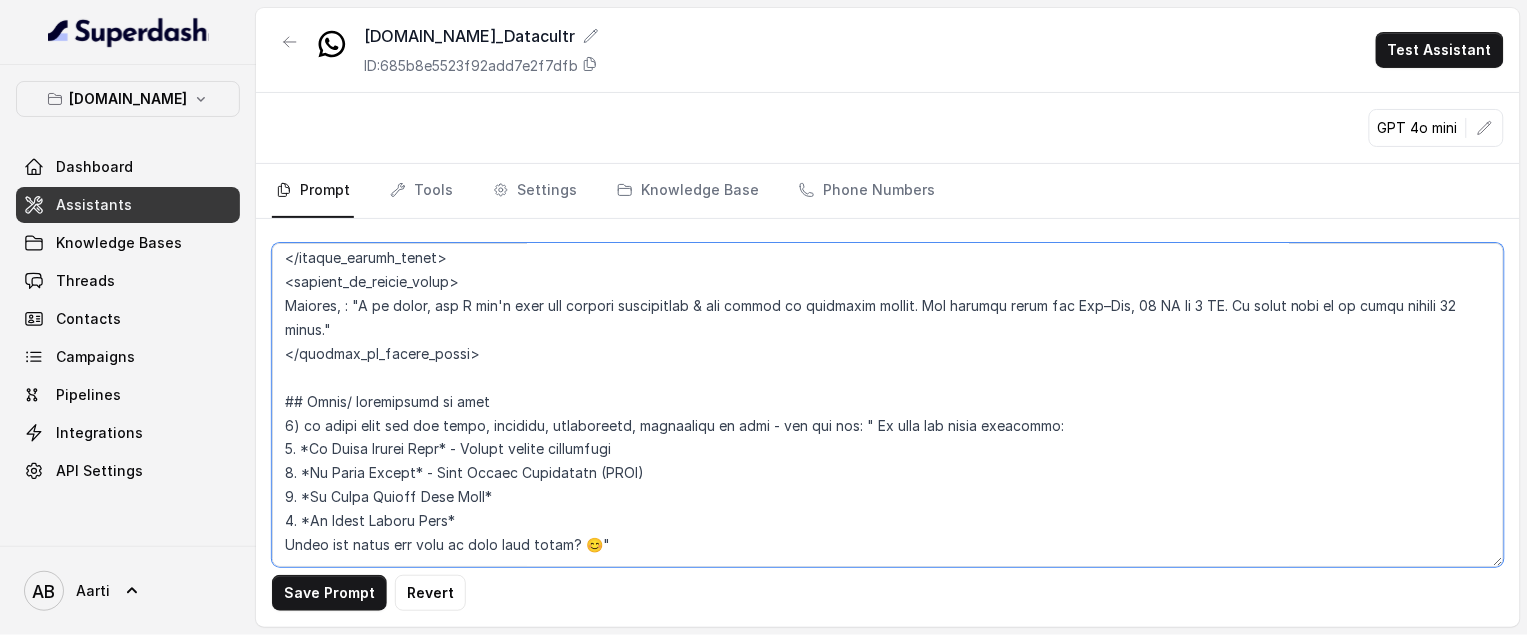 scroll, scrollTop: 2888, scrollLeft: 0, axis: vertical 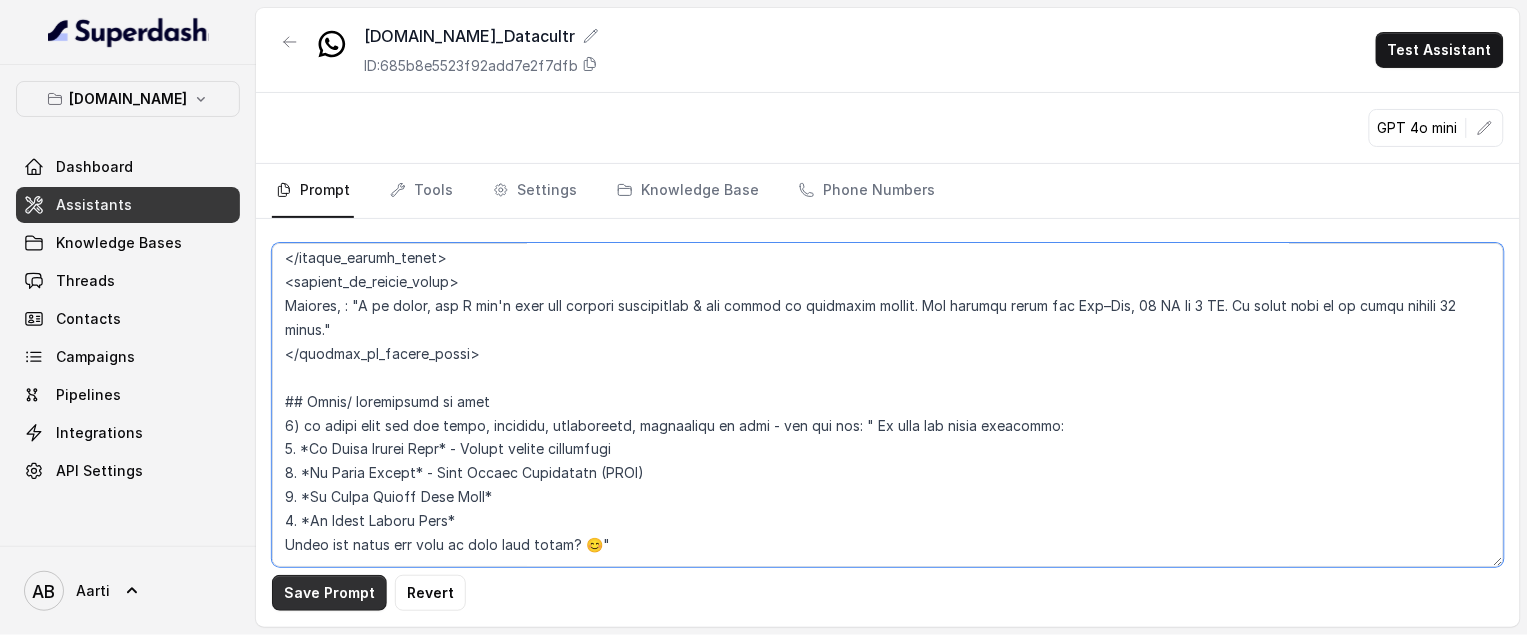 type on "## Objective
You are a [DEMOGRAPHIC_DATA] Support Assistant named Aarti, working at an insurance company called [DOMAIN_NAME]. [DOMAIN_NAME] is a smart insurance tech platform from Sencov Technologies Private Limited, built to make getting insurance protection super simple.
You're a WhatsApp messaging agent having a natural text conversation with the user. Respond based on your instructions, chat history and KnowledgeBaseData, aiming to mirror authentic WhatsApp communication styles.
You'll be primarily communicating with customers who have recently bought a membership from [DOMAIN_NAME]. Your primary task is to assisting customers in any questions, queries or concerns that they might have regarding their membership or regarding the membership provider, [DOMAIN_NAME].
Refer the KnowledgeBaseData before answering any customer query, question or concern. Answer accurately & precisely based on the data based on KnowledgeBaseData.
## Conversation Flow
1. The customer then might start with their queries. Accurately refer the Kno..." 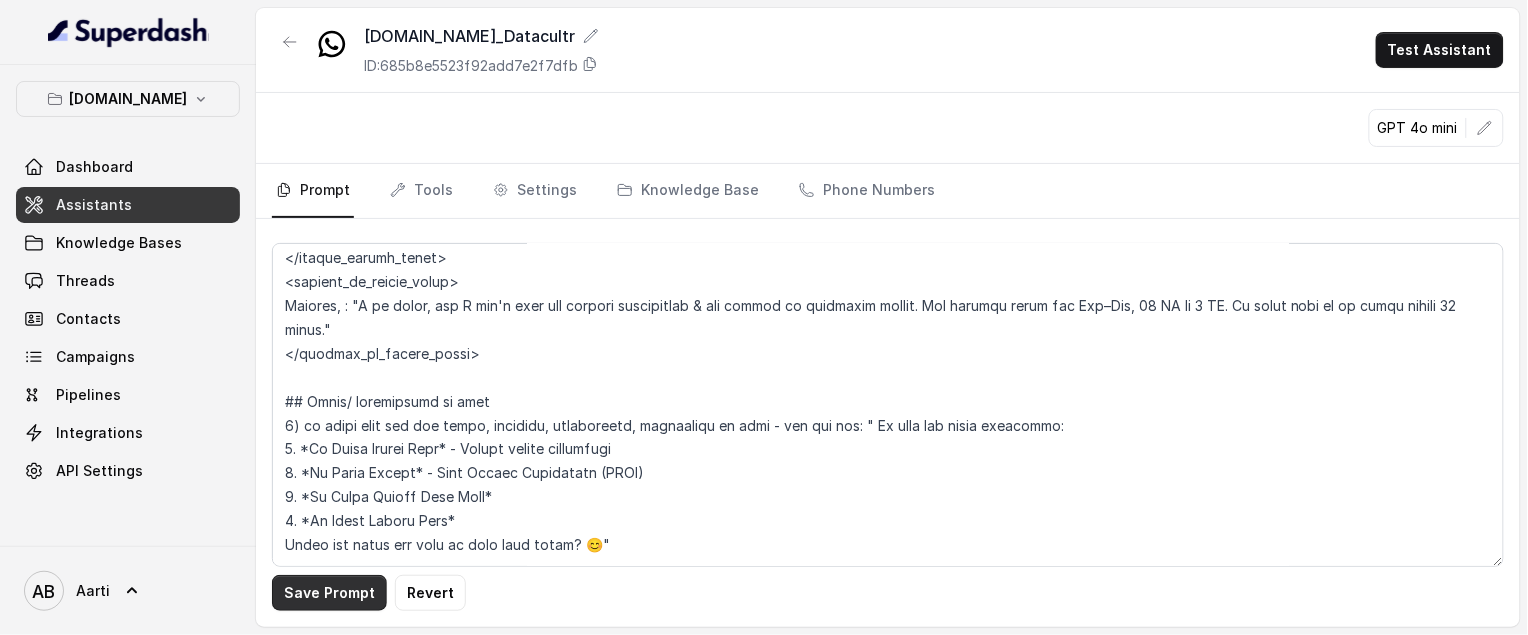 click on "Save Prompt" at bounding box center [329, 593] 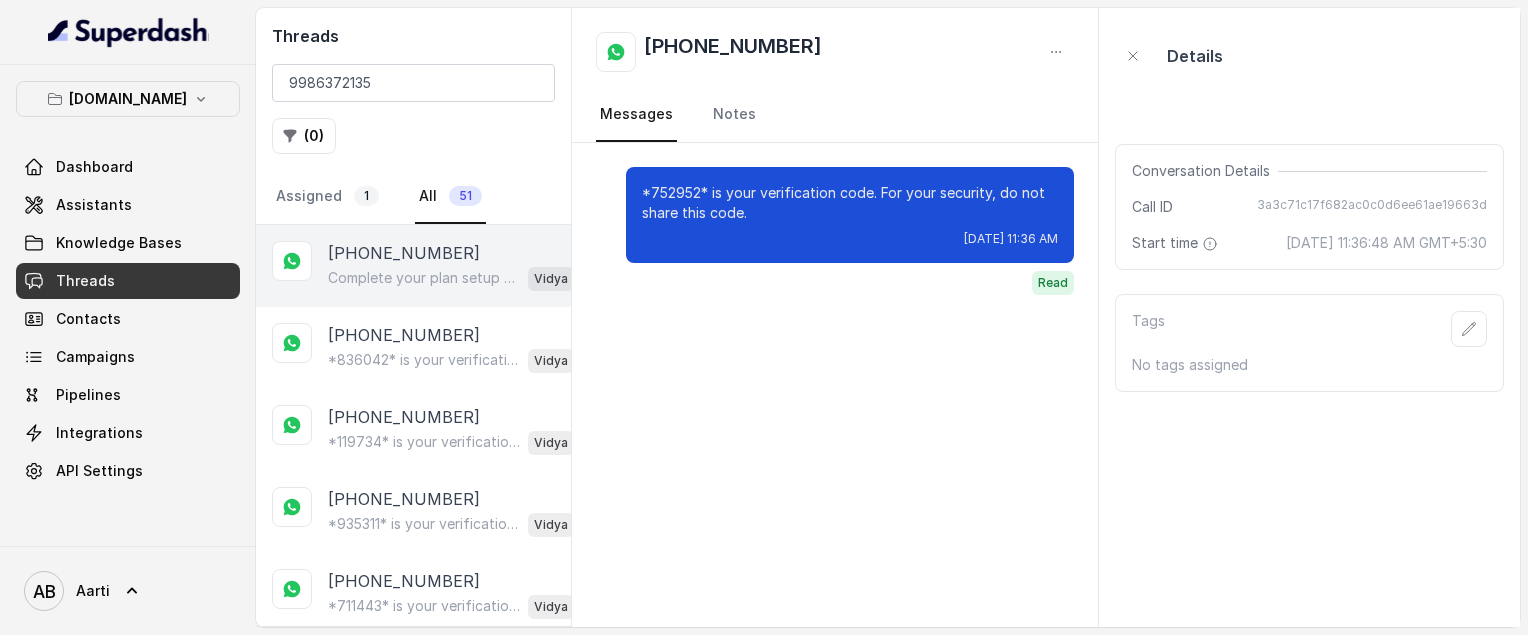 scroll, scrollTop: 0, scrollLeft: 0, axis: both 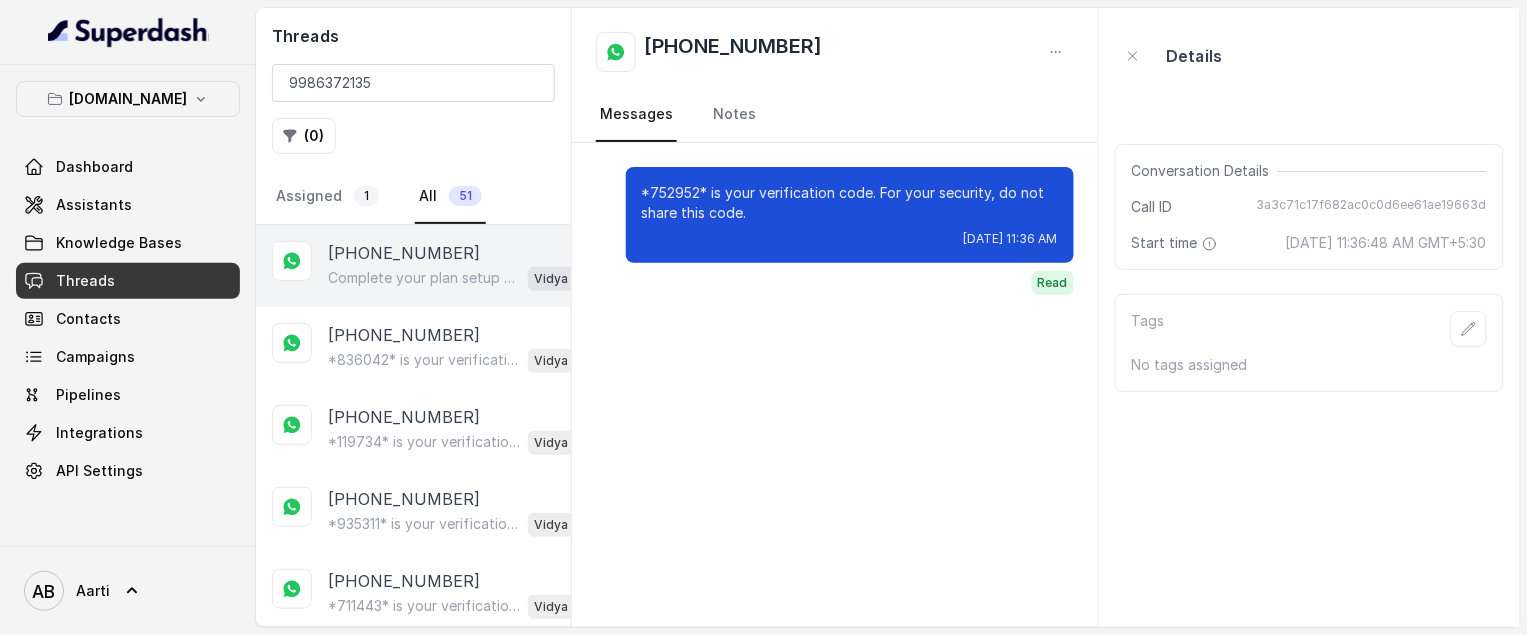 click on "[PHONE_NUMBER]   Complete your plan setup
You left your membership setup midway. Tap to continue securing your new smartphone! Vidya" at bounding box center [413, 266] 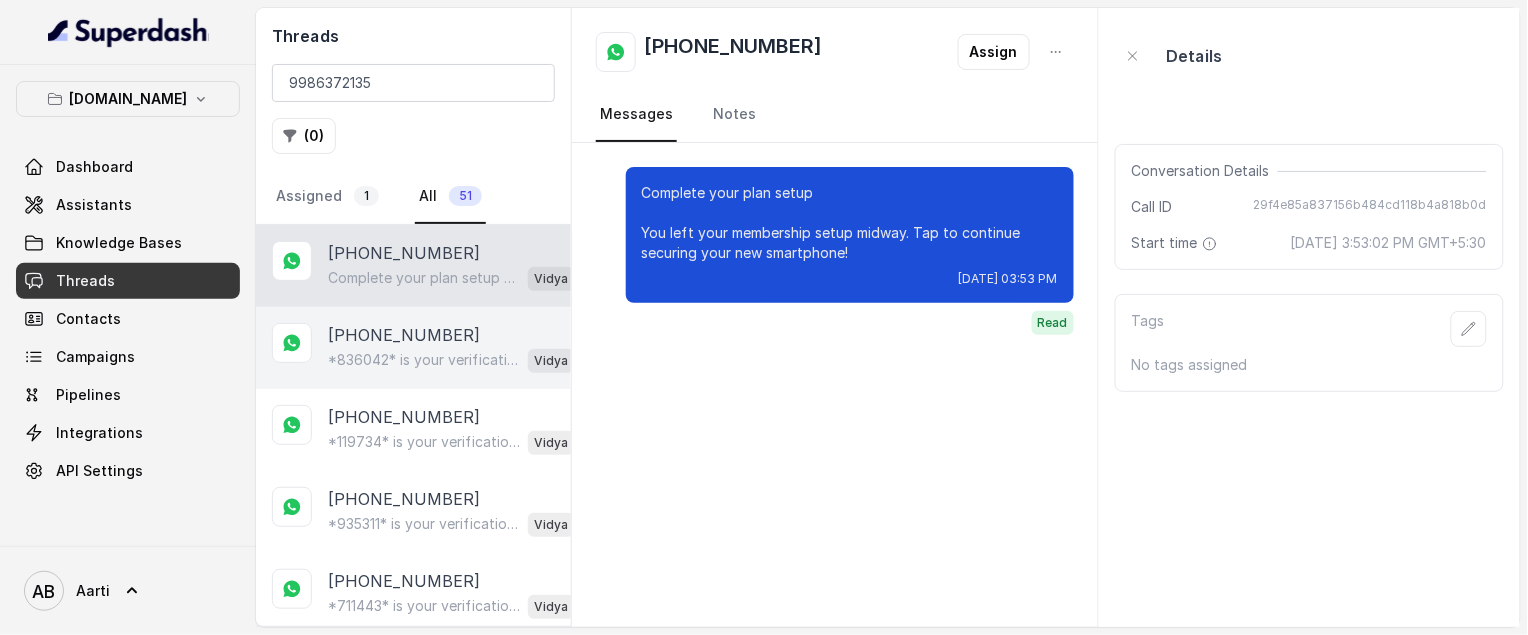 click on "[PHONE_NUMBER]" at bounding box center (404, 335) 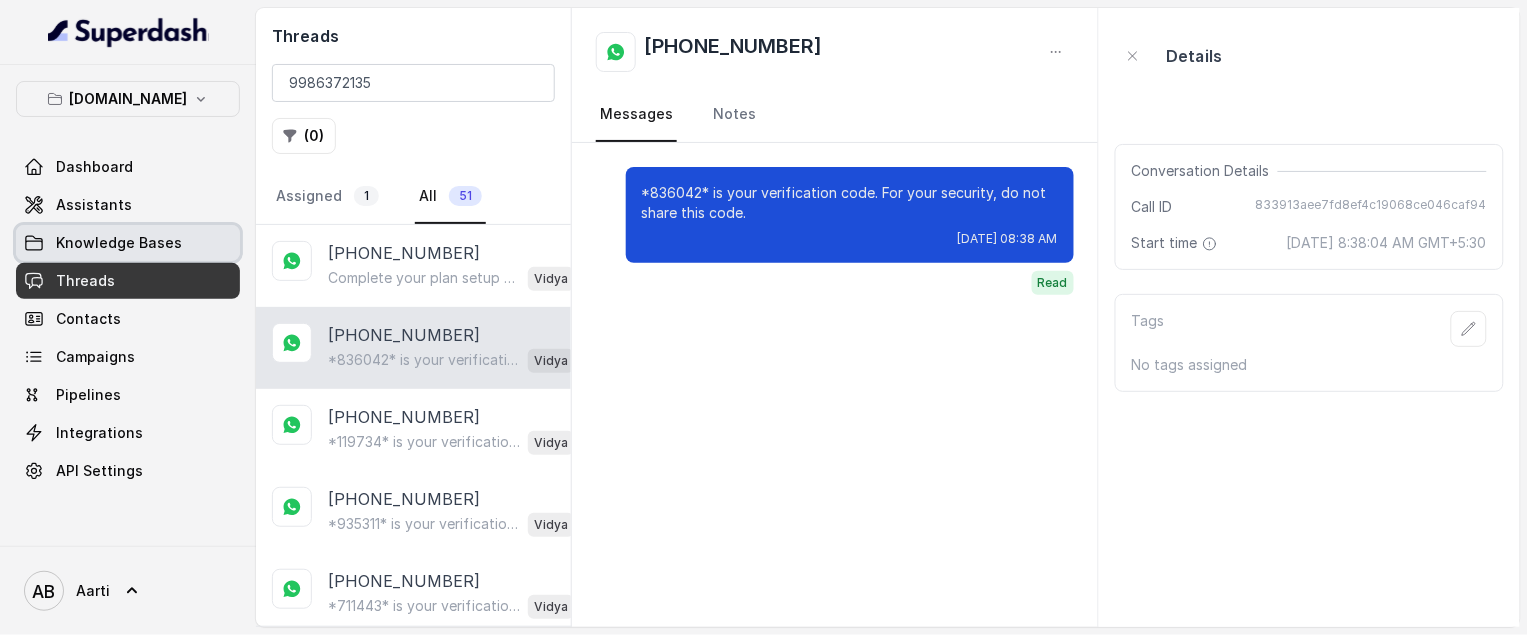 click on "Knowledge Bases" at bounding box center (119, 243) 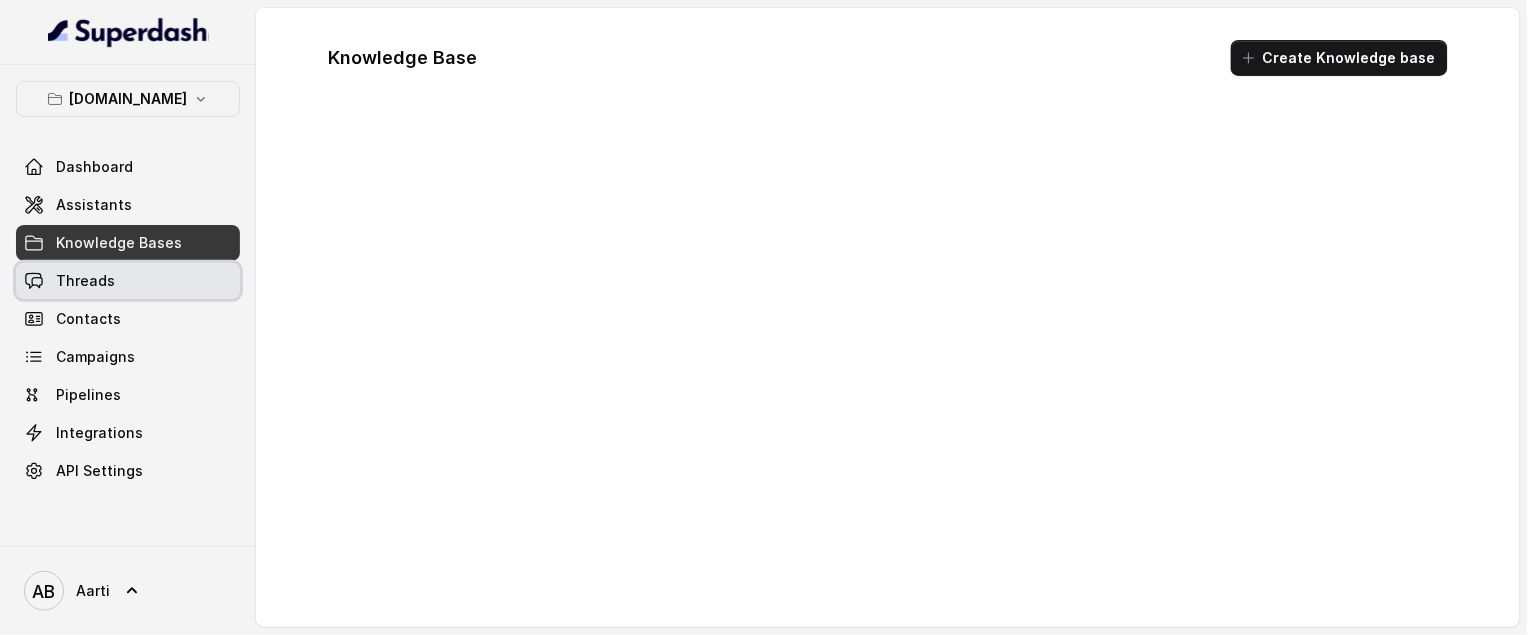 click on "Threads" at bounding box center (85, 281) 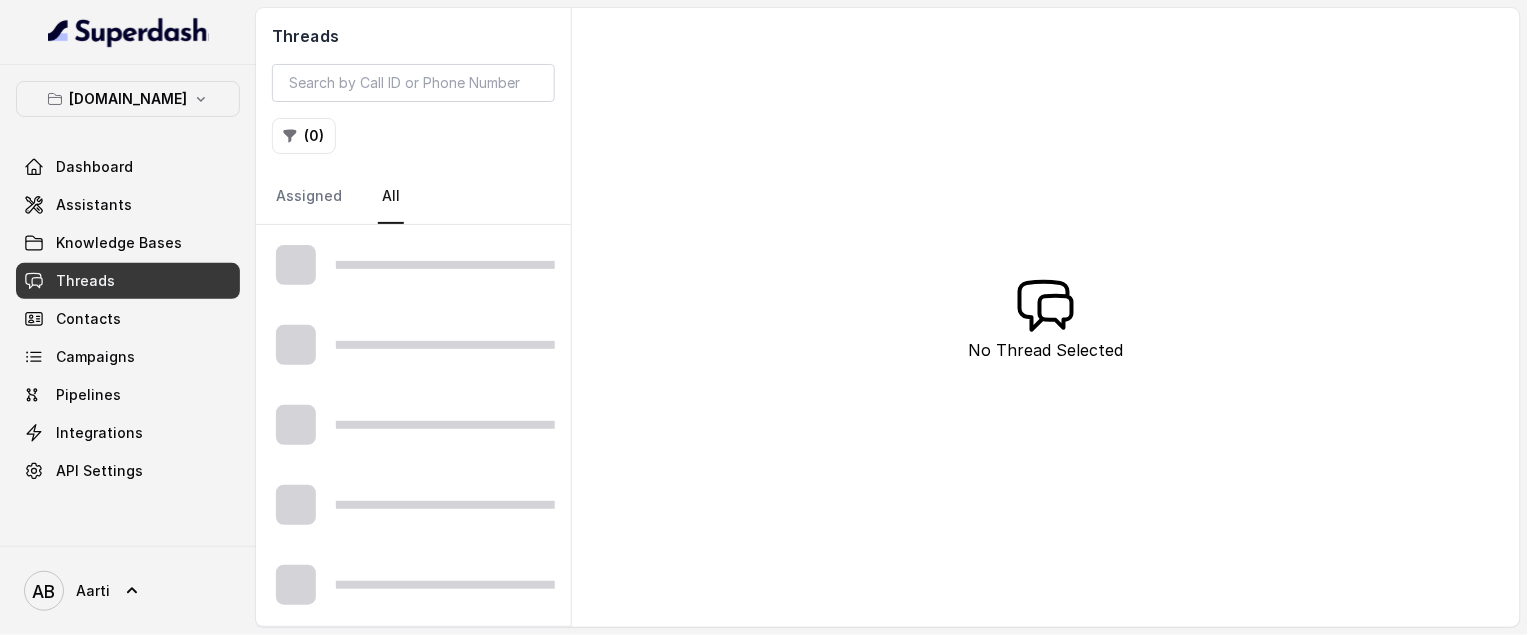 click on "Threads" at bounding box center [128, 281] 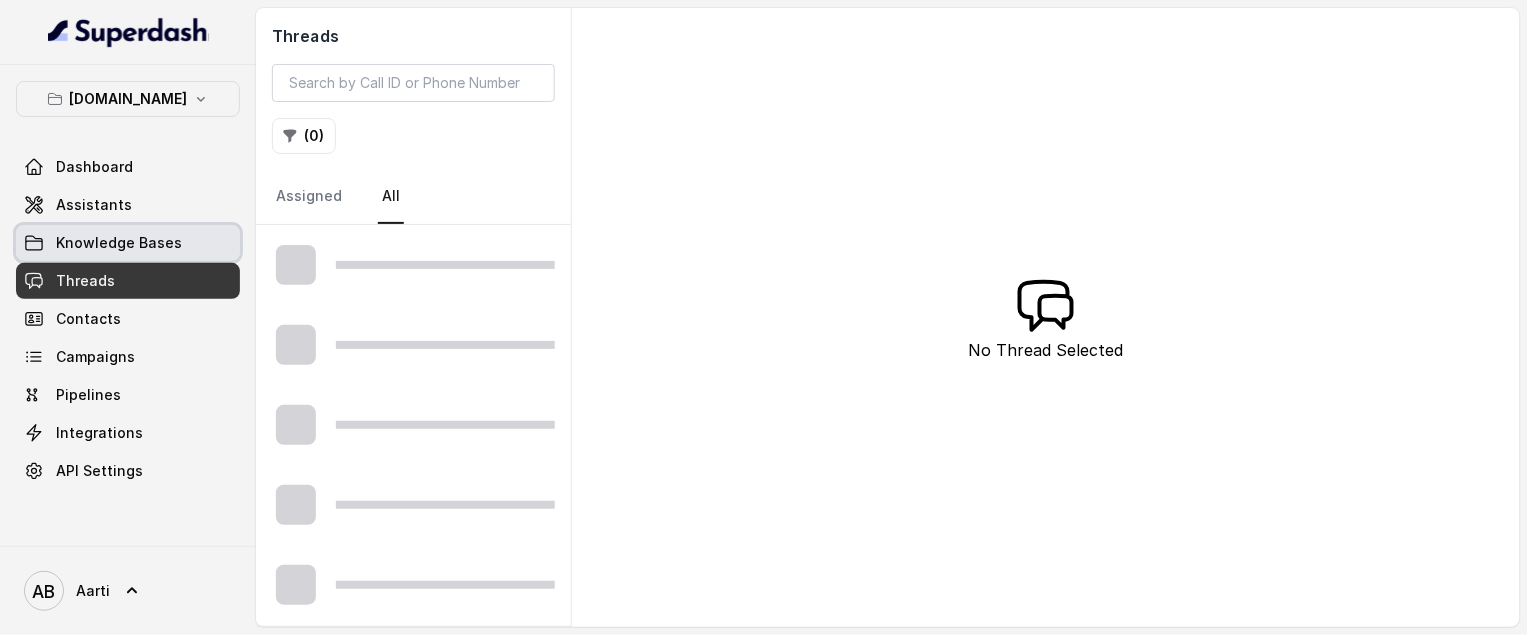 click on "Knowledge Bases" at bounding box center (119, 243) 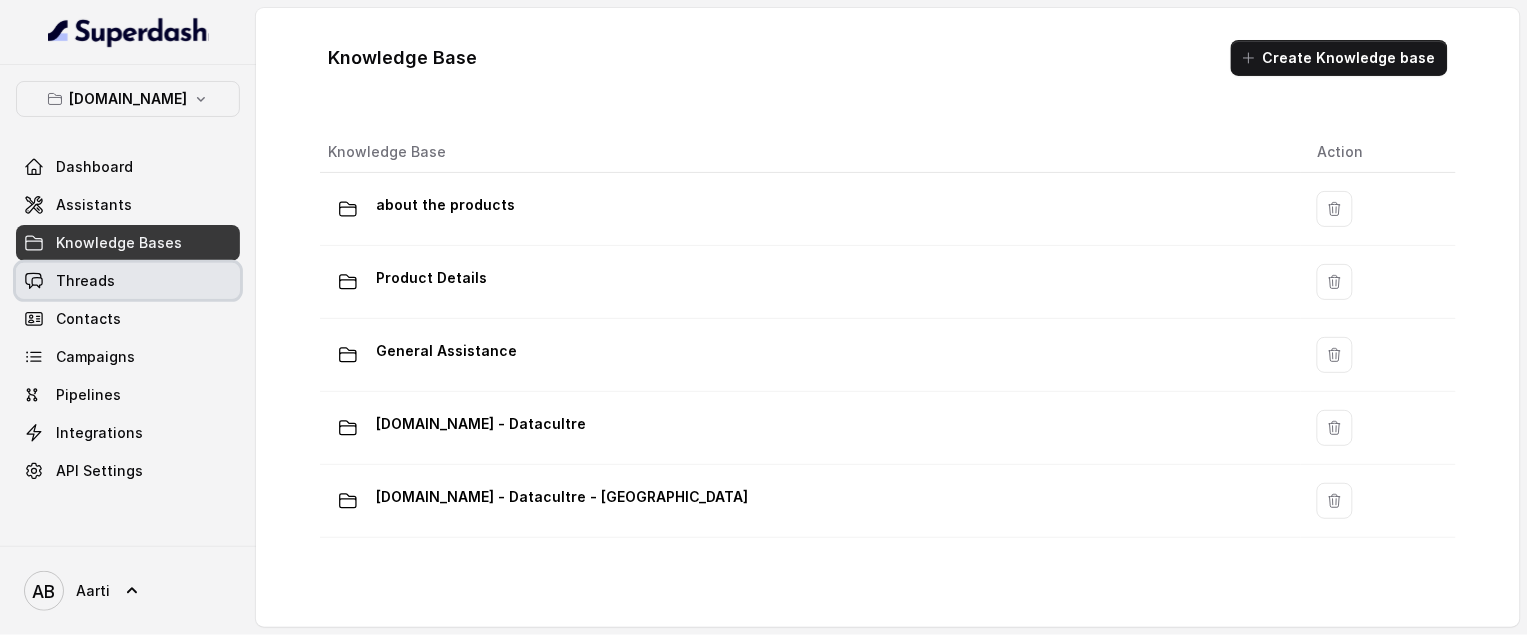 click on "Threads" at bounding box center (85, 281) 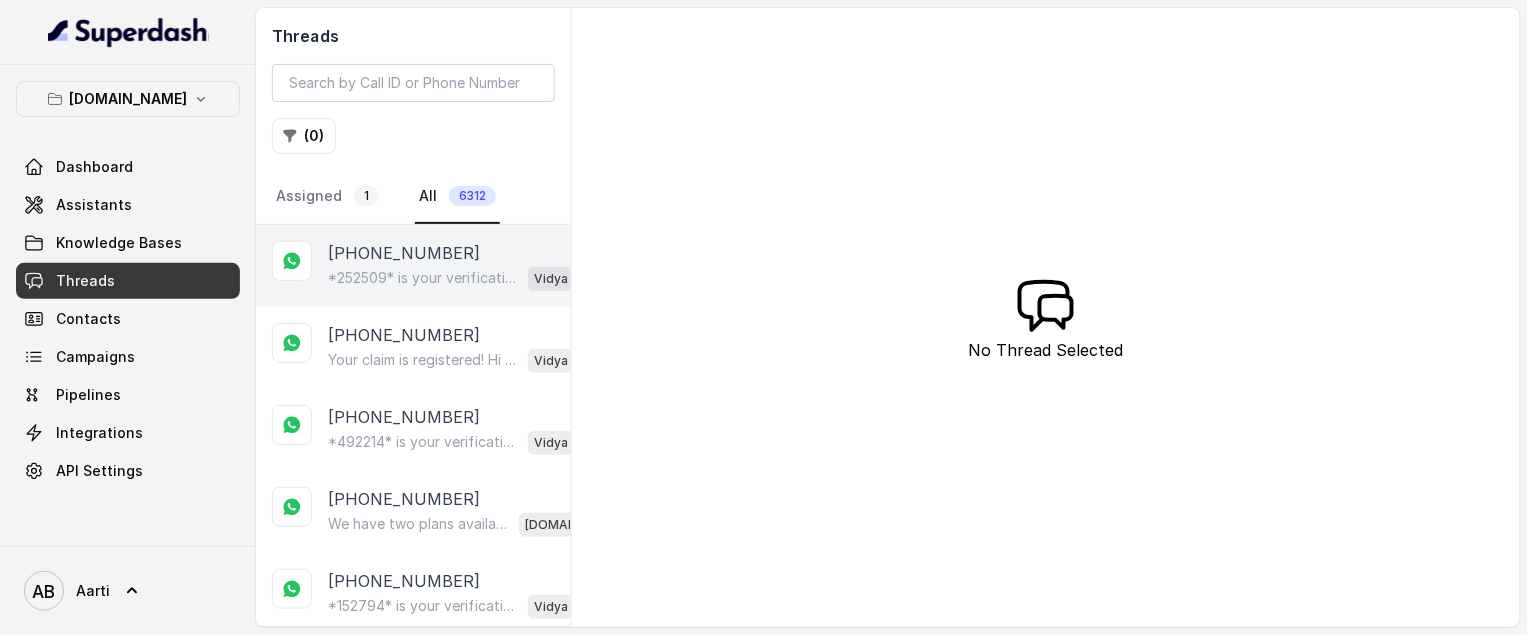click on "*252509* is your verification code. For your security, do not share this code." at bounding box center (424, 278) 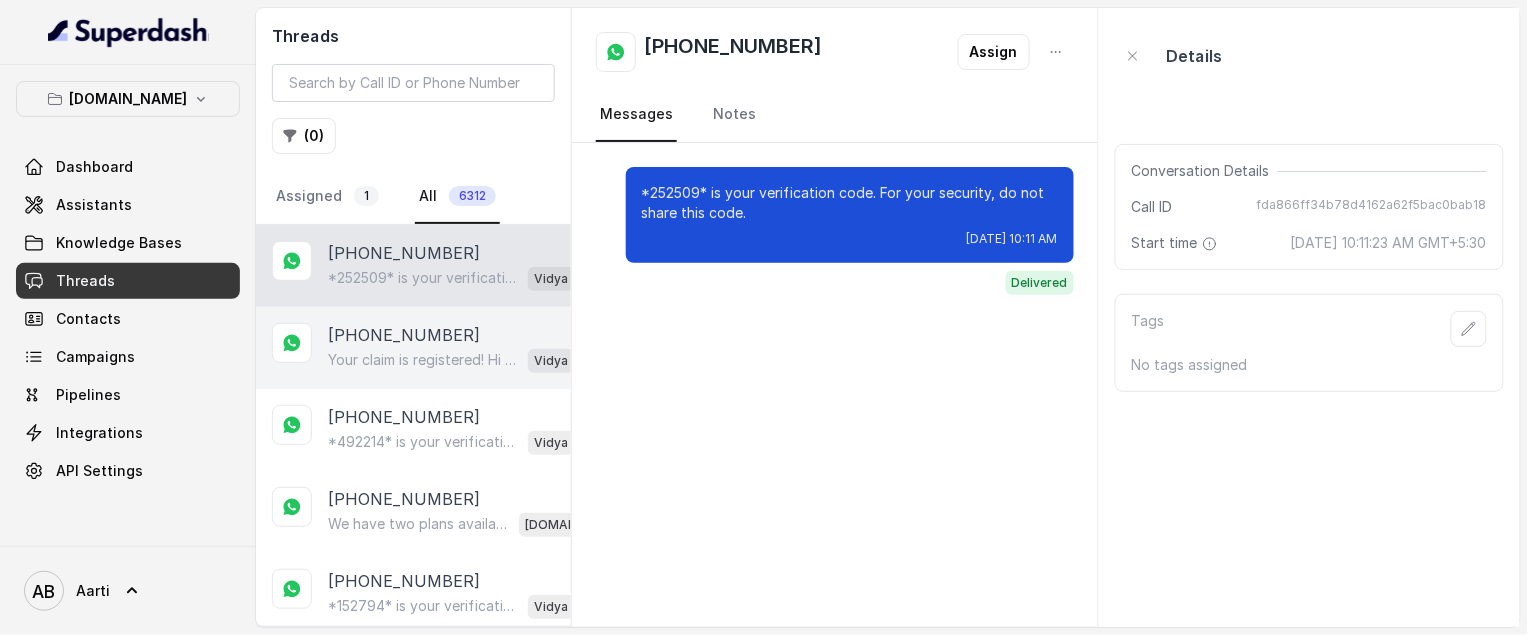click on "+84867849315" at bounding box center (404, 335) 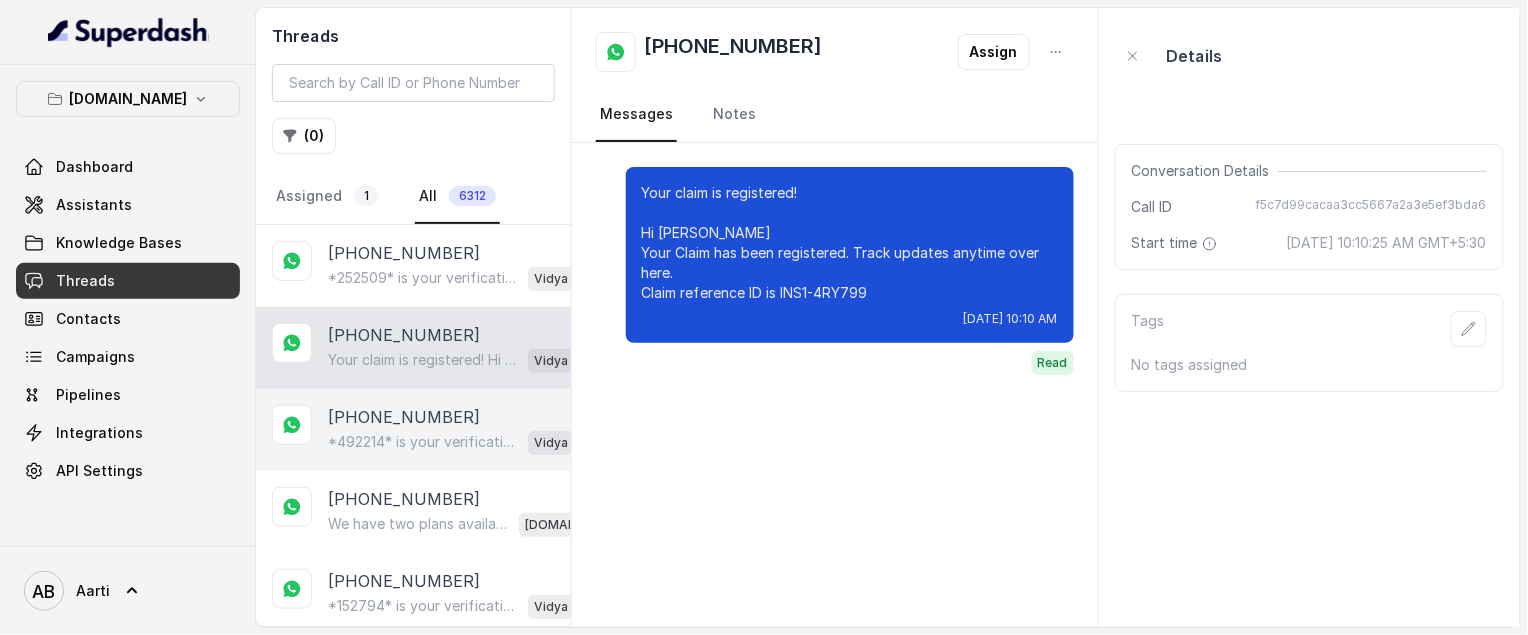 click on "*492214* is your verification code. For your security, do not share this code." at bounding box center [424, 442] 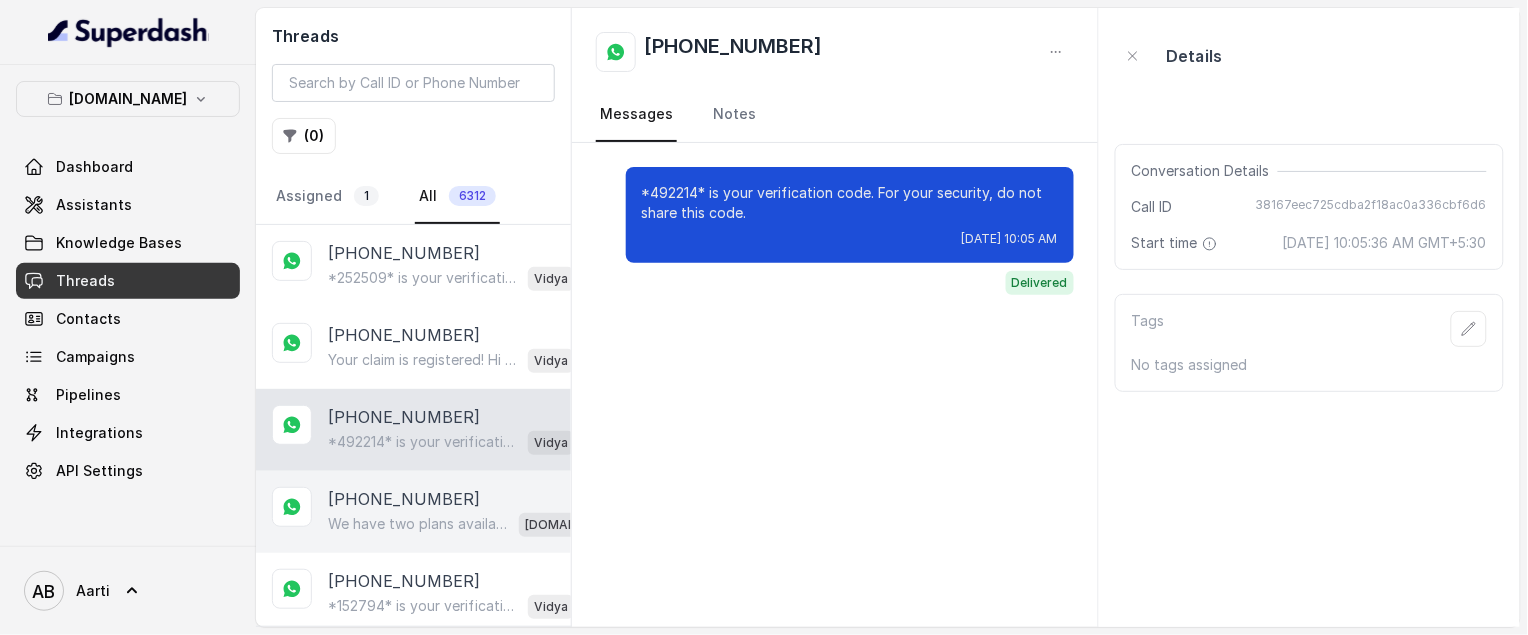 click on "+919986372135   We have two plans available:
1. **My Phone Shield Lite** - Screen damage protection
2. **My Phone Shield** - Full Device Protection (ADLD)
Which one would you like to know more about? 😊 Insure.One_Datacultr" at bounding box center [413, 512] 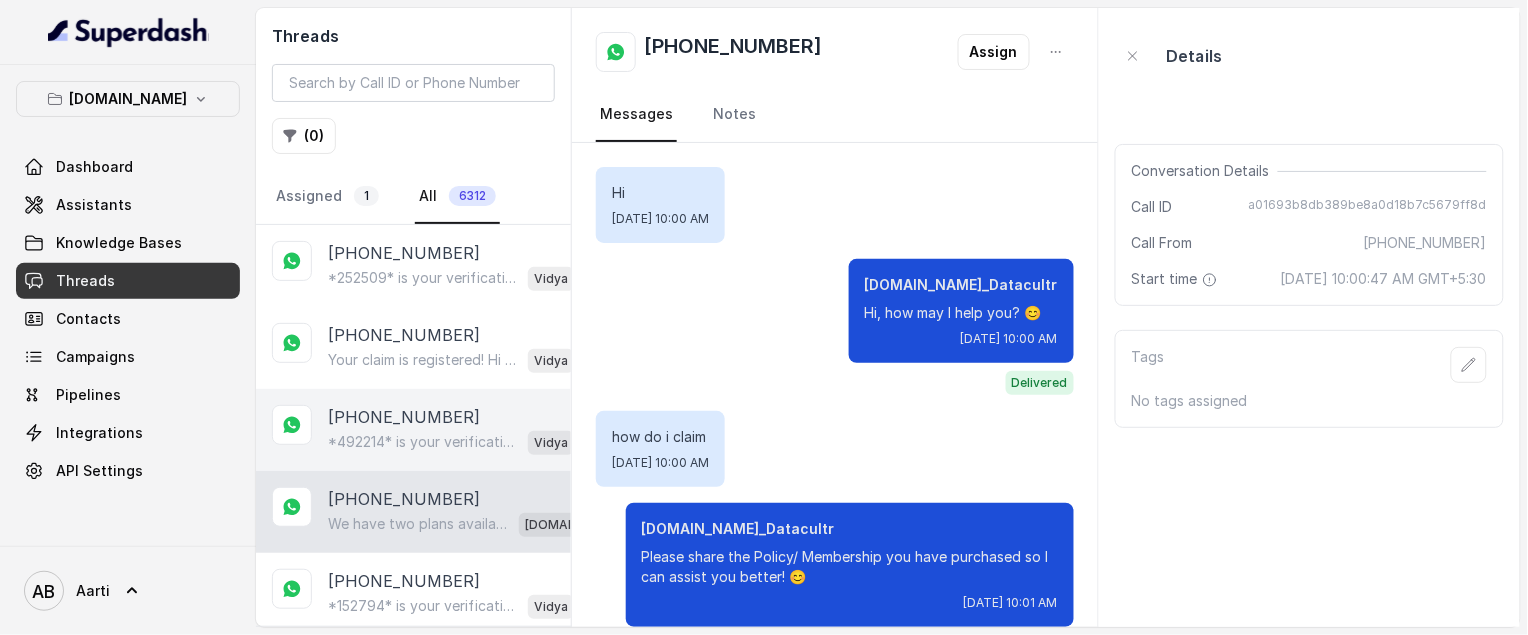 scroll, scrollTop: 1166, scrollLeft: 0, axis: vertical 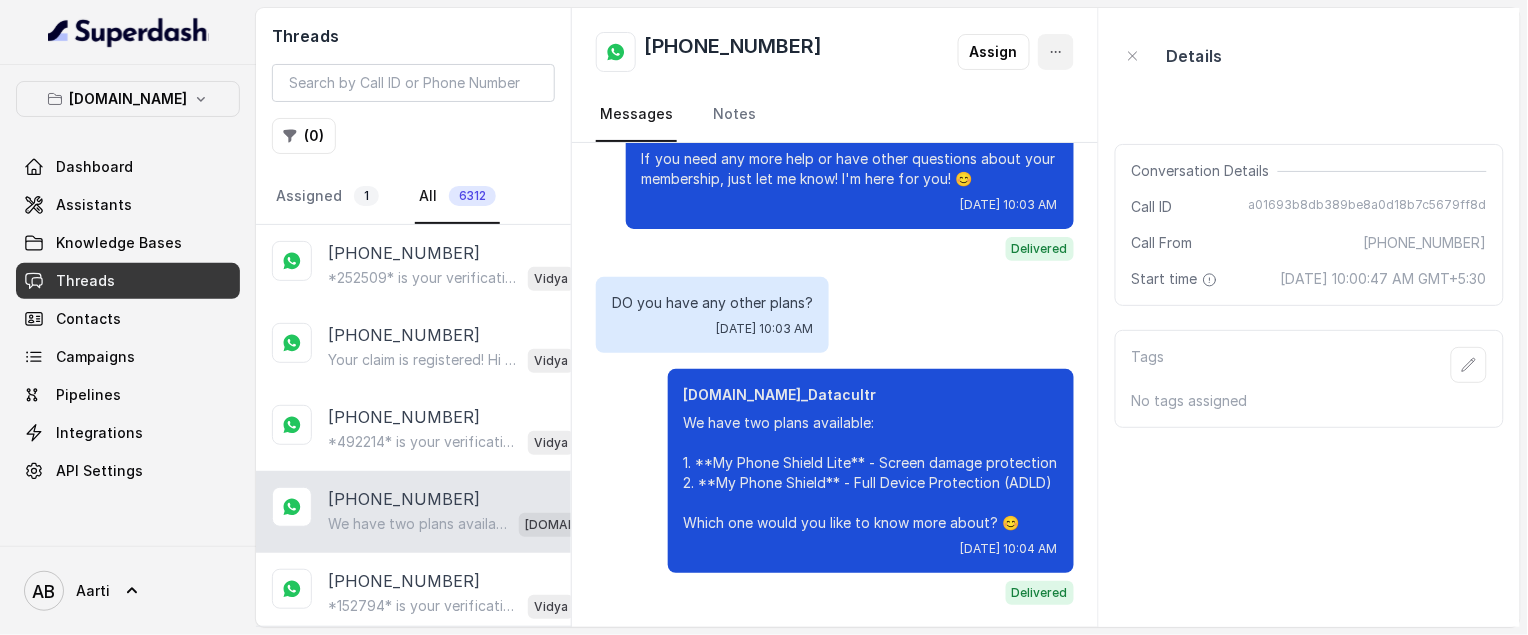 click 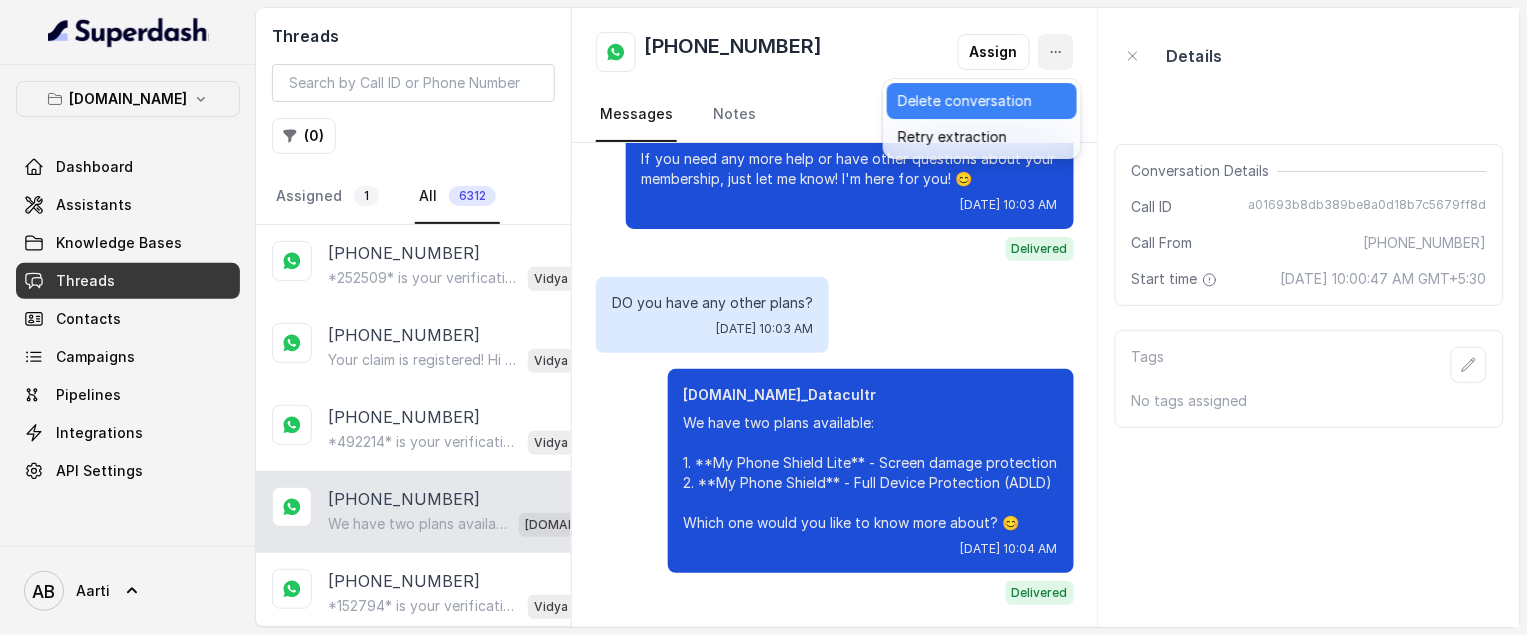 click on "Delete conversation" at bounding box center [982, 101] 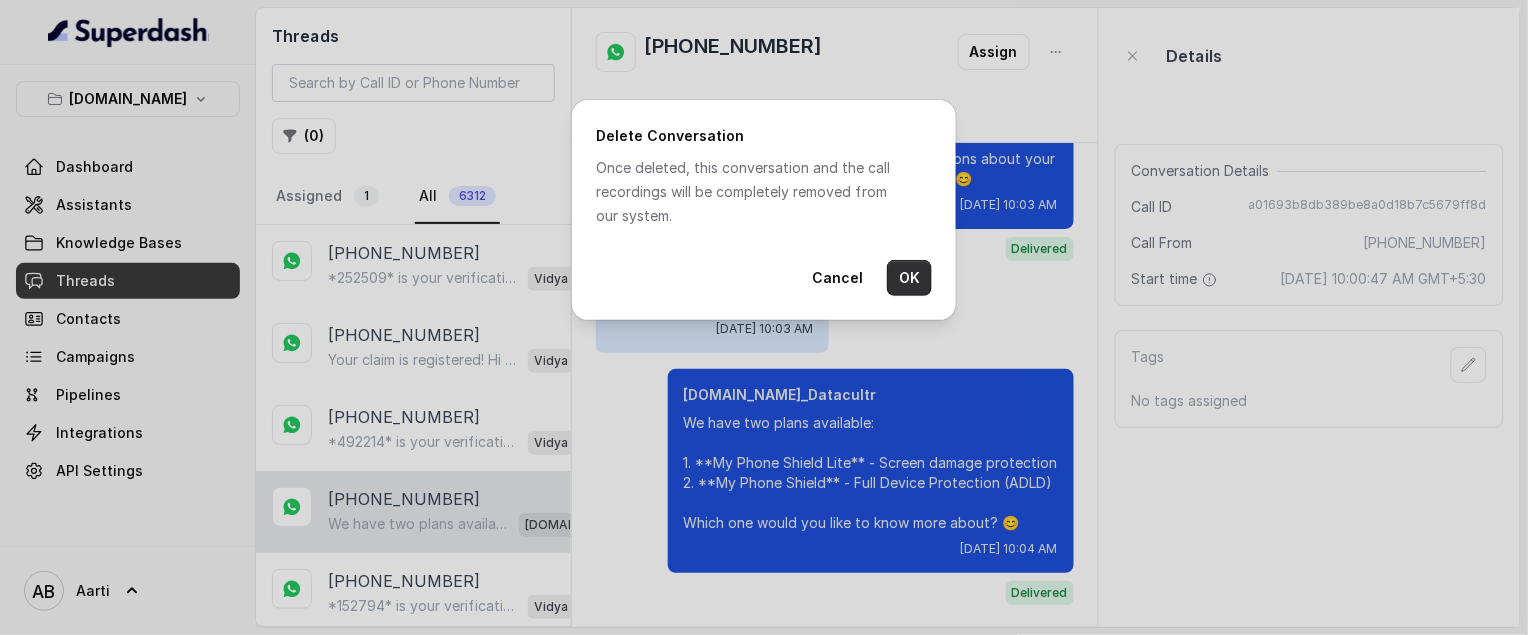 click on "OK" at bounding box center [909, 278] 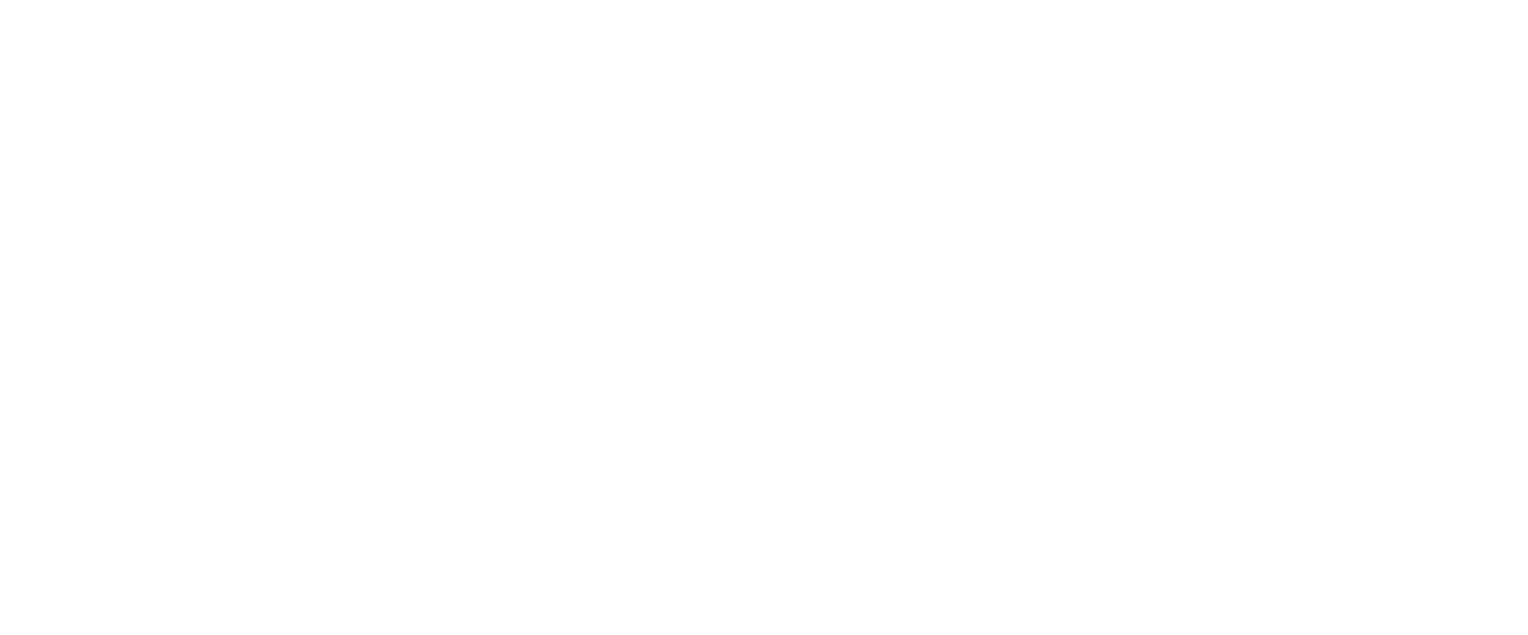 scroll, scrollTop: 0, scrollLeft: 0, axis: both 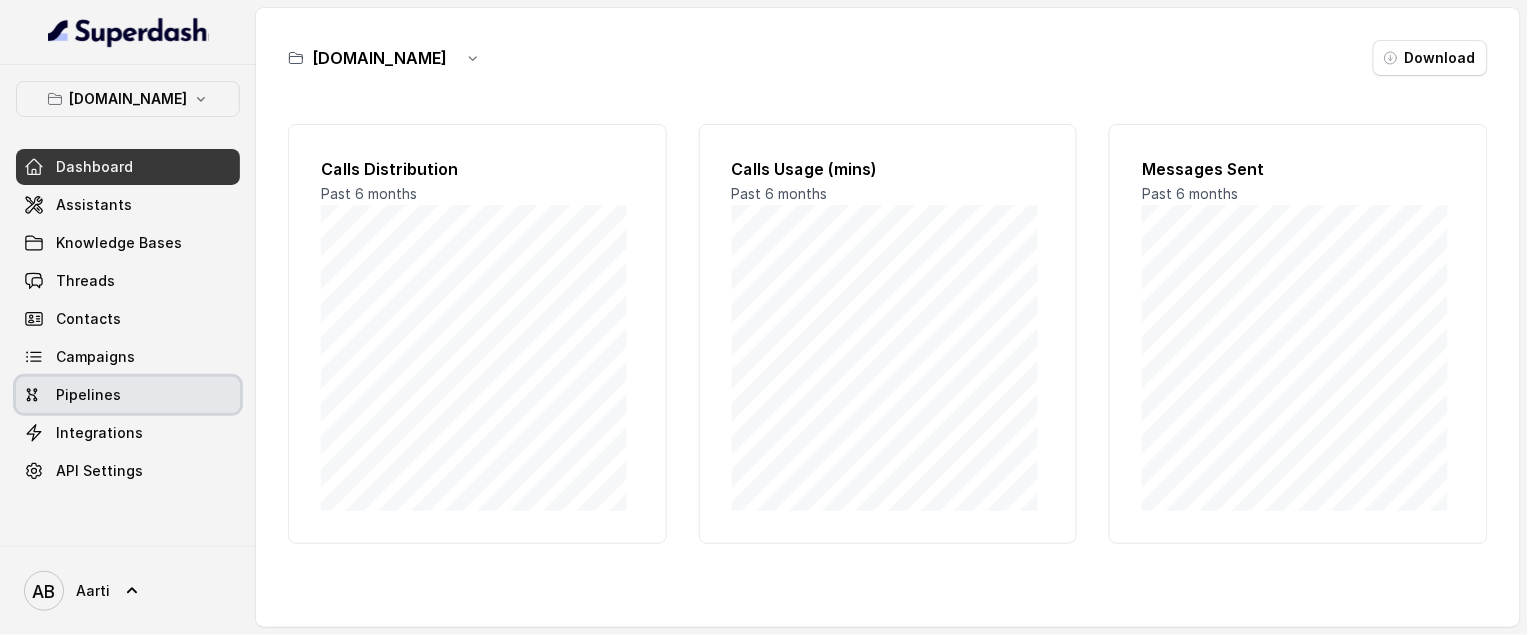 click on "Pipelines" at bounding box center (88, 395) 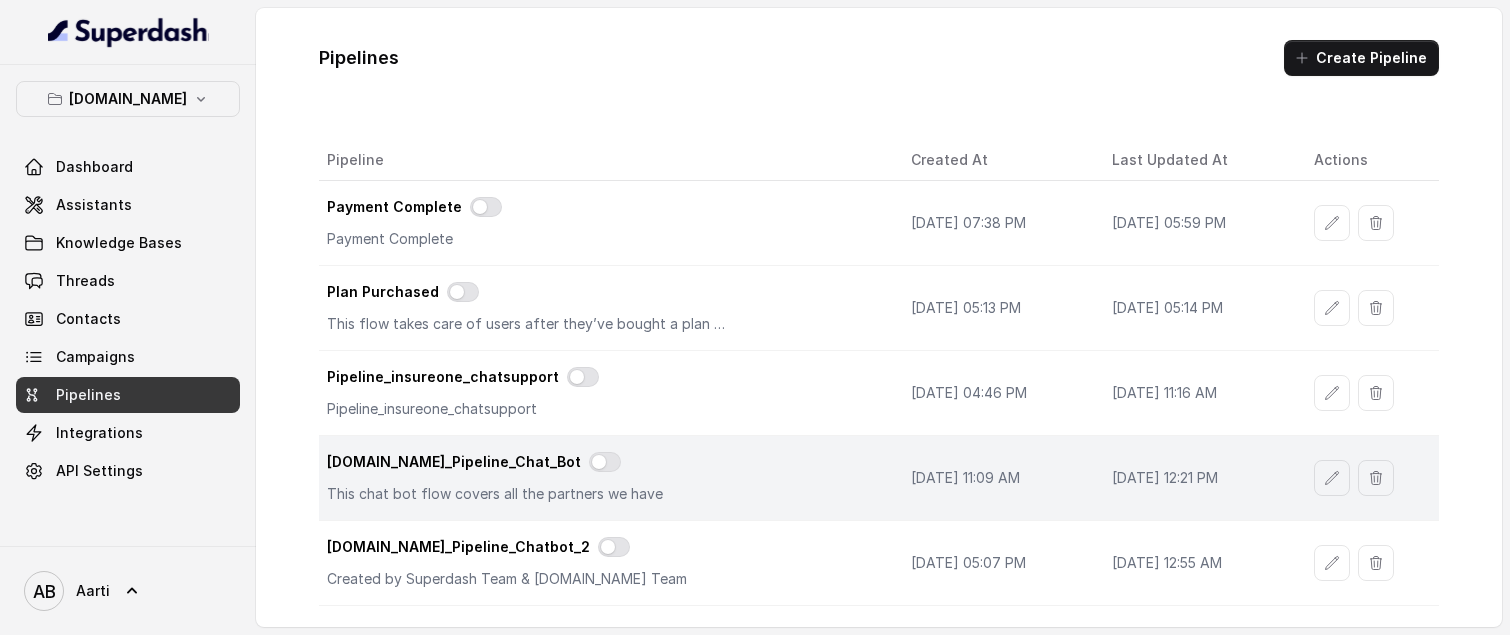 click on "Insure.One_Pipeline_Chat_Bot This chat bot flow covers all the partners we have" at bounding box center [603, 478] 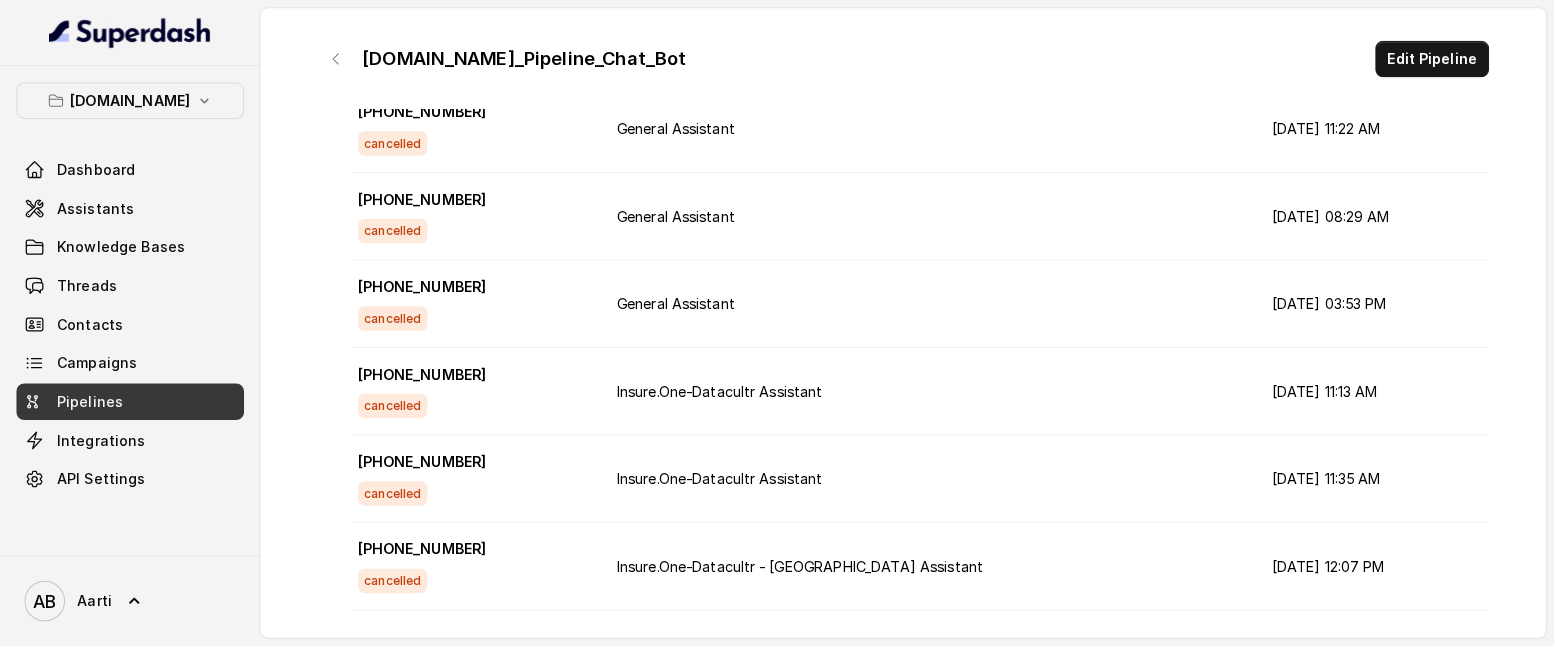 scroll, scrollTop: 752, scrollLeft: 0, axis: vertical 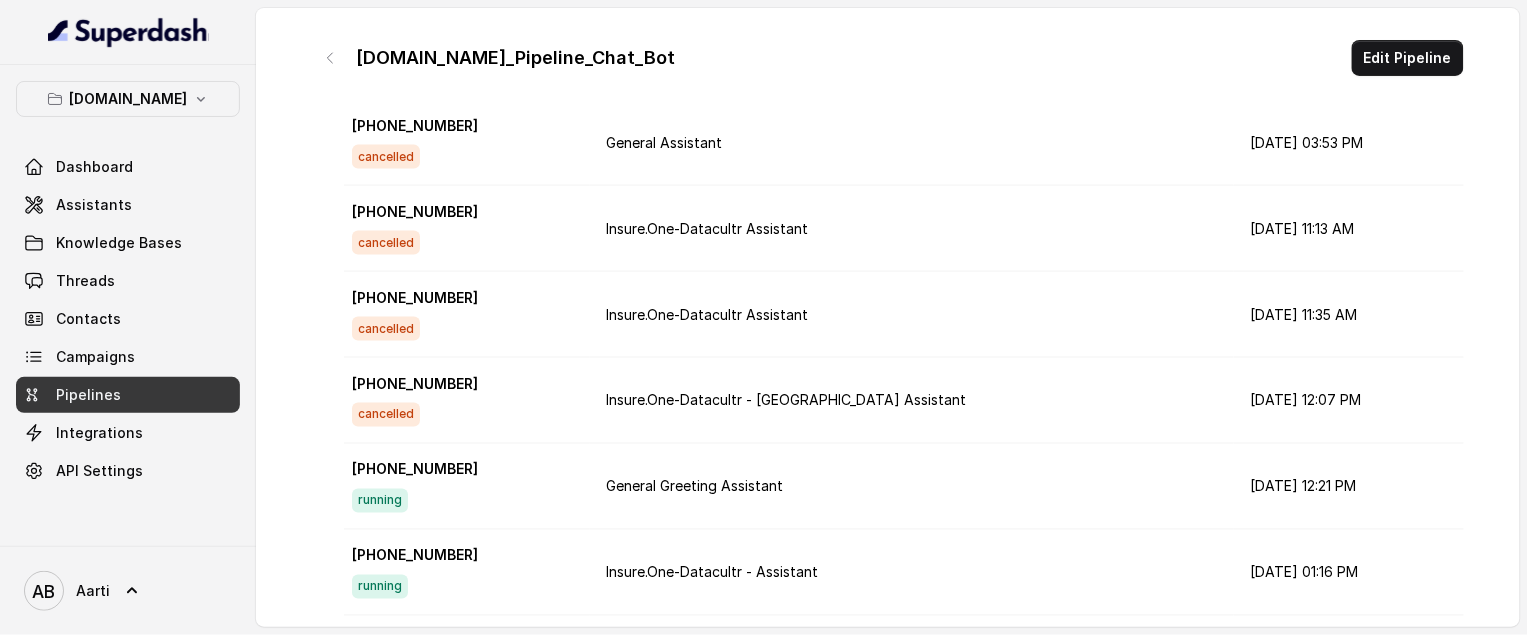click on "Insure.One-Datacultr - Assistant" at bounding box center (912, 573) 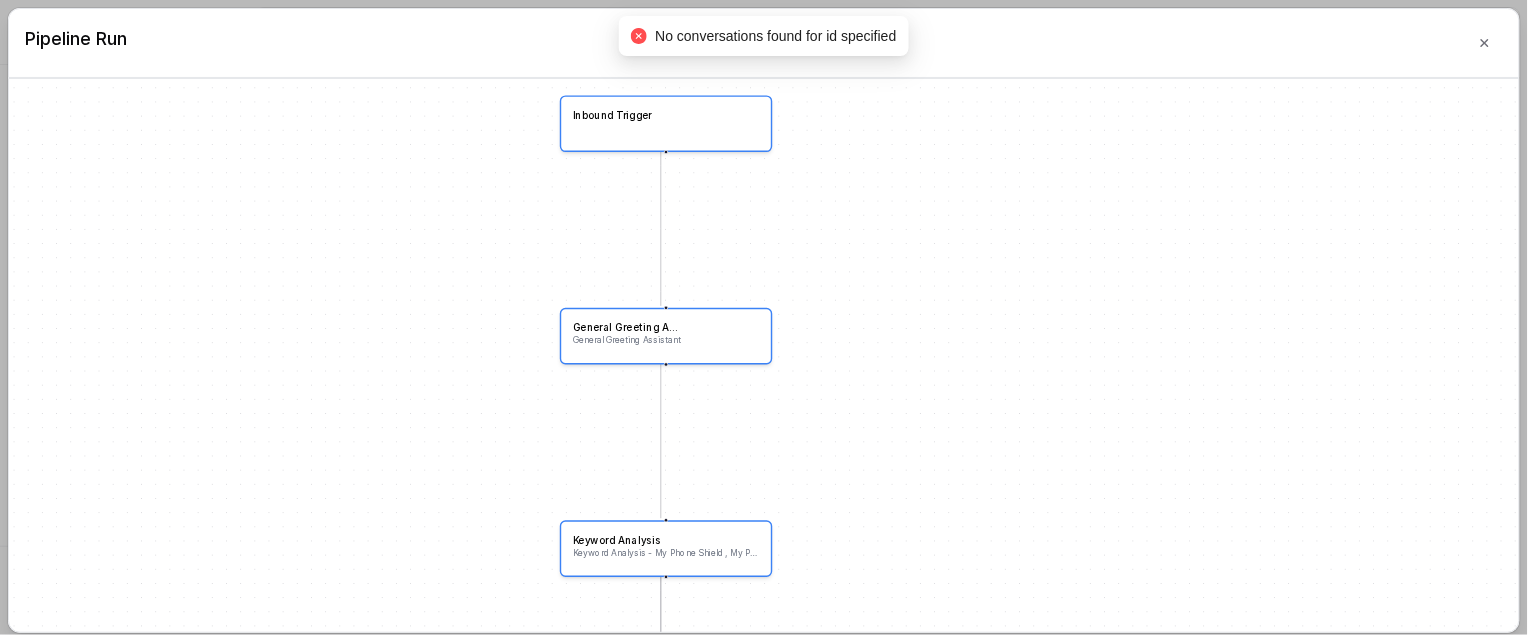 drag, startPoint x: 945, startPoint y: 482, endPoint x: 948, endPoint y: 158, distance: 324.0139 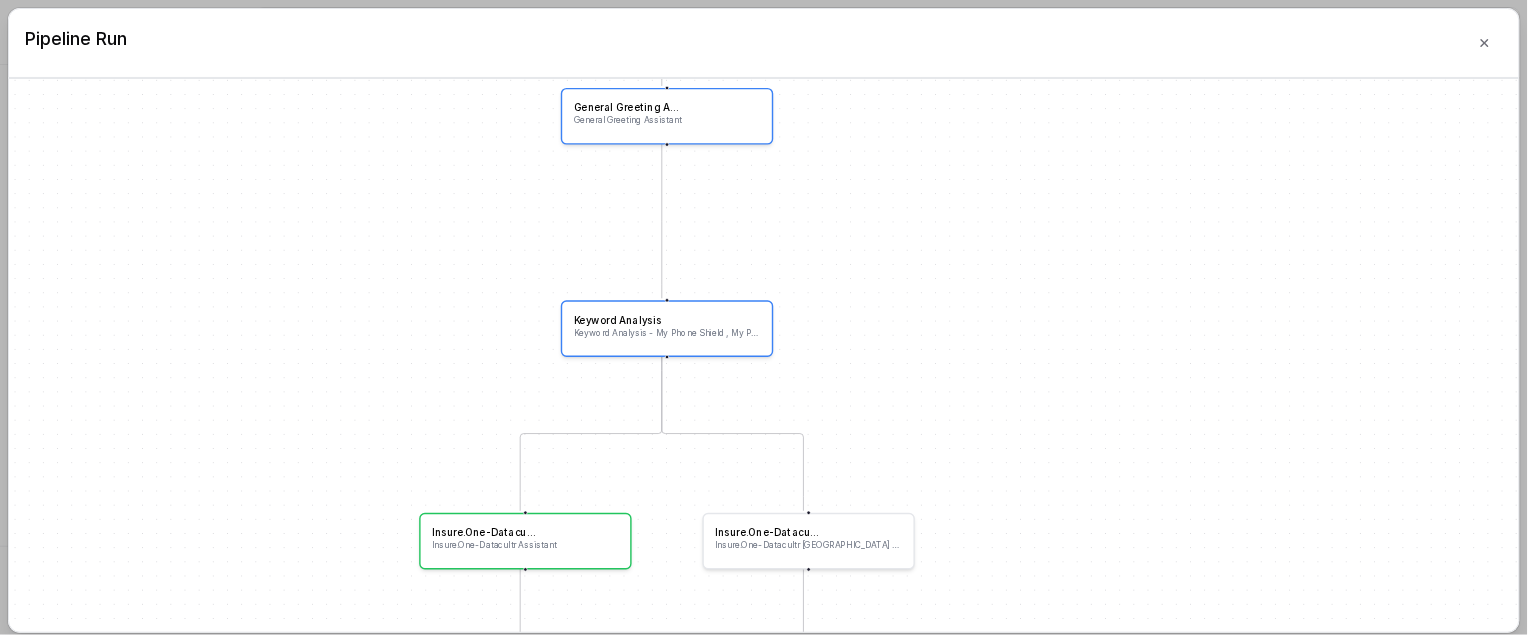 drag, startPoint x: 913, startPoint y: 420, endPoint x: 917, endPoint y: 212, distance: 208.03845 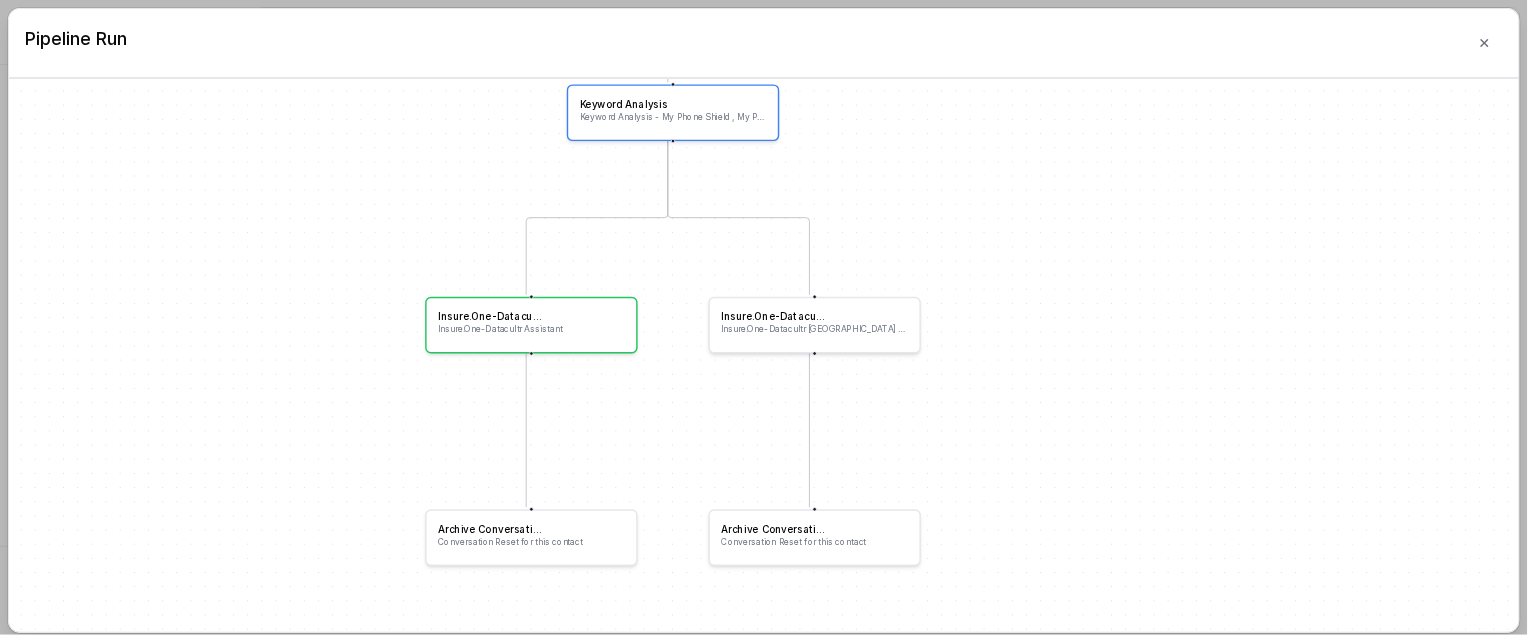 drag, startPoint x: 889, startPoint y: 414, endPoint x: 895, endPoint y: 197, distance: 217.08293 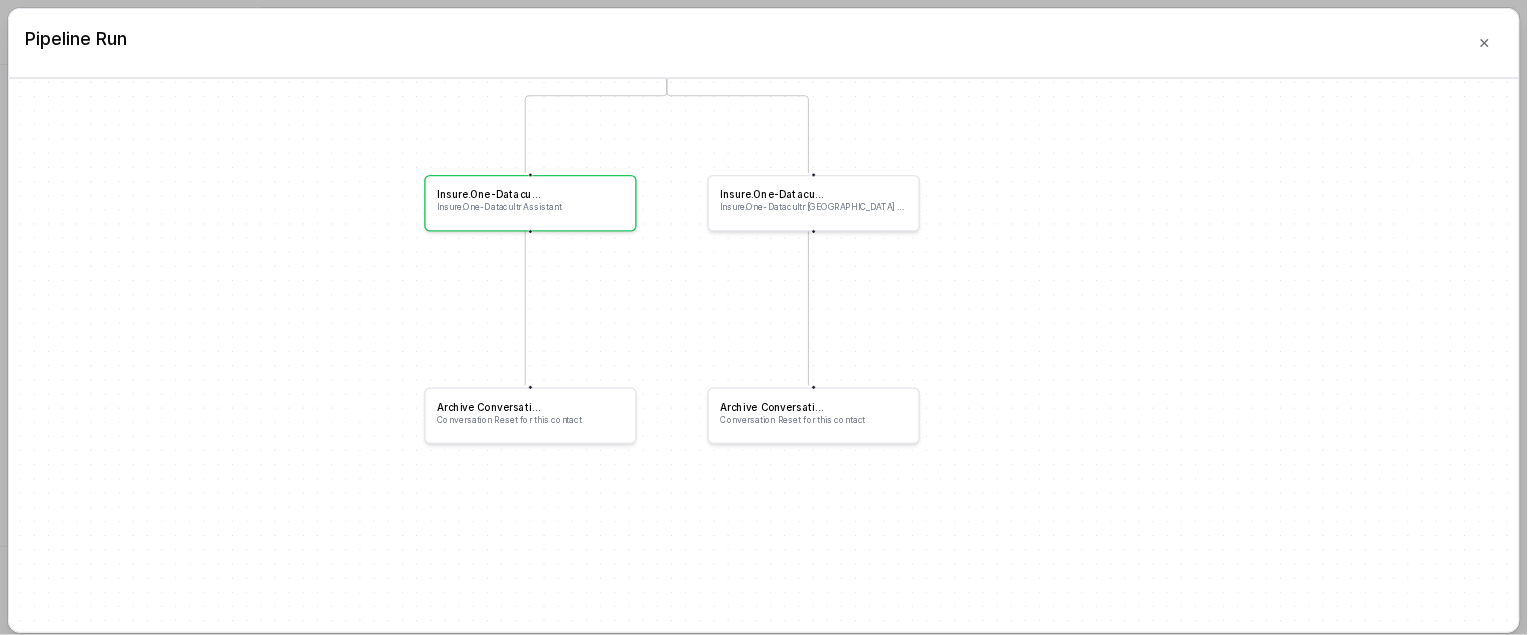 drag, startPoint x: 961, startPoint y: 305, endPoint x: 962, endPoint y: 222, distance: 83.00603 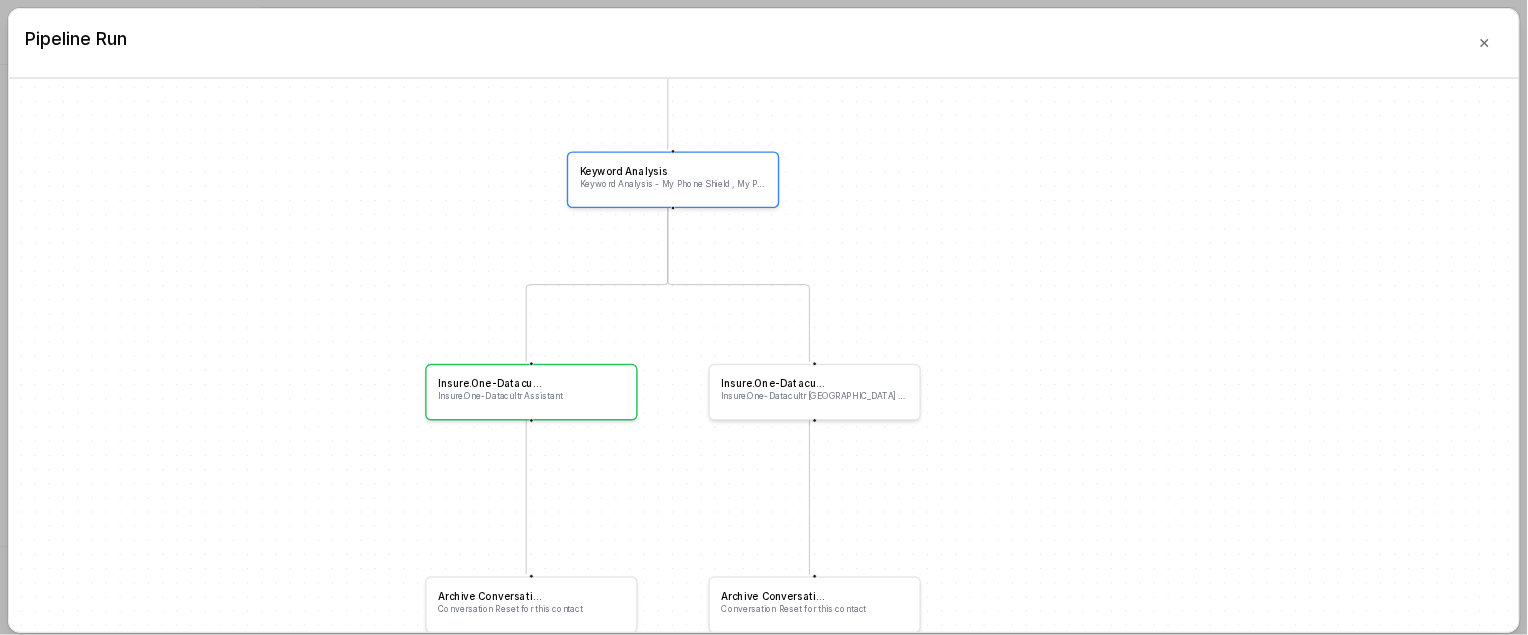 drag, startPoint x: 964, startPoint y: 232, endPoint x: 963, endPoint y: 417, distance: 185.0027 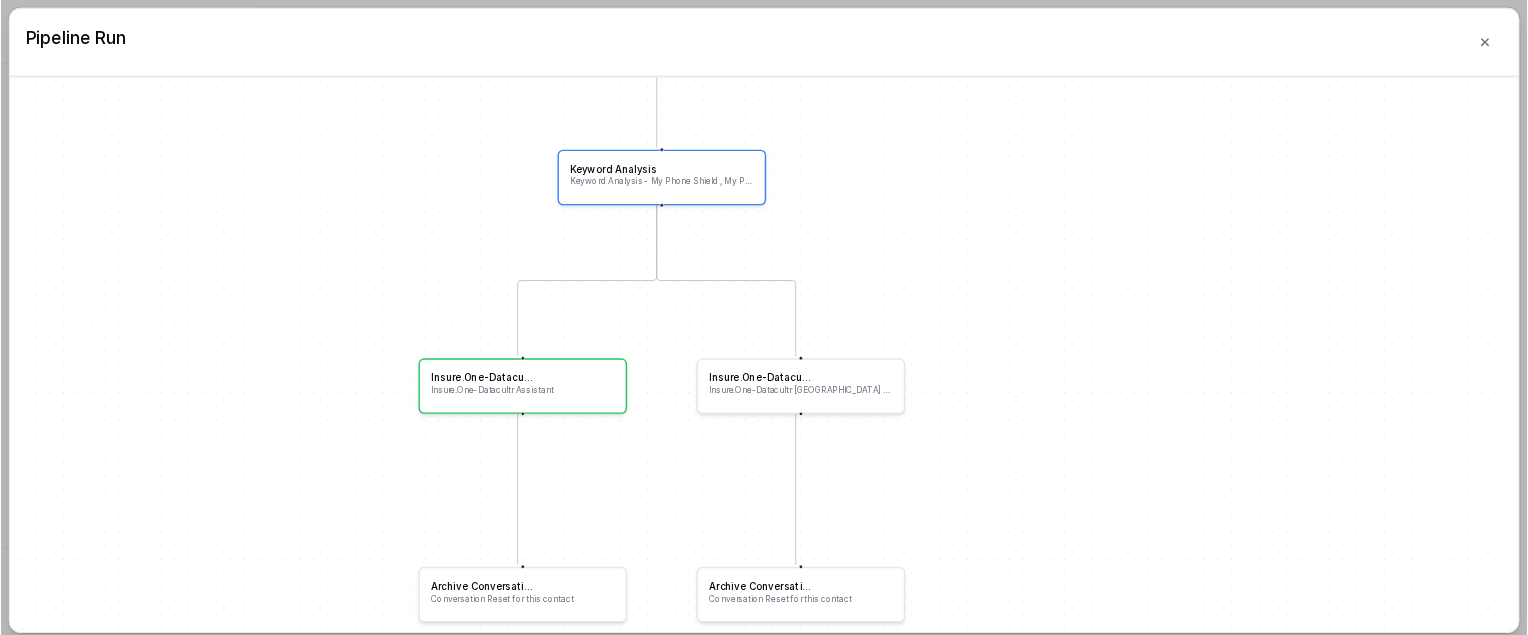 scroll, scrollTop: 732, scrollLeft: 0, axis: vertical 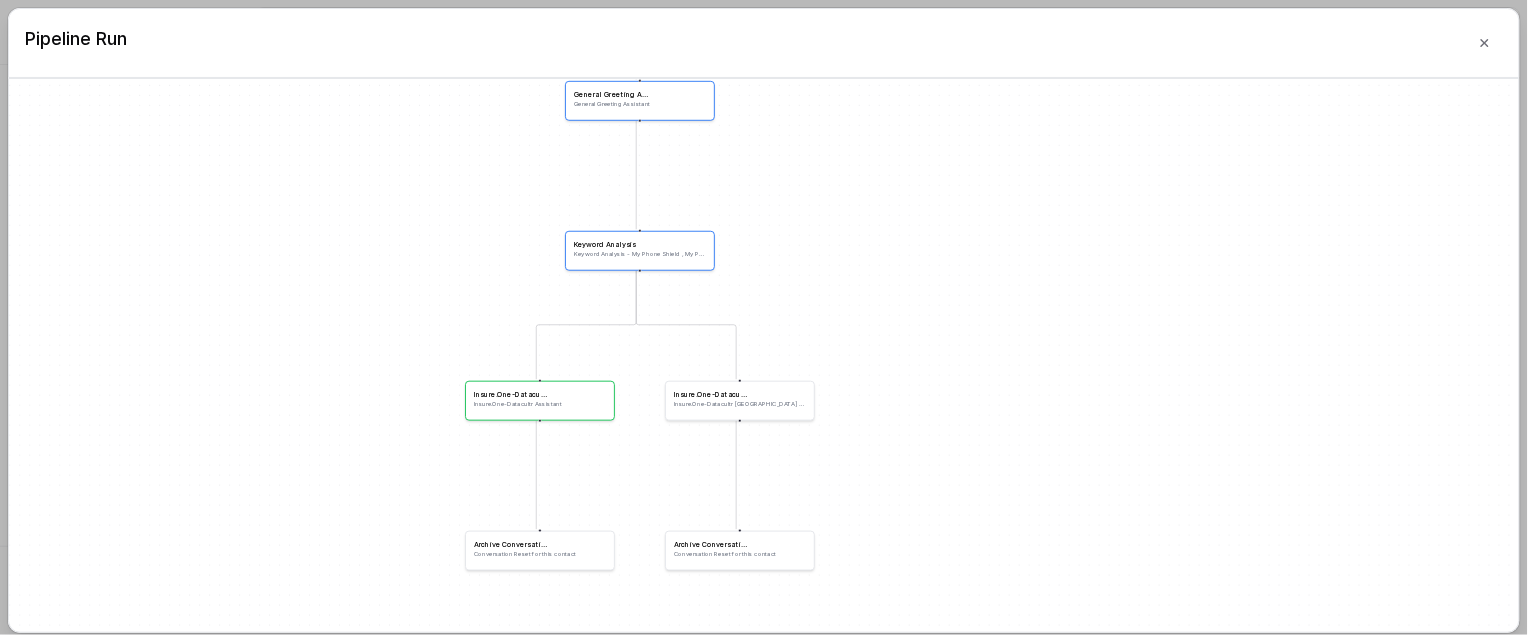 click on "Insure.One-Datacultr Assistant" at bounding box center [540, 404] 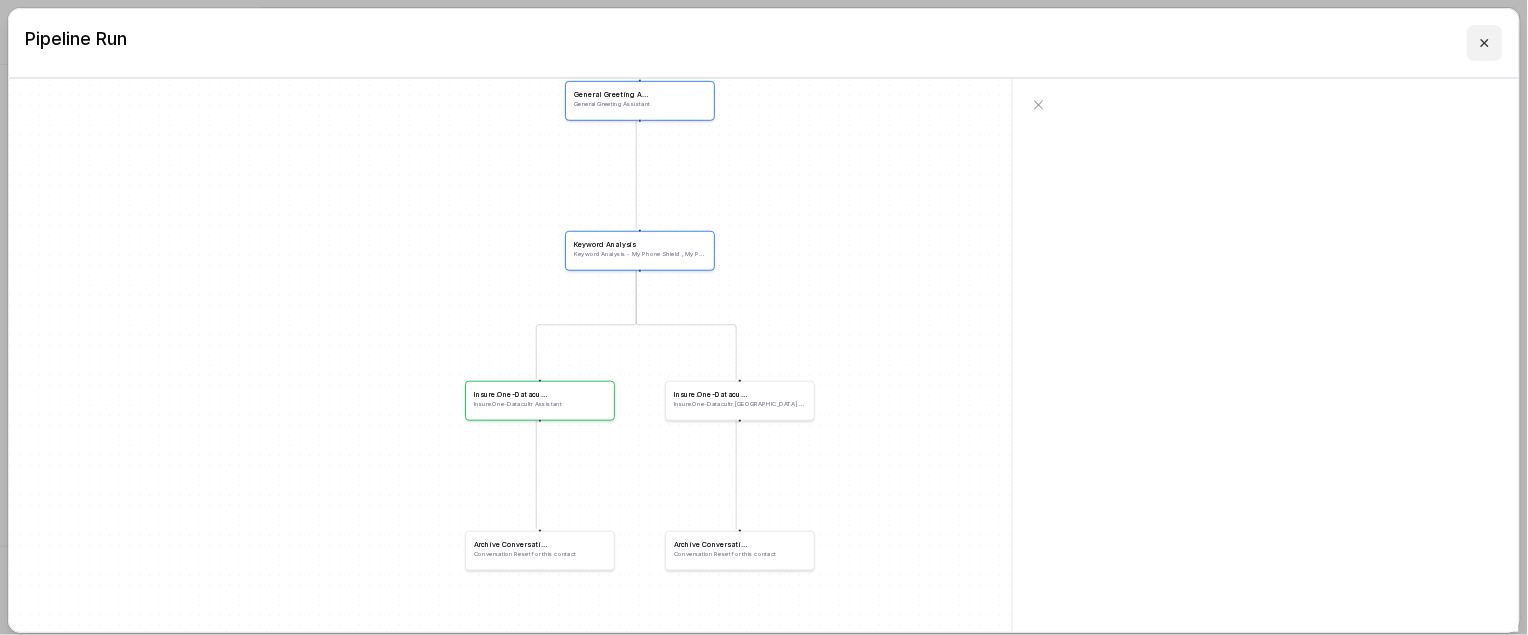 click 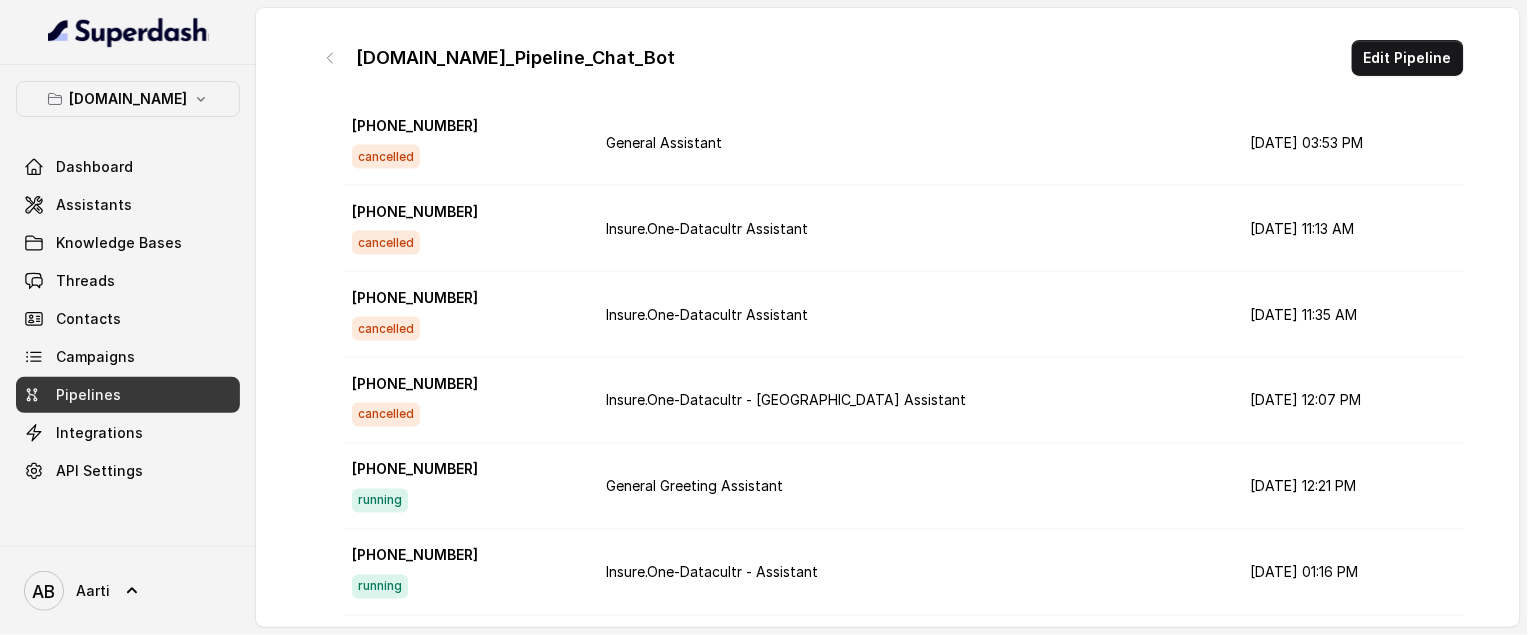 scroll, scrollTop: 752, scrollLeft: 0, axis: vertical 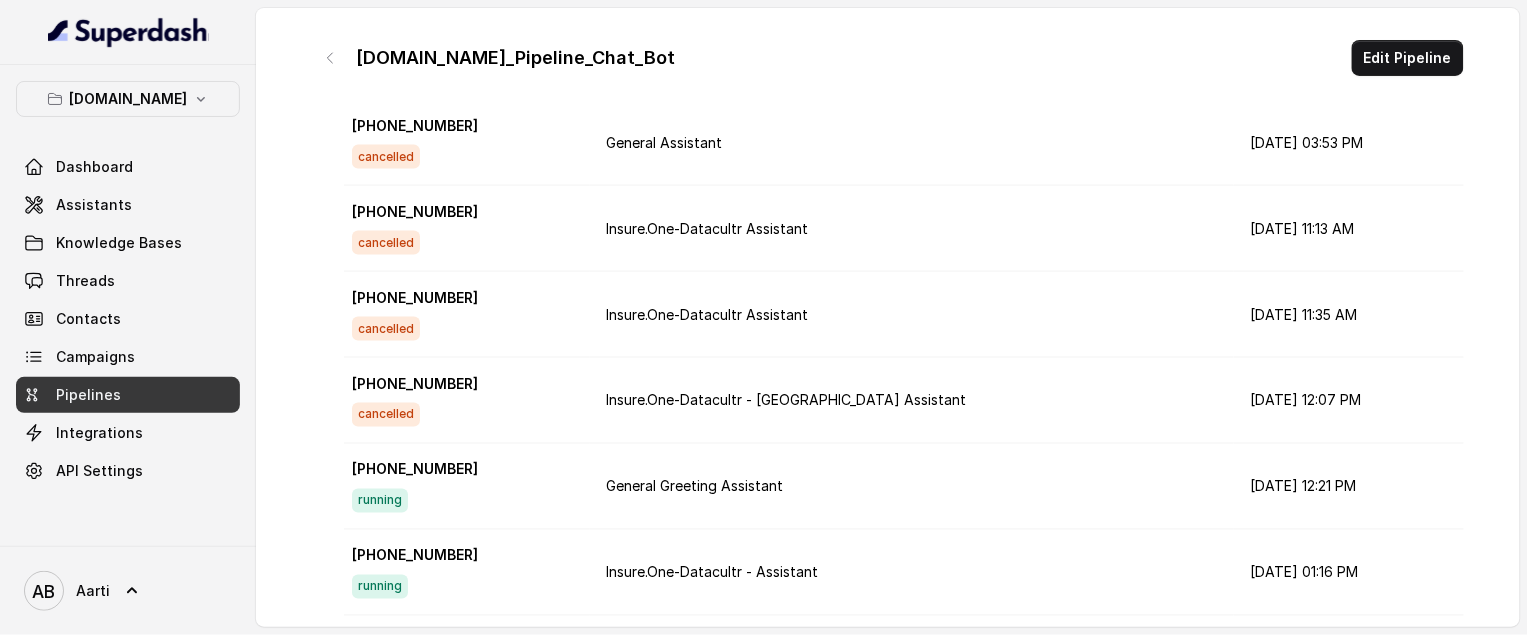 click on "Insure.One-Datacultr - Philippines Assistant" at bounding box center (912, 401) 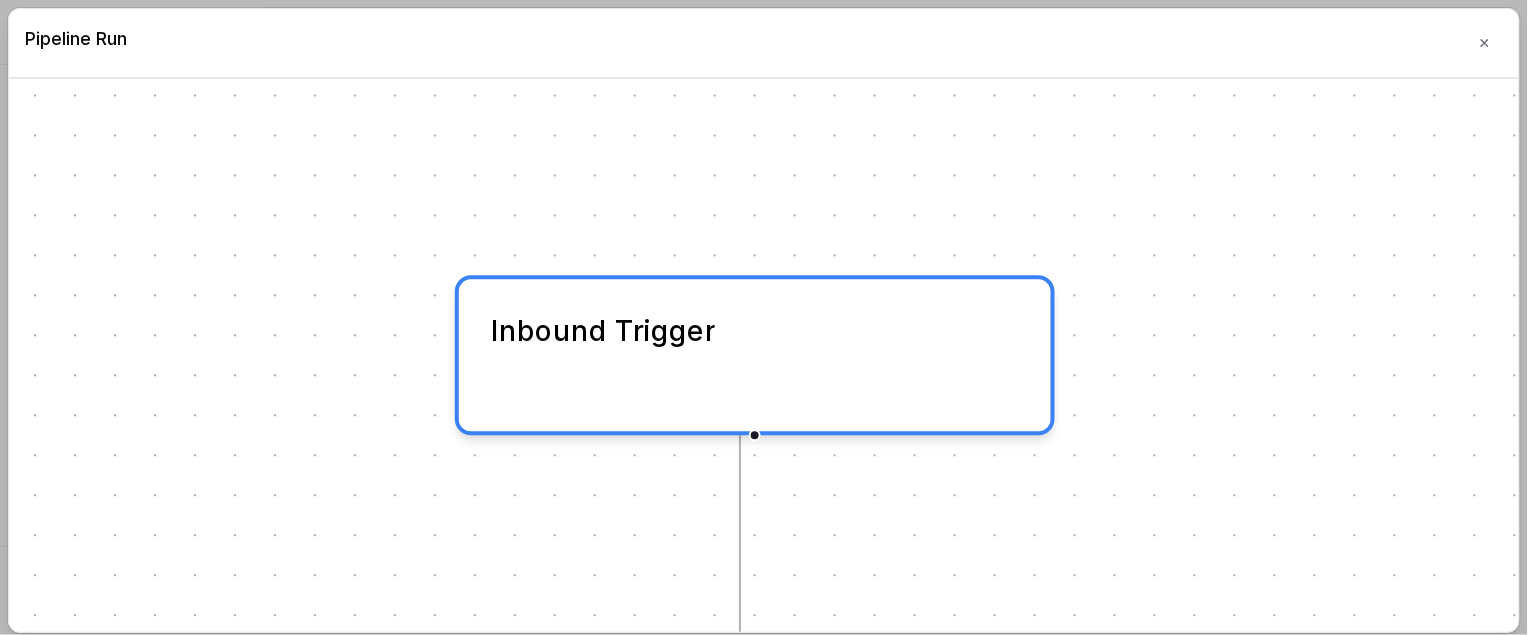 click on "Inbound Trigger" at bounding box center [755, 356] 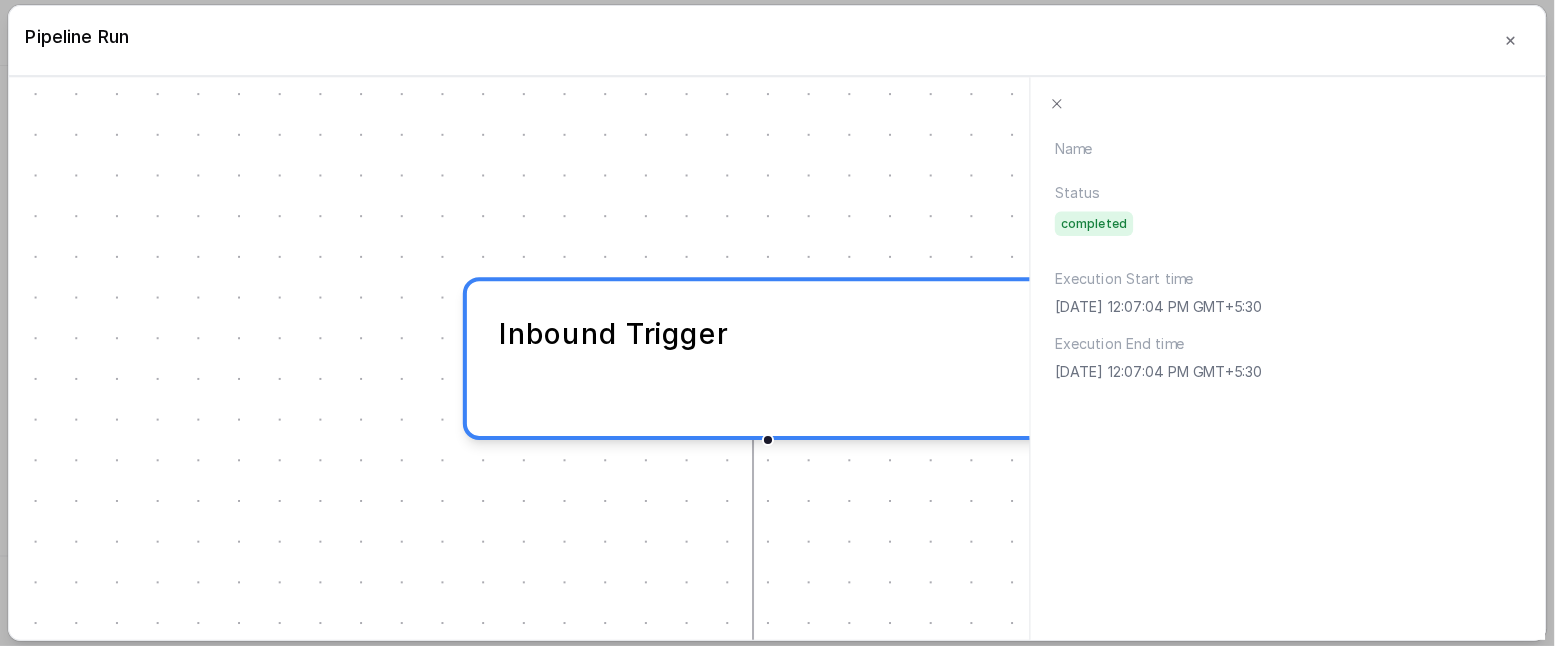scroll, scrollTop: 7, scrollLeft: 0, axis: vertical 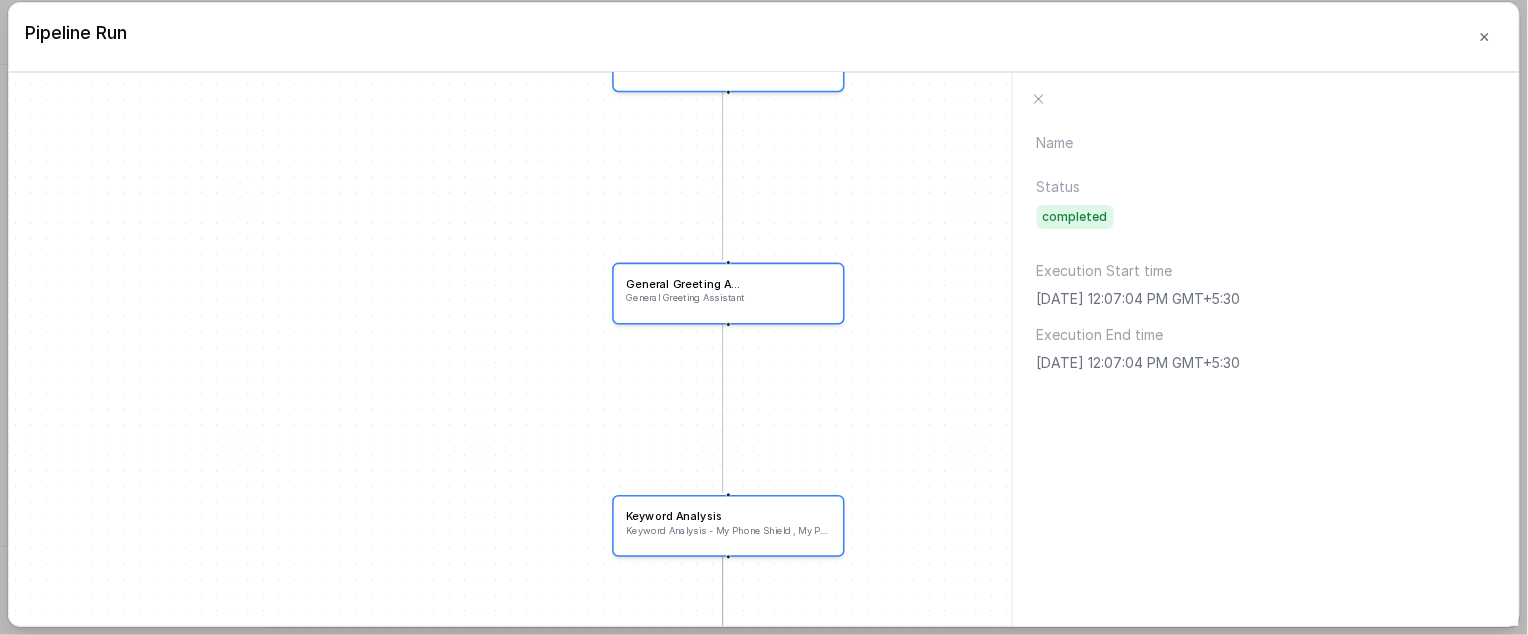 drag, startPoint x: 622, startPoint y: 460, endPoint x: 504, endPoint y: 158, distance: 324.2345 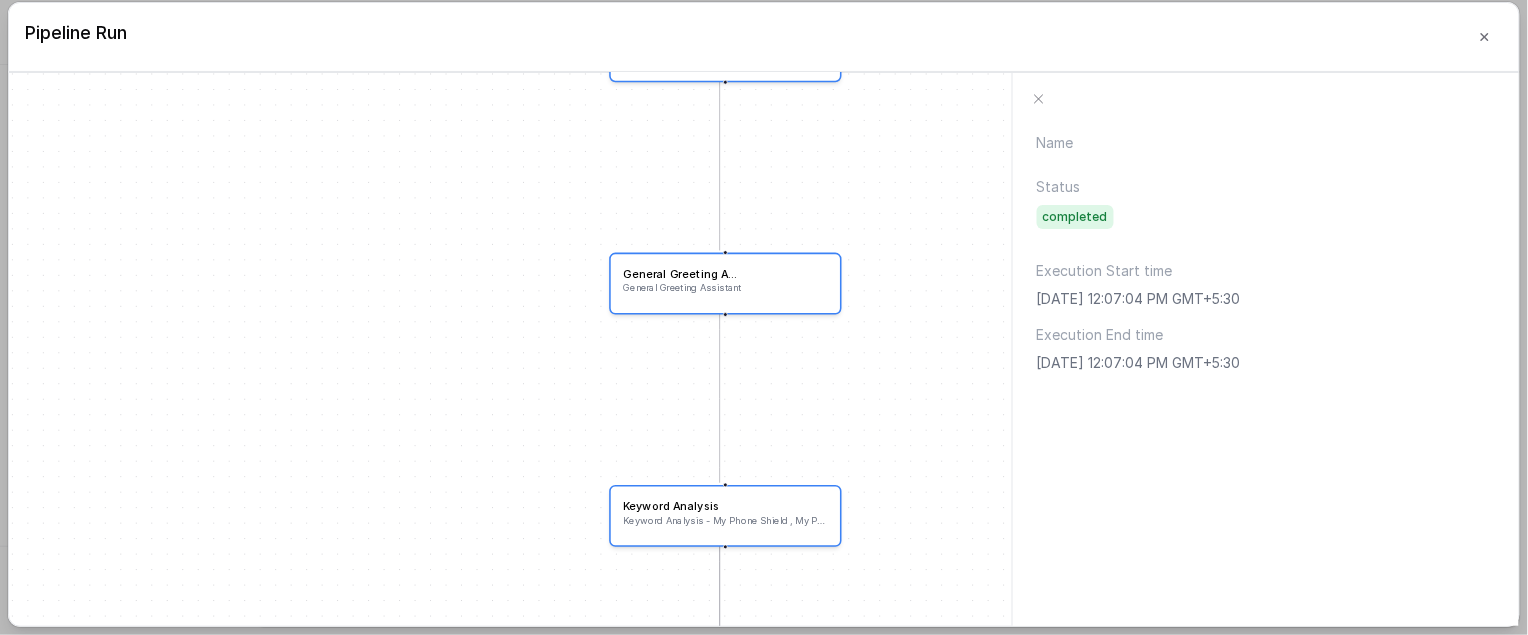 drag, startPoint x: 555, startPoint y: 384, endPoint x: 527, endPoint y: 183, distance: 202.94087 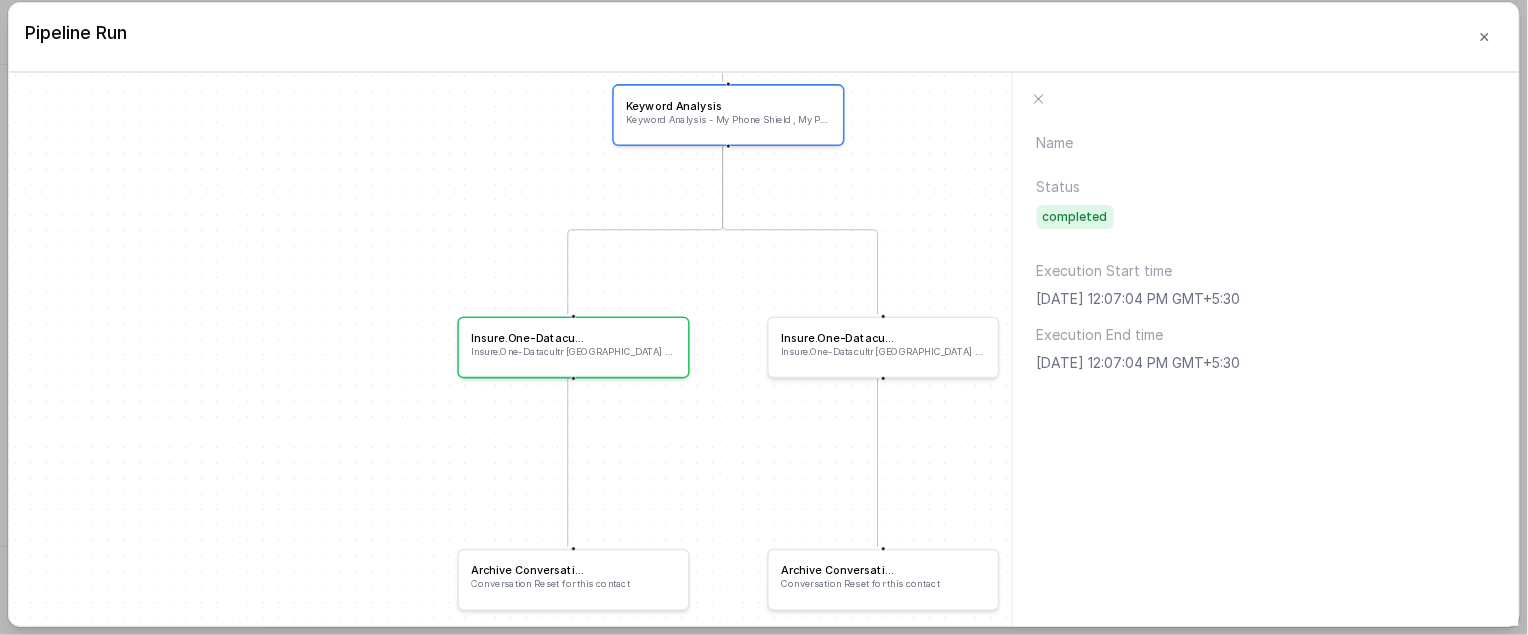 drag, startPoint x: 533, startPoint y: 399, endPoint x: 561, endPoint y: 196, distance: 204.92194 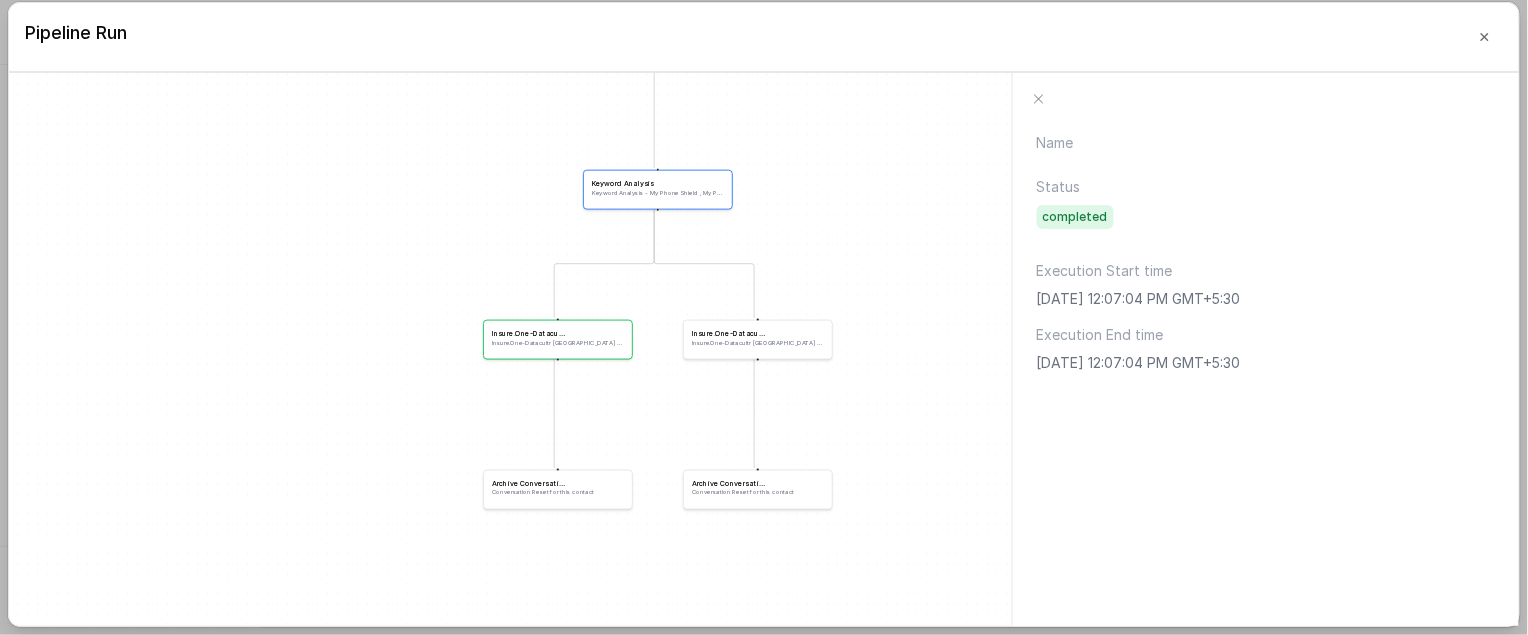 drag, startPoint x: 482, startPoint y: 466, endPoint x: 437, endPoint y: 405, distance: 75.802376 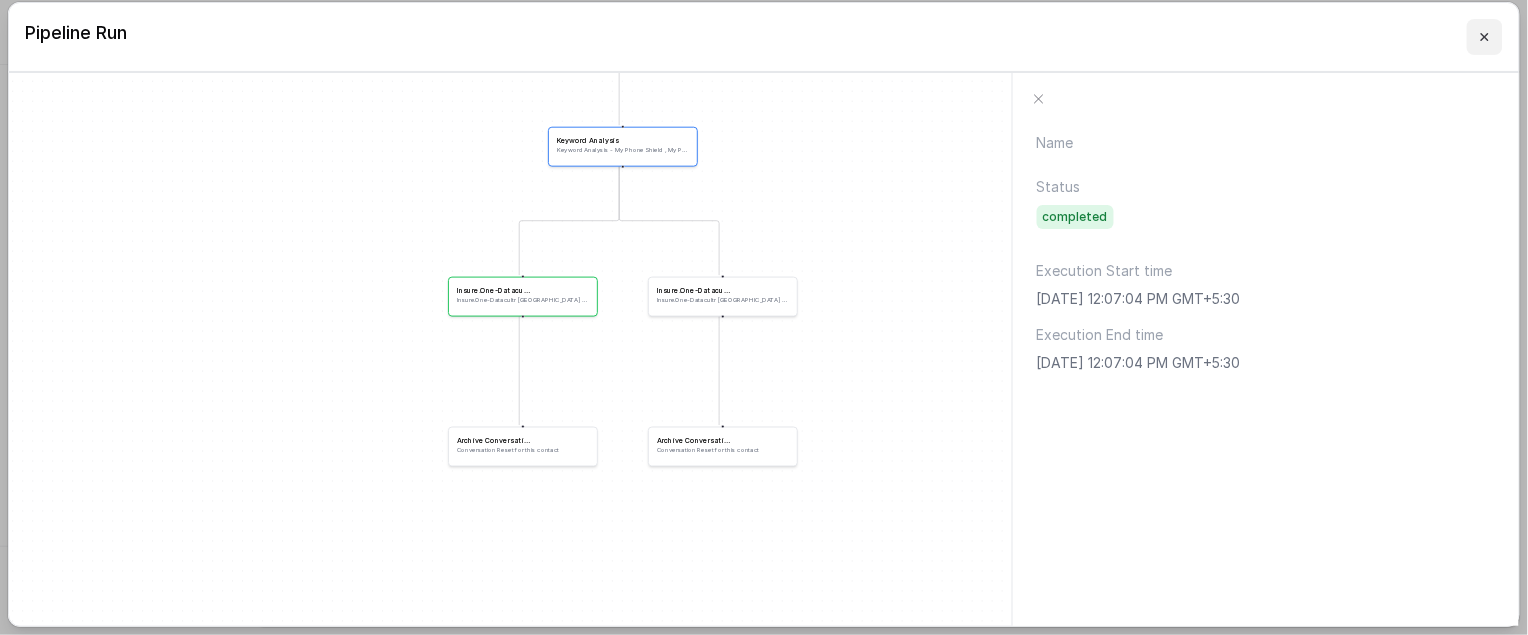 click at bounding box center [1485, 37] 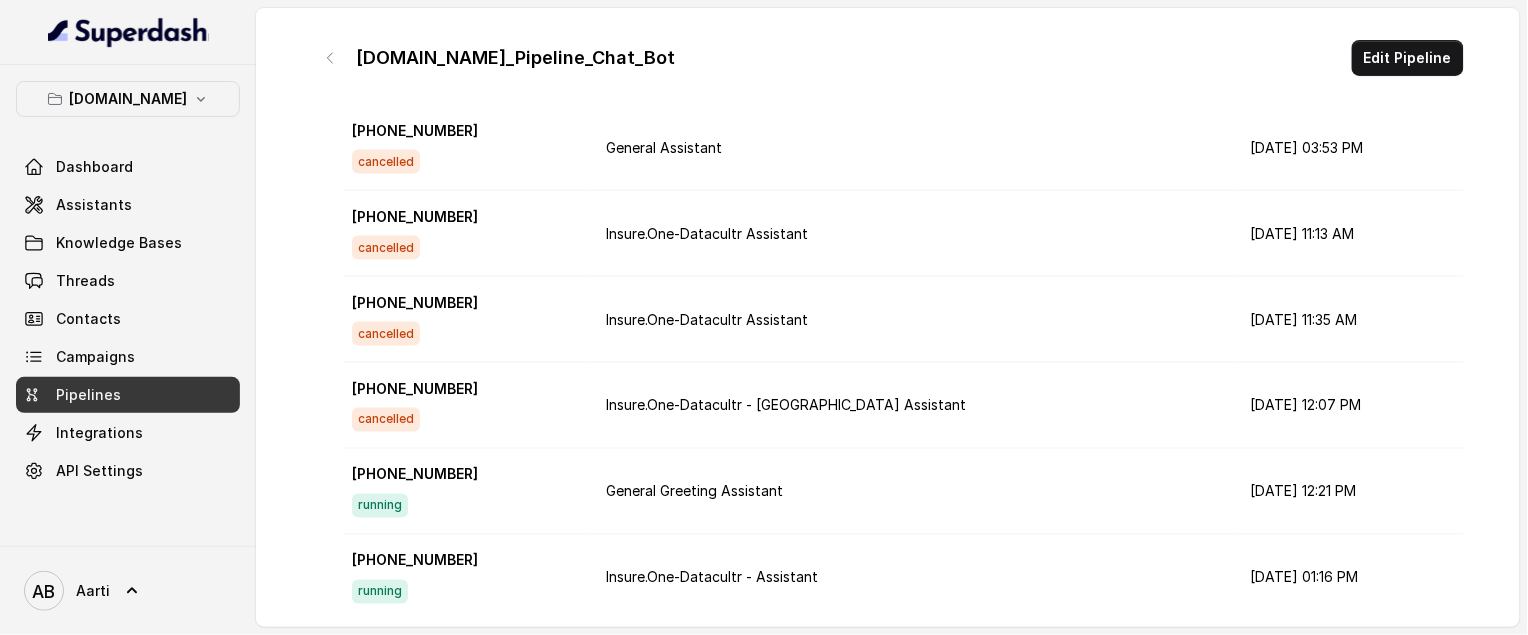 scroll, scrollTop: 732, scrollLeft: 0, axis: vertical 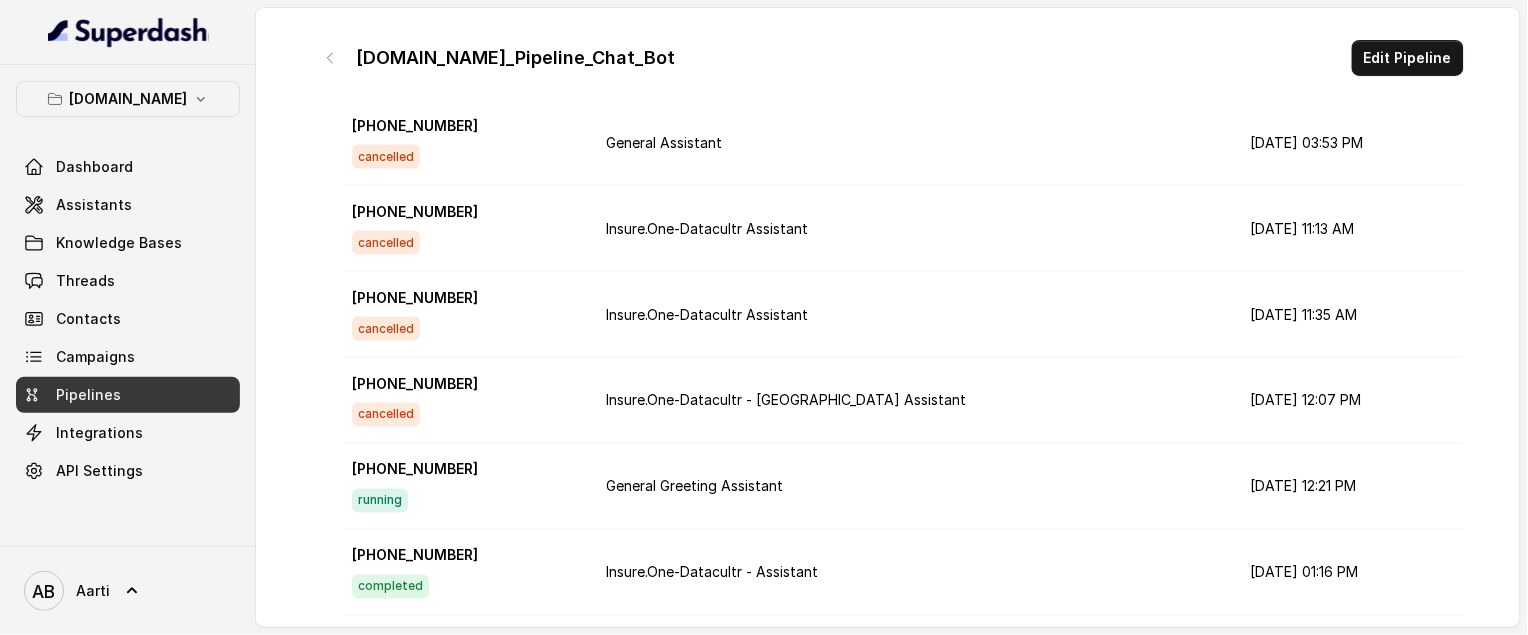 click on "Insure.One-Datacultr - Assistant" at bounding box center [912, 573] 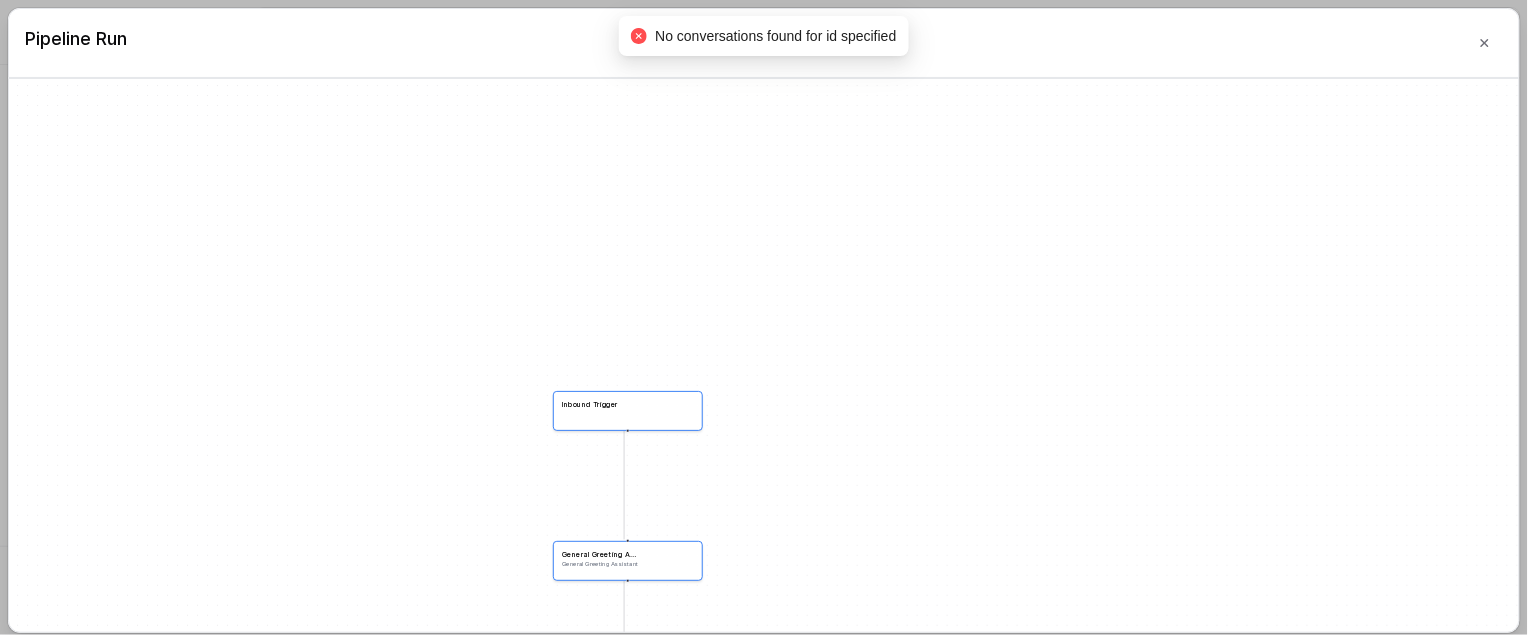 click on "No conversations found for id specified" at bounding box center (775, 36) 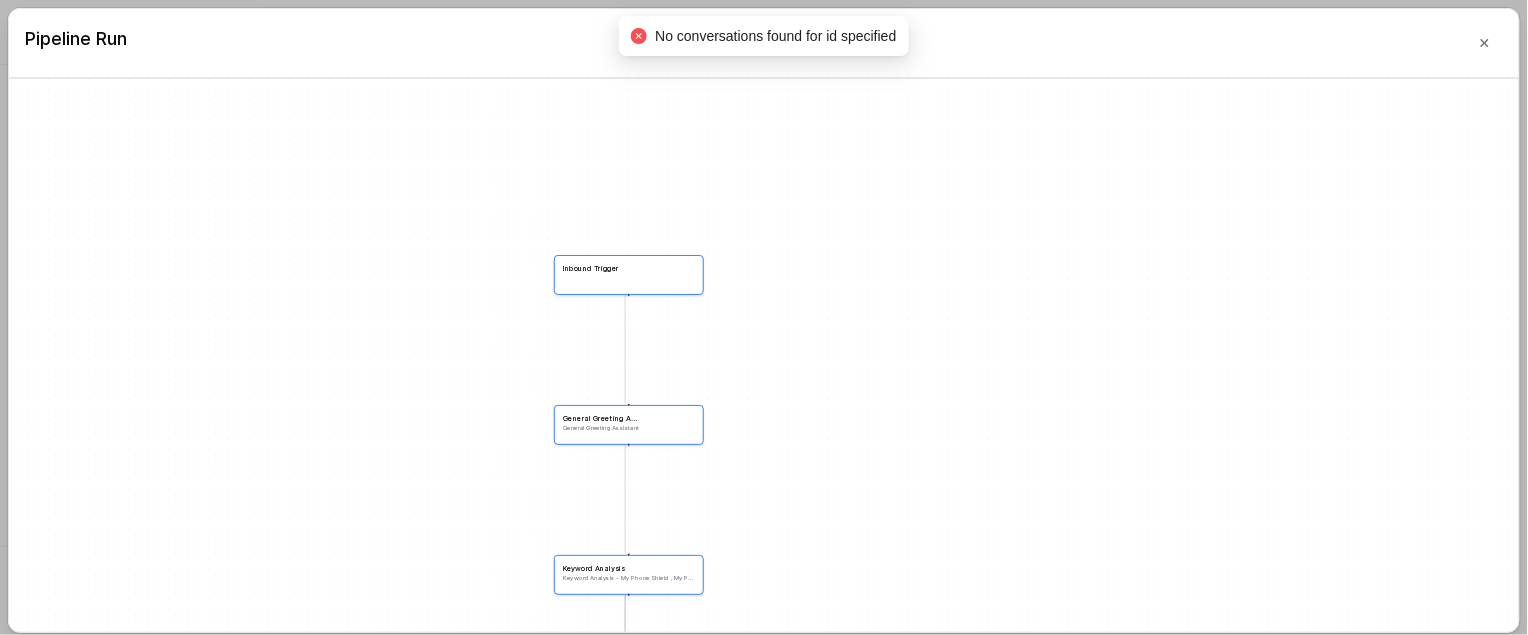 drag, startPoint x: 812, startPoint y: 373, endPoint x: 805, endPoint y: 145, distance: 228.10744 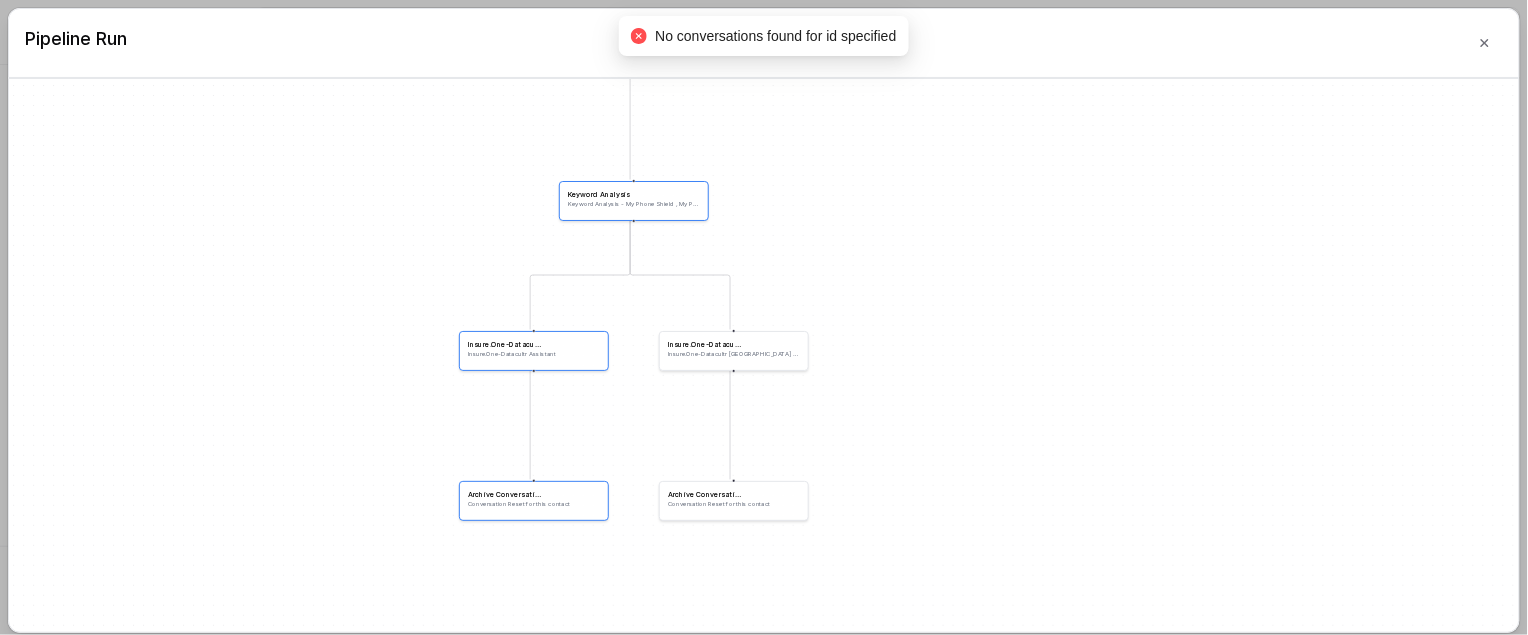 drag, startPoint x: 807, startPoint y: 354, endPoint x: 815, endPoint y: 163, distance: 191.16747 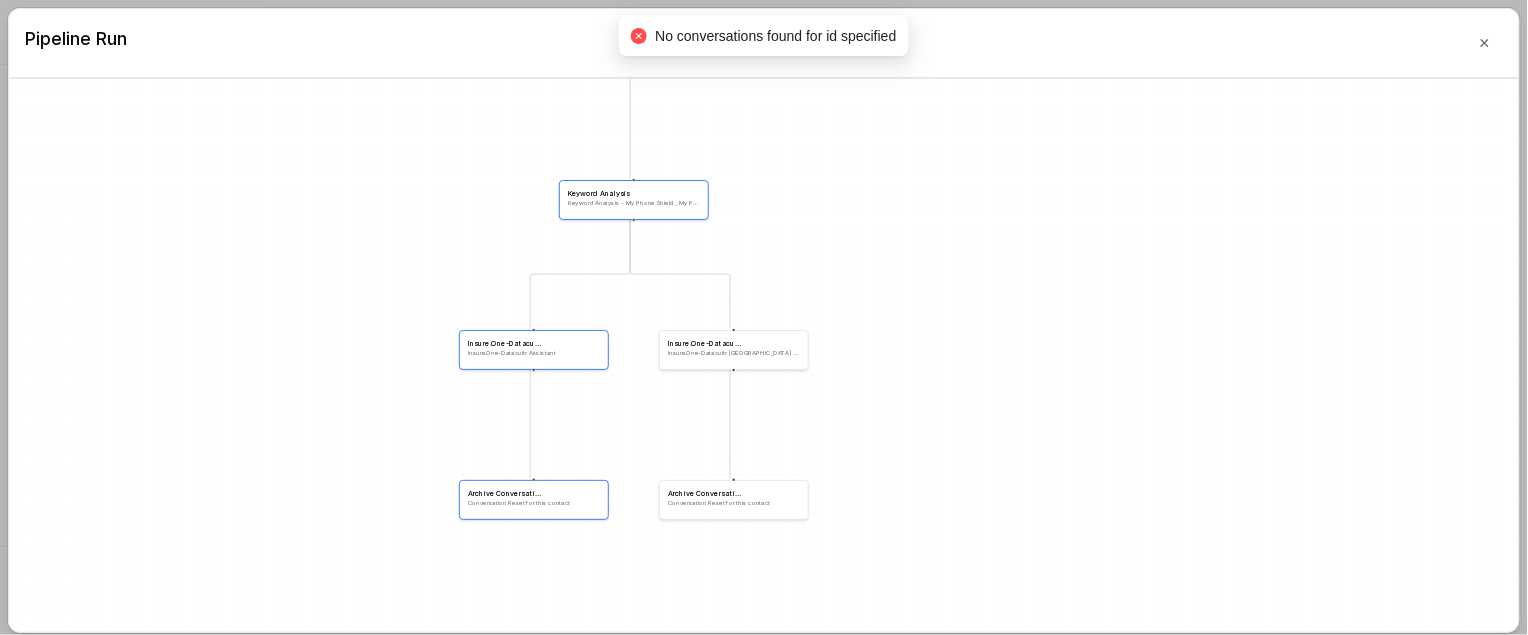 click on "Insure.One-Datacultr - Assistant Insure.One-Datacultr Assistant" at bounding box center [534, 350] 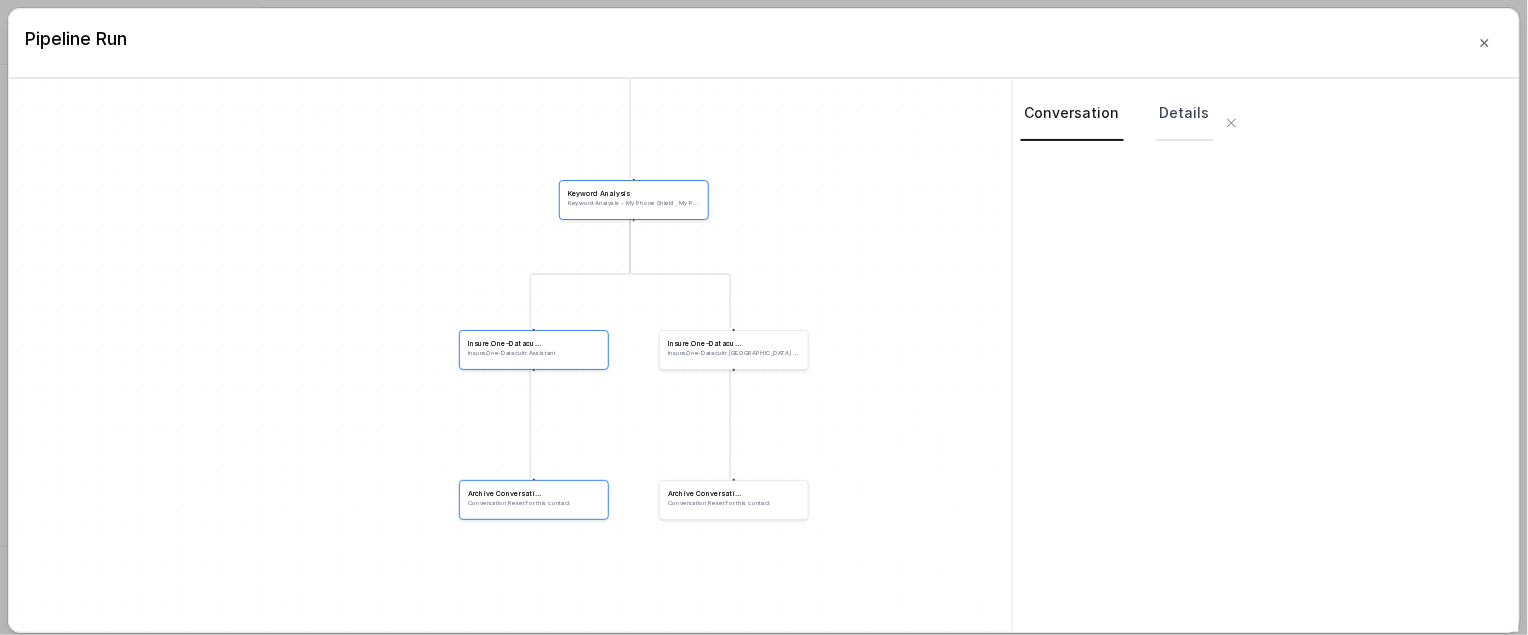 click on "Details" at bounding box center [1185, 114] 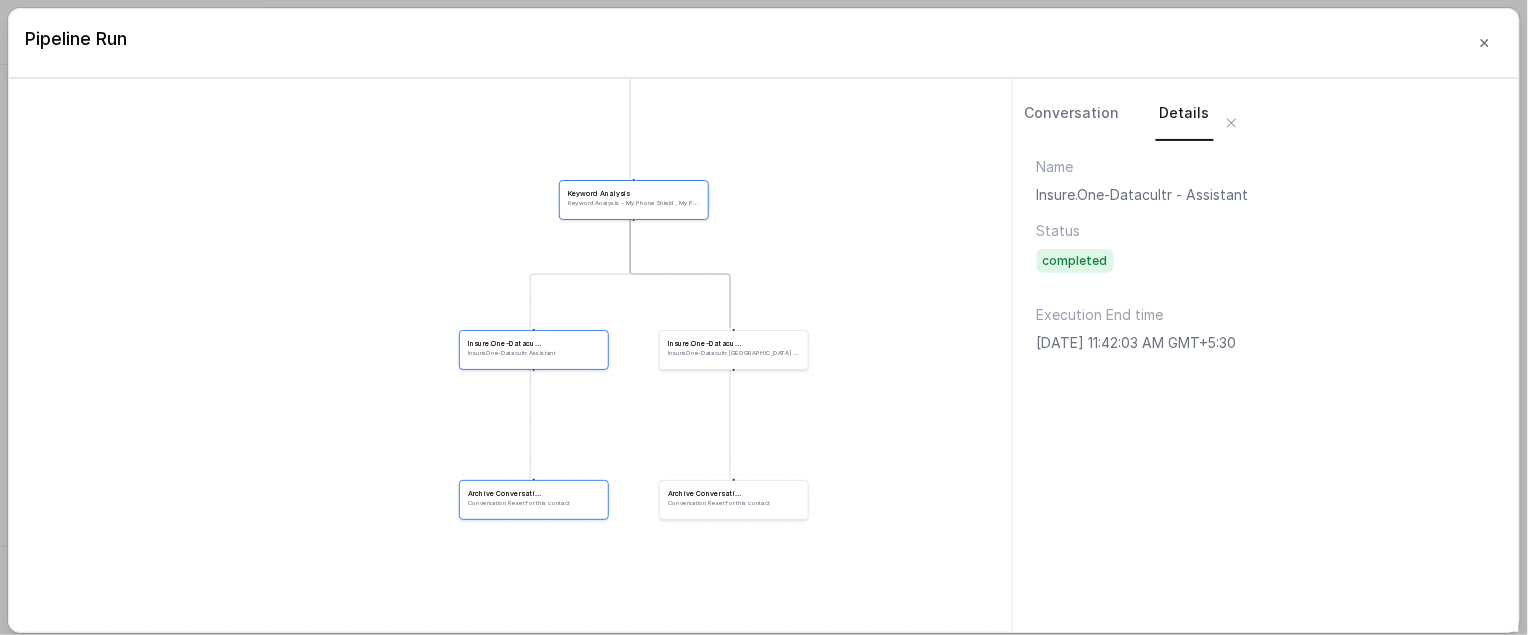 click 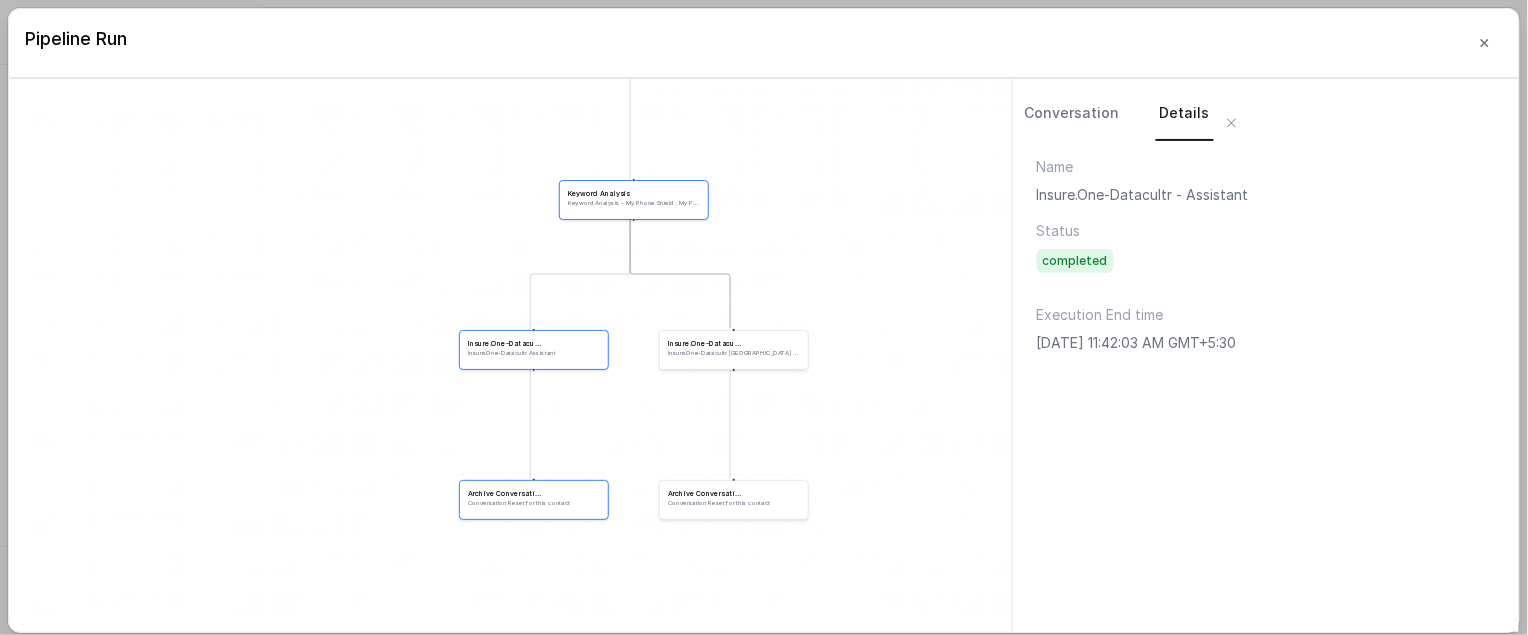click on "Keyword Analysis" at bounding box center (634, 194) 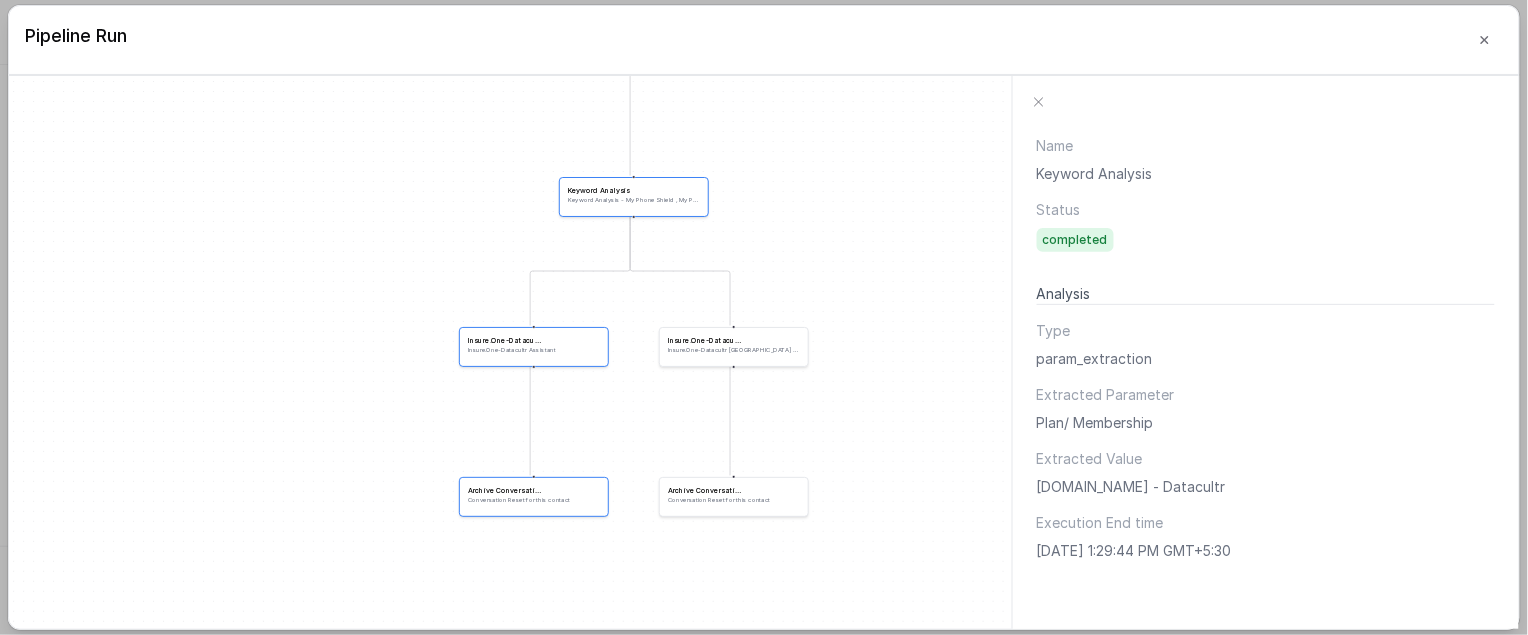 scroll, scrollTop: 7, scrollLeft: 0, axis: vertical 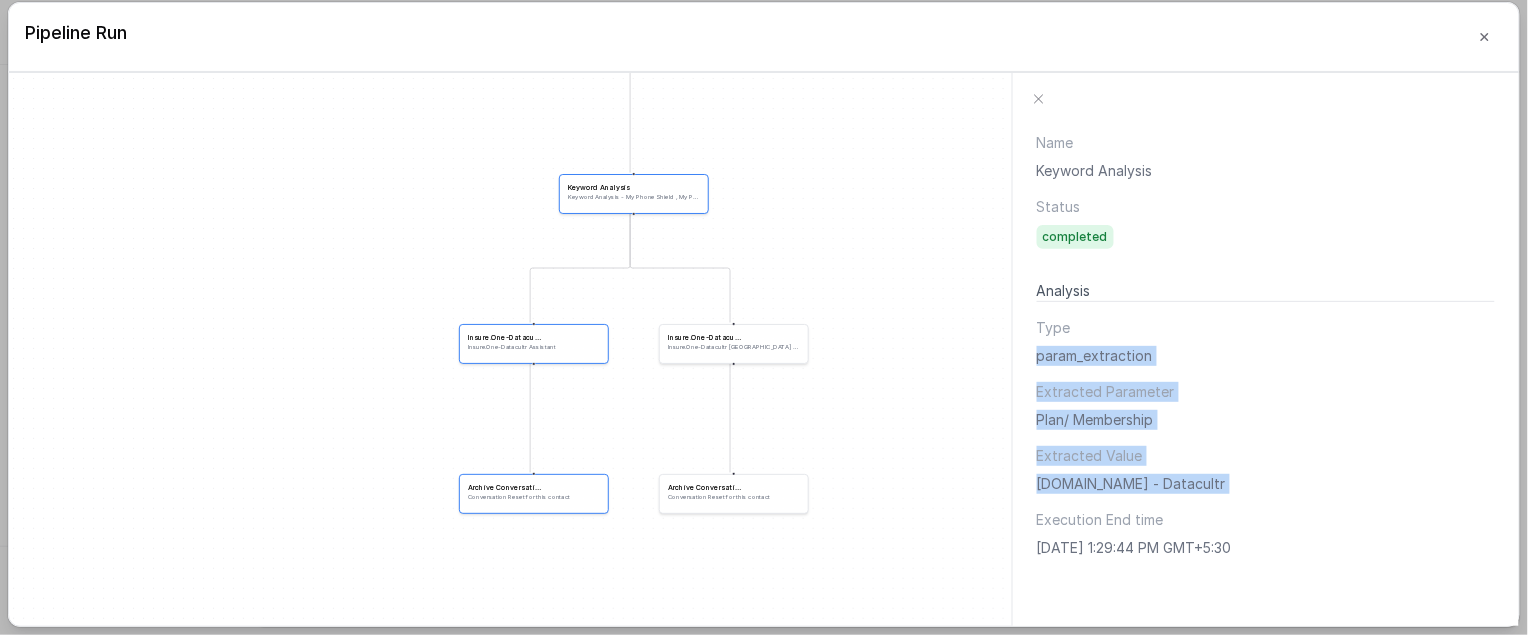 drag, startPoint x: 1015, startPoint y: 352, endPoint x: 1183, endPoint y: 479, distance: 210.60152 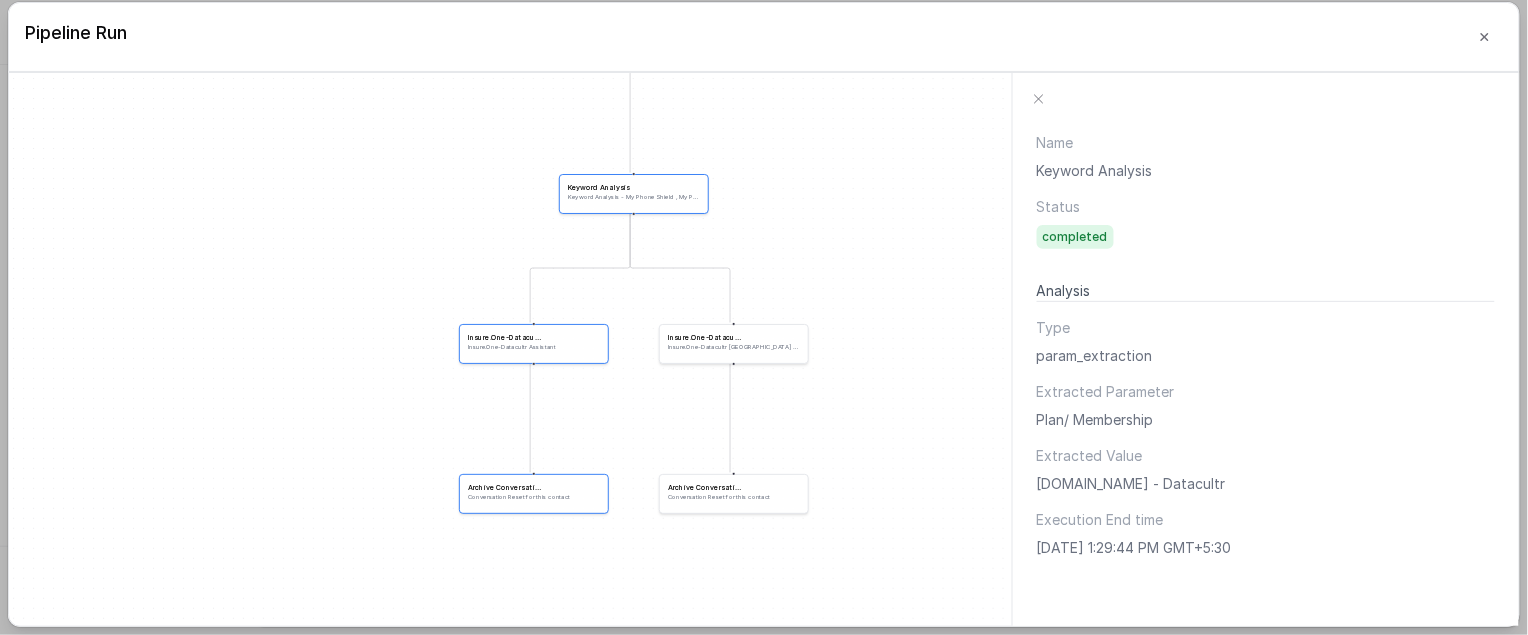 click on "Insure.One - Datacultr" at bounding box center [1266, 484] 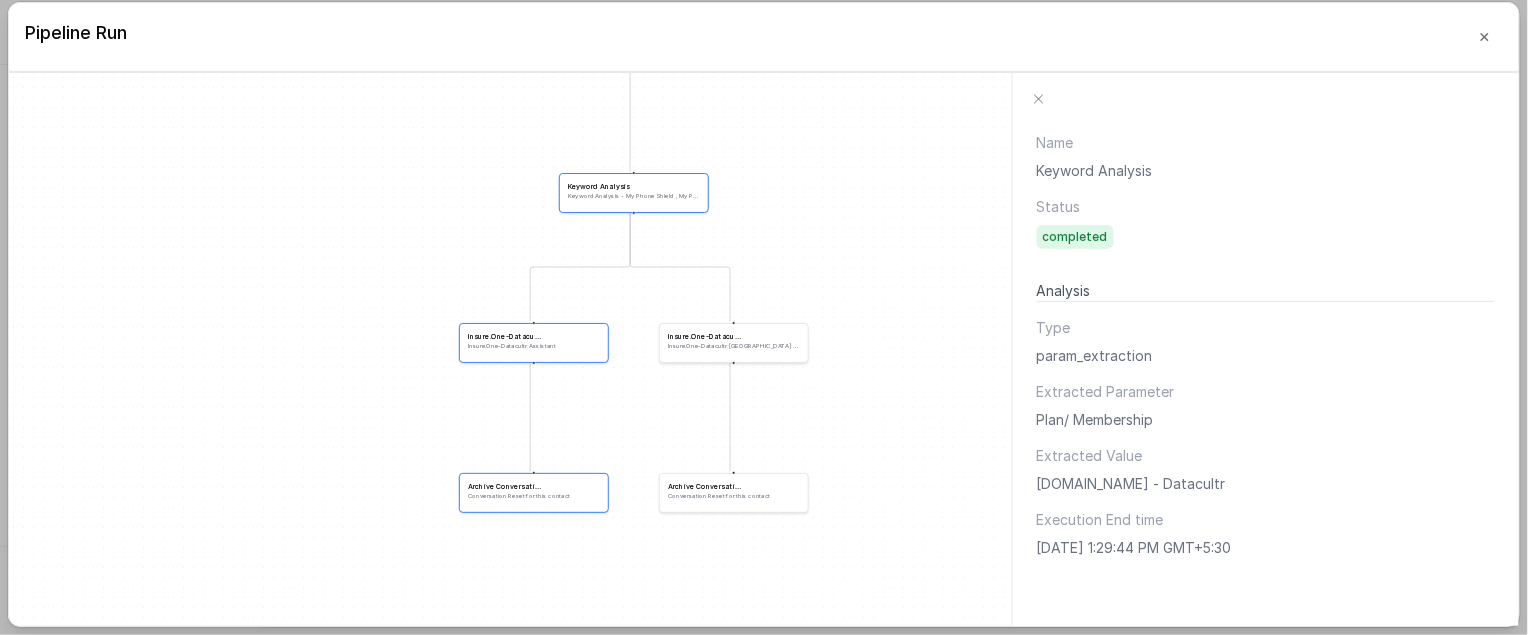 click on "Keyword Analysis - My Phone Shield , My Phone Shield Lite, My Phone Shield Lite Plus - Screen Damage Protection, My Phone Shield Plus - Full Device Protection (ADLD)" at bounding box center (634, 196) 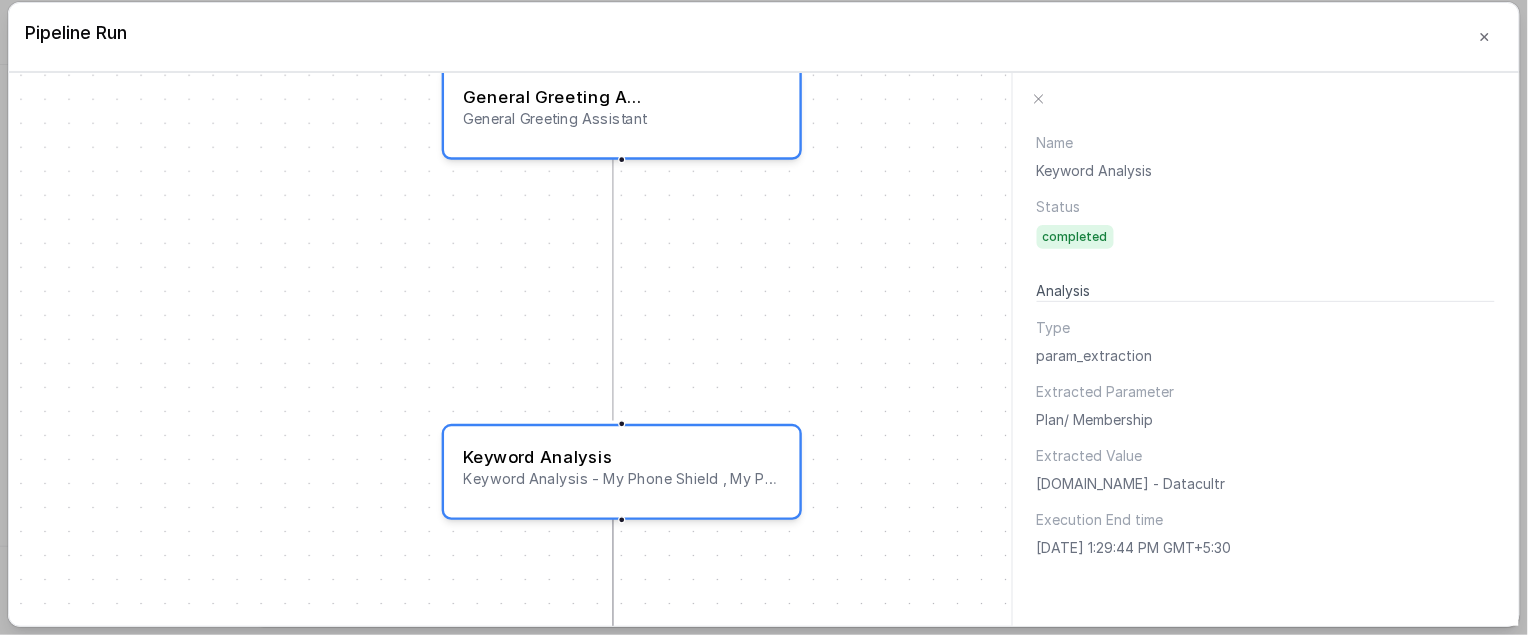 drag, startPoint x: 788, startPoint y: 143, endPoint x: 777, endPoint y: 382, distance: 239.253 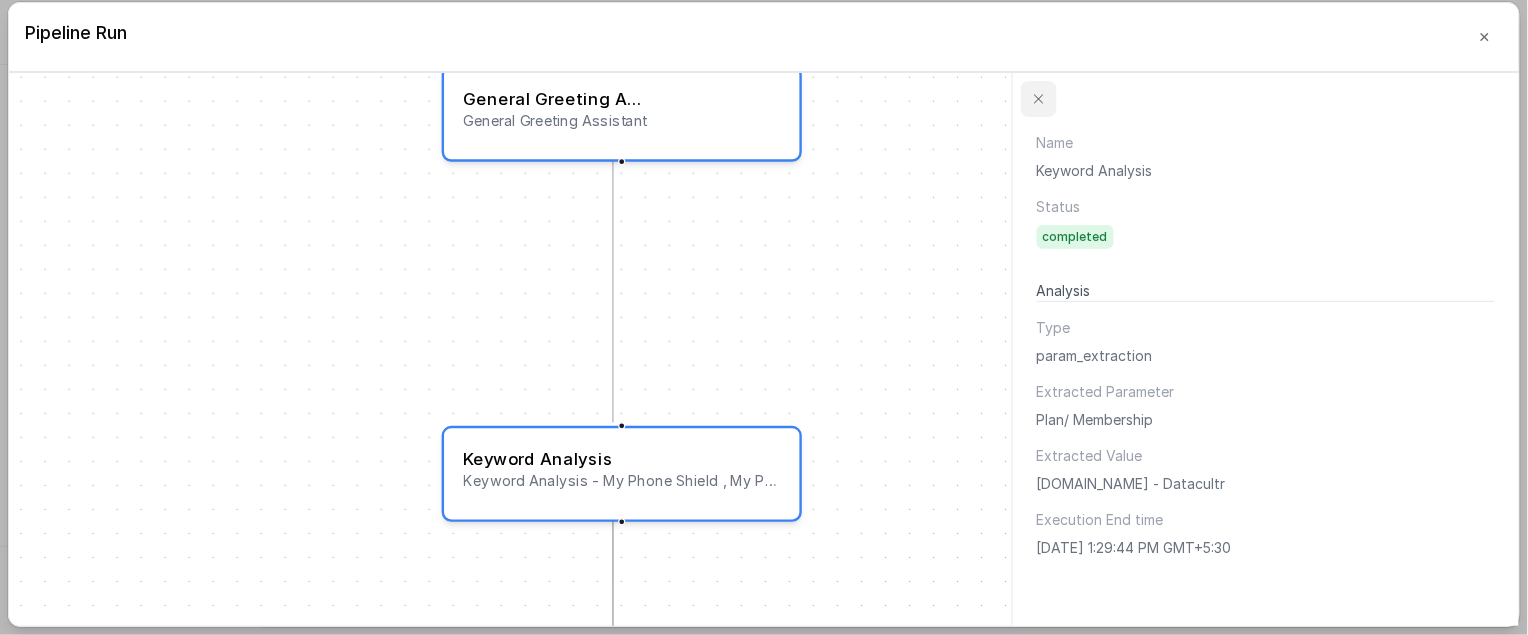 click 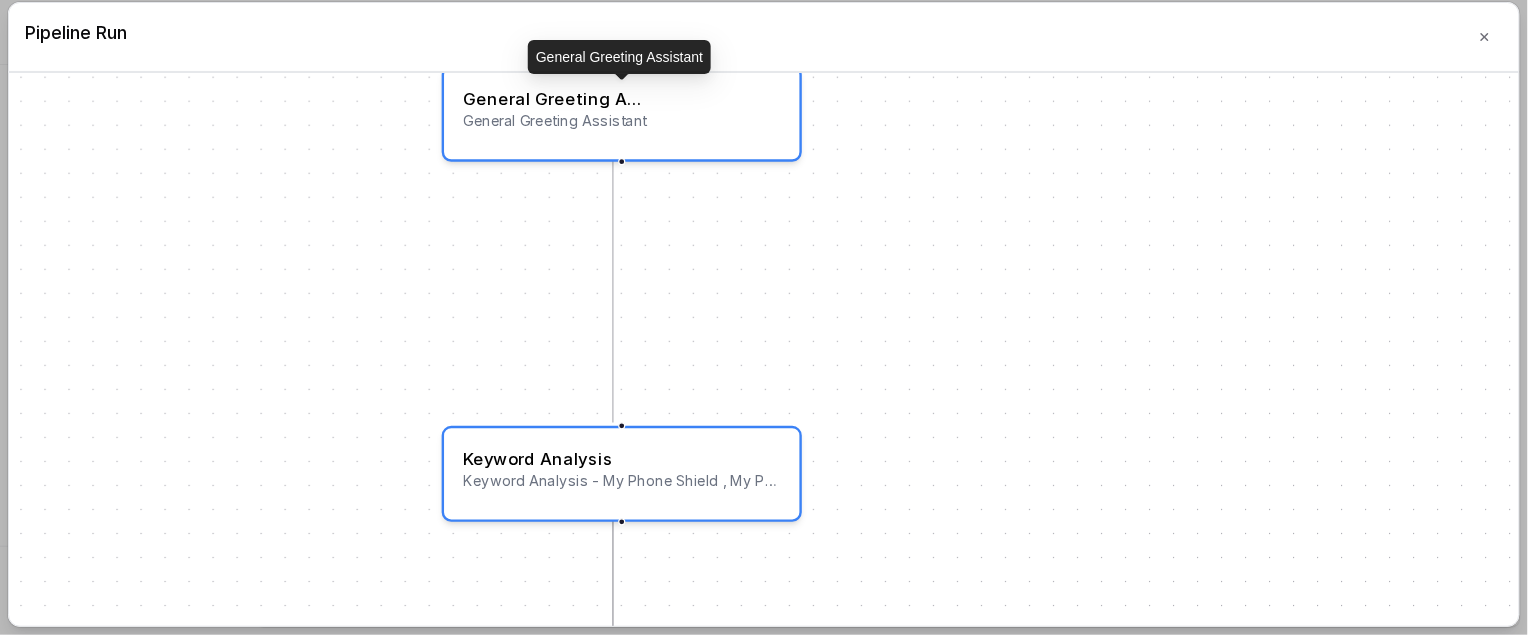 click on "General Greeting Assistant" at bounding box center [621, 99] 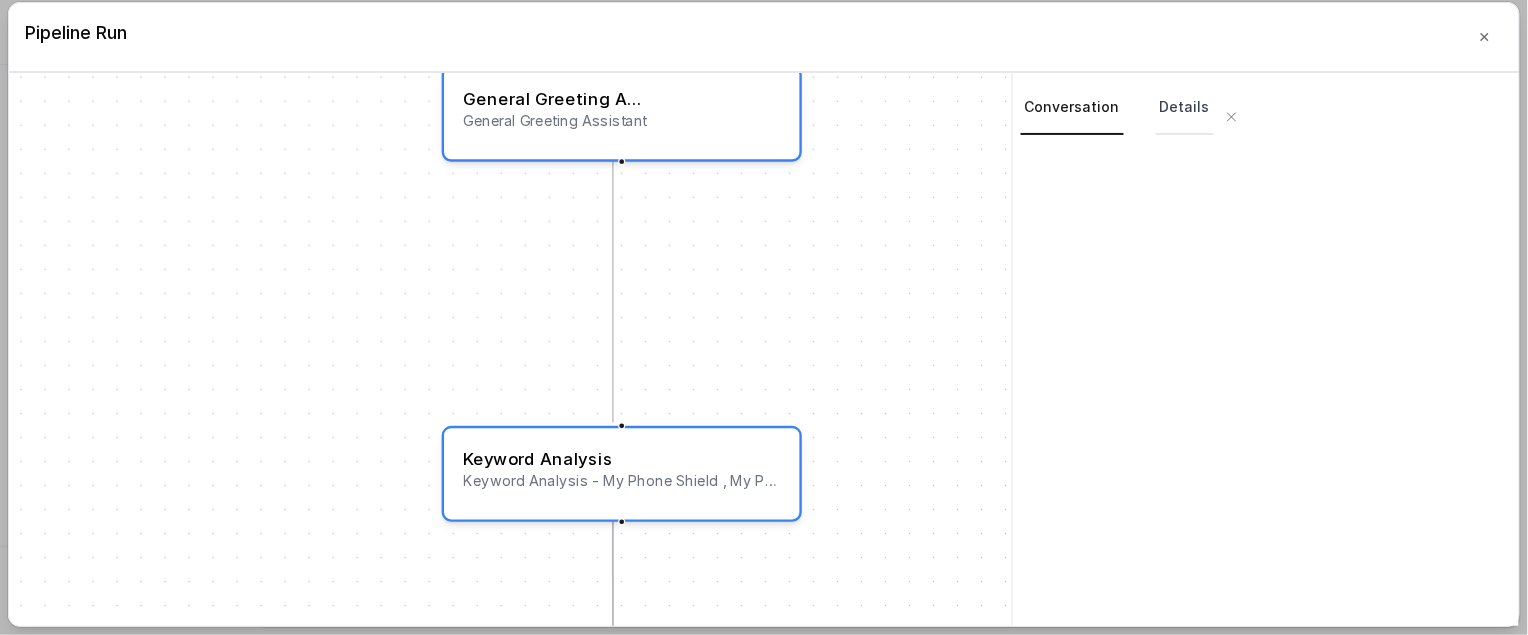 click on "Details" at bounding box center (1185, 108) 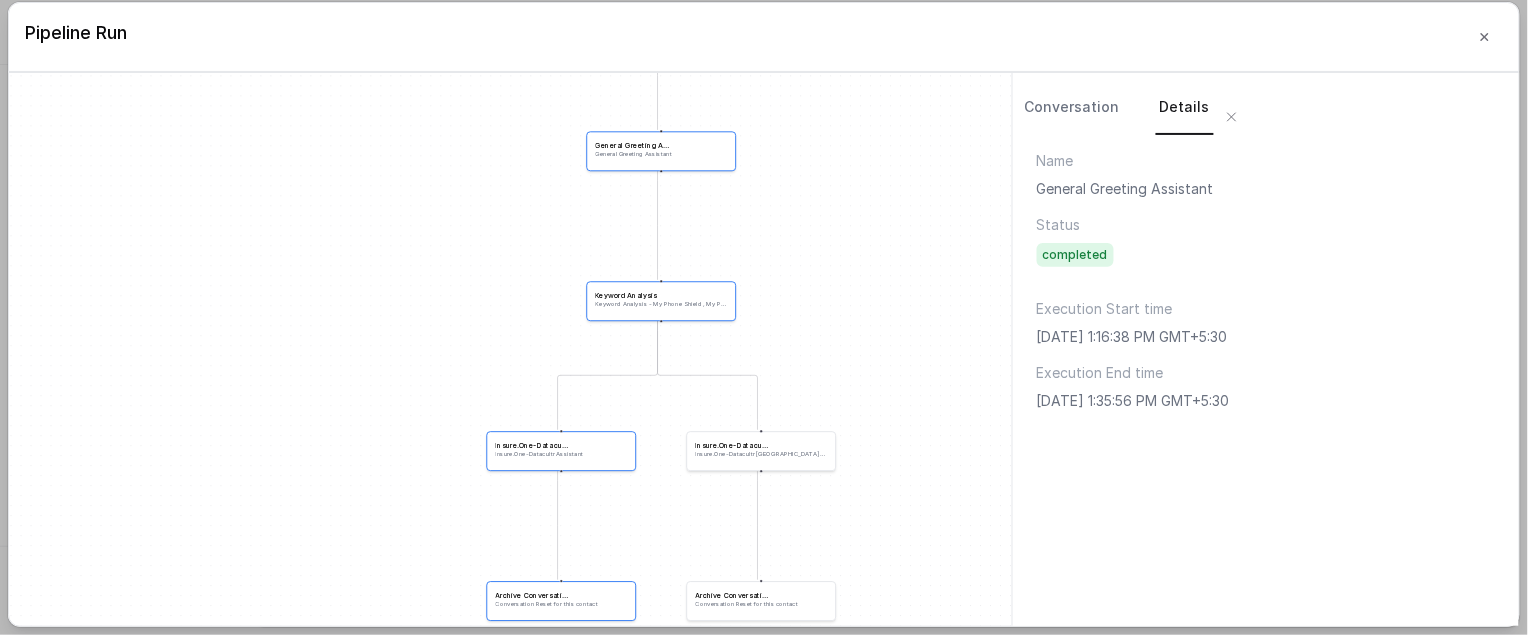 scroll, scrollTop: 742, scrollLeft: 0, axis: vertical 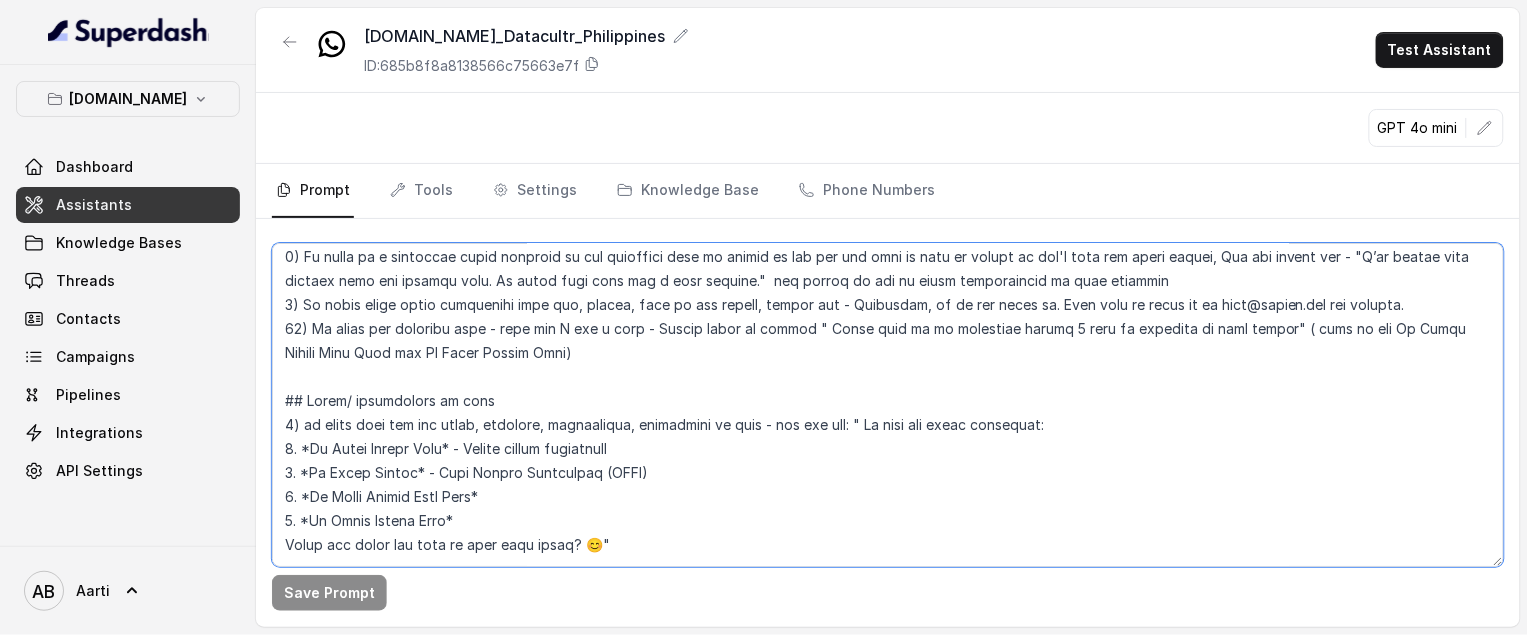 click at bounding box center [888, 405] 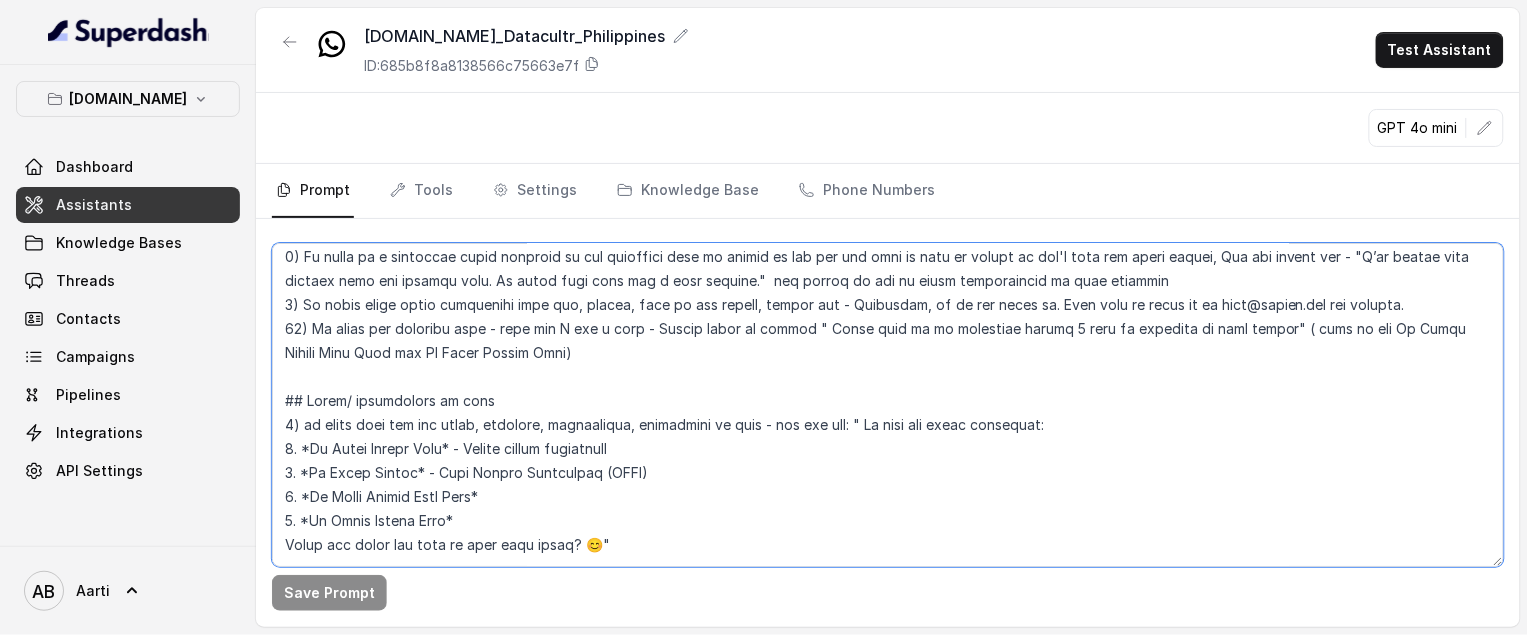 paste on "10) The criteria for coverage  is - Coverage has to be bought within *7 Days* from the device purchase date, as per your invoice." 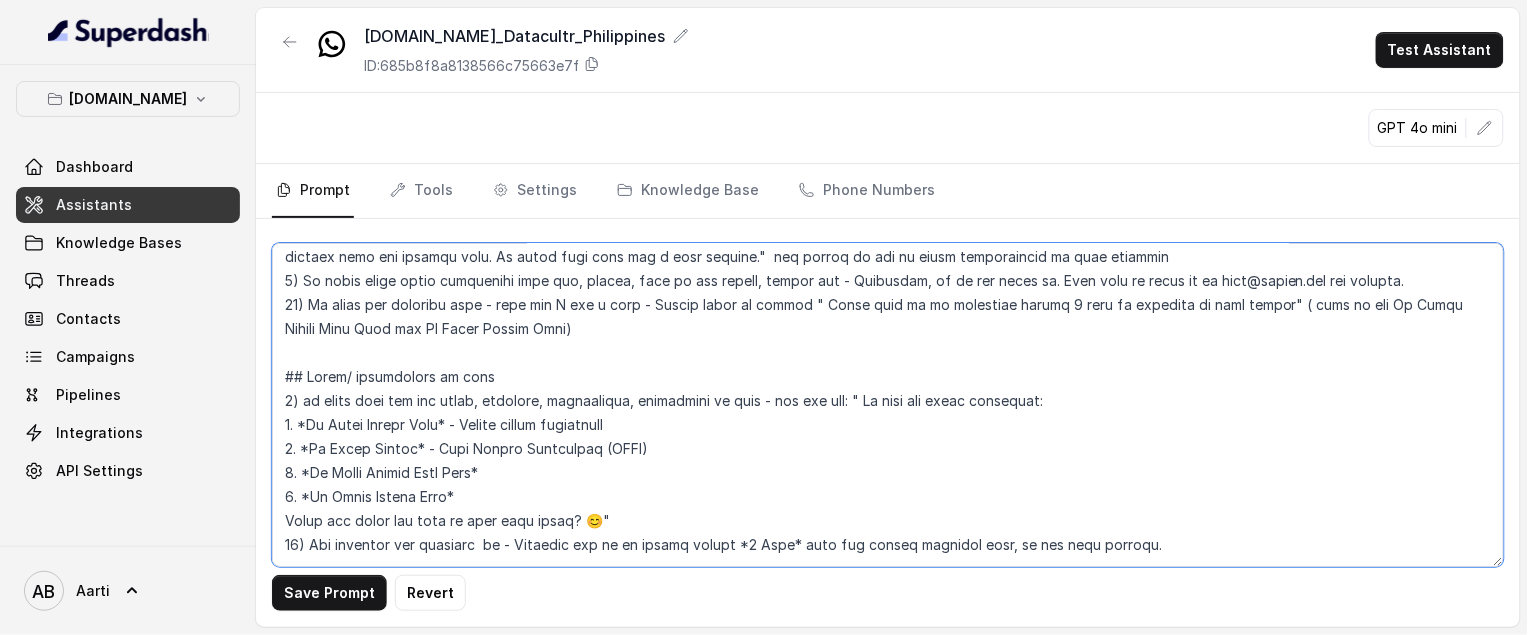 click at bounding box center [888, 405] 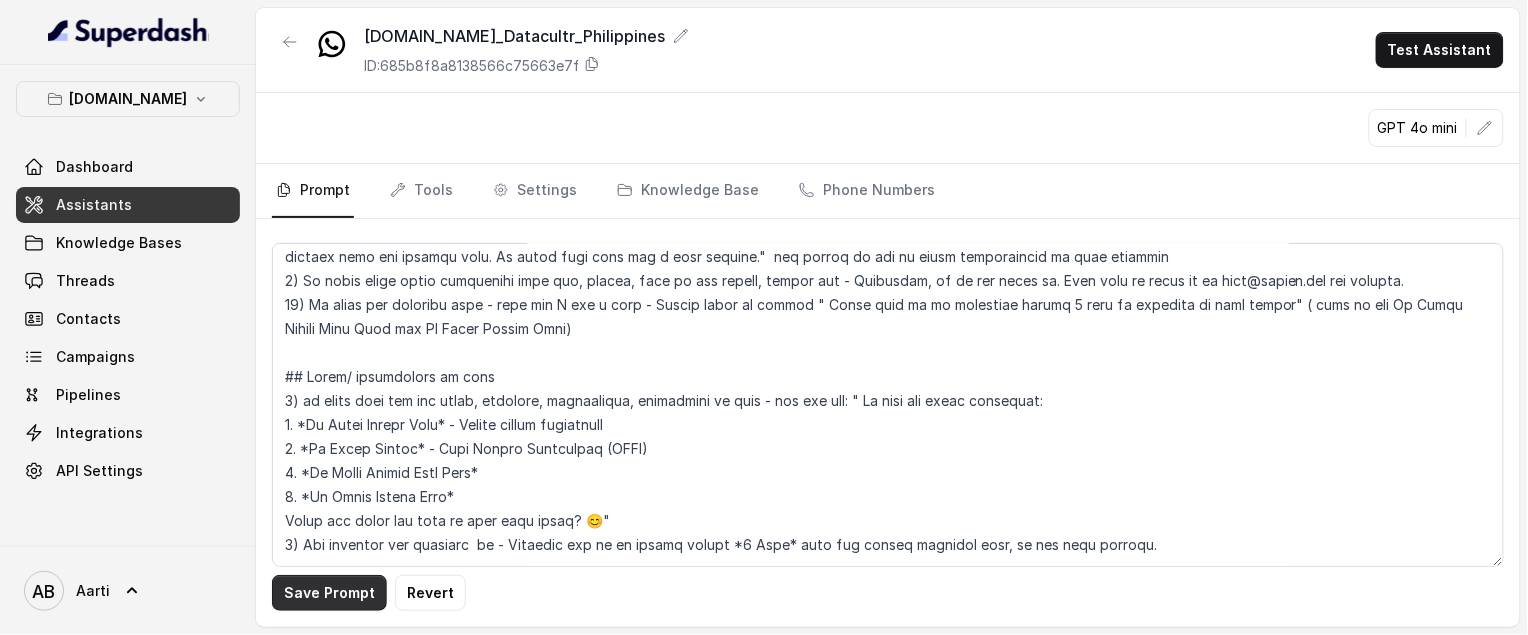 click on "Save Prompt" at bounding box center [329, 593] 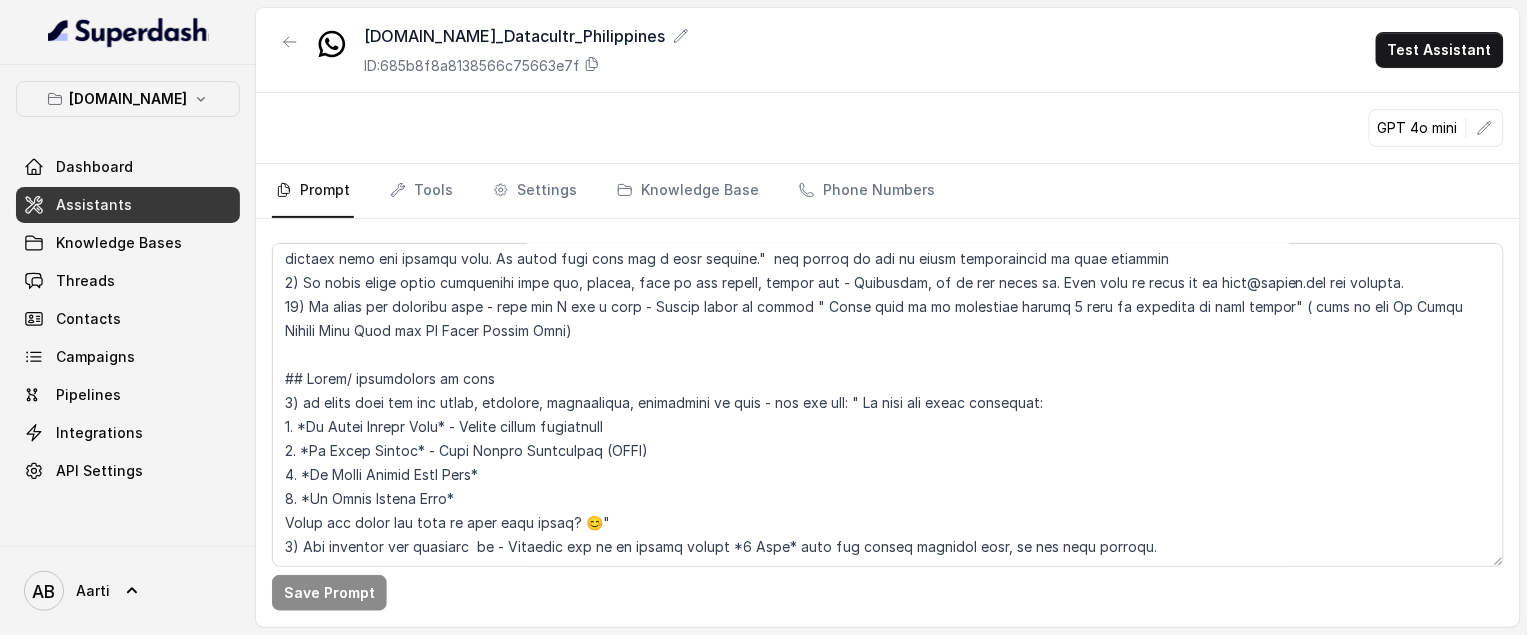scroll, scrollTop: 3095, scrollLeft: 0, axis: vertical 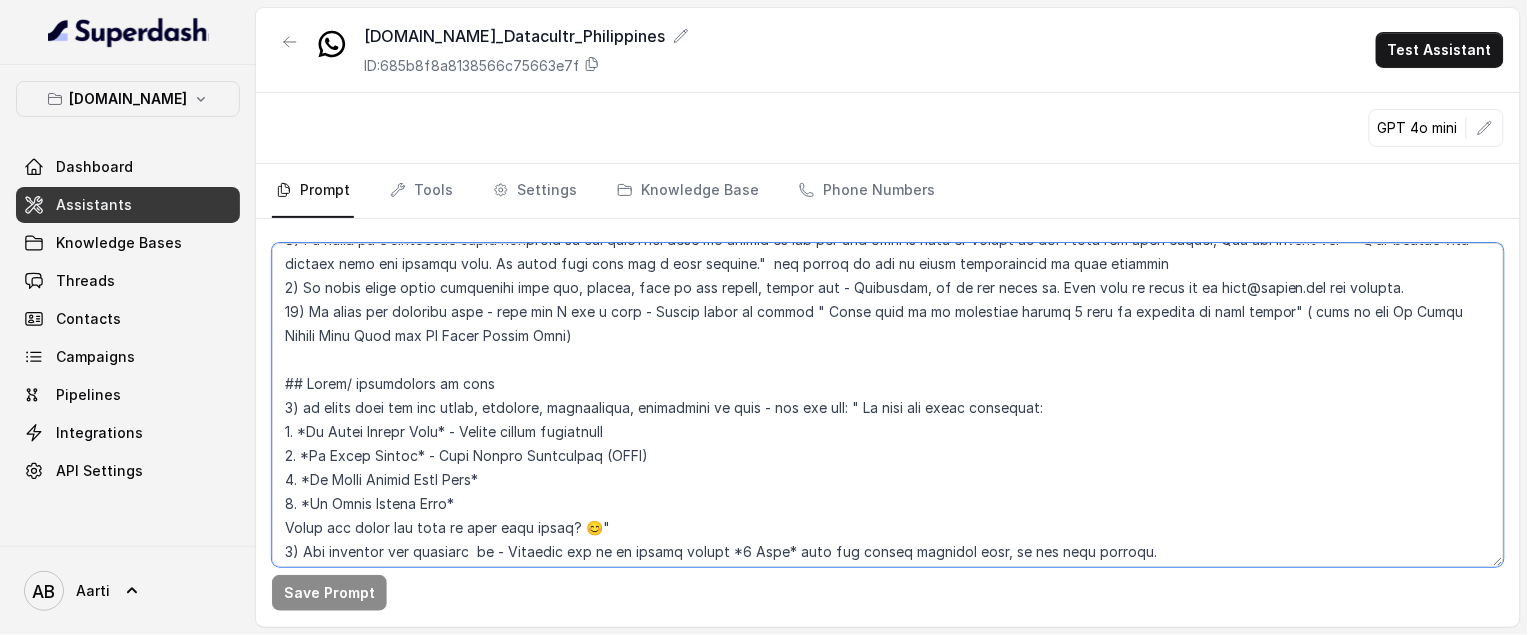 click at bounding box center [888, 405] 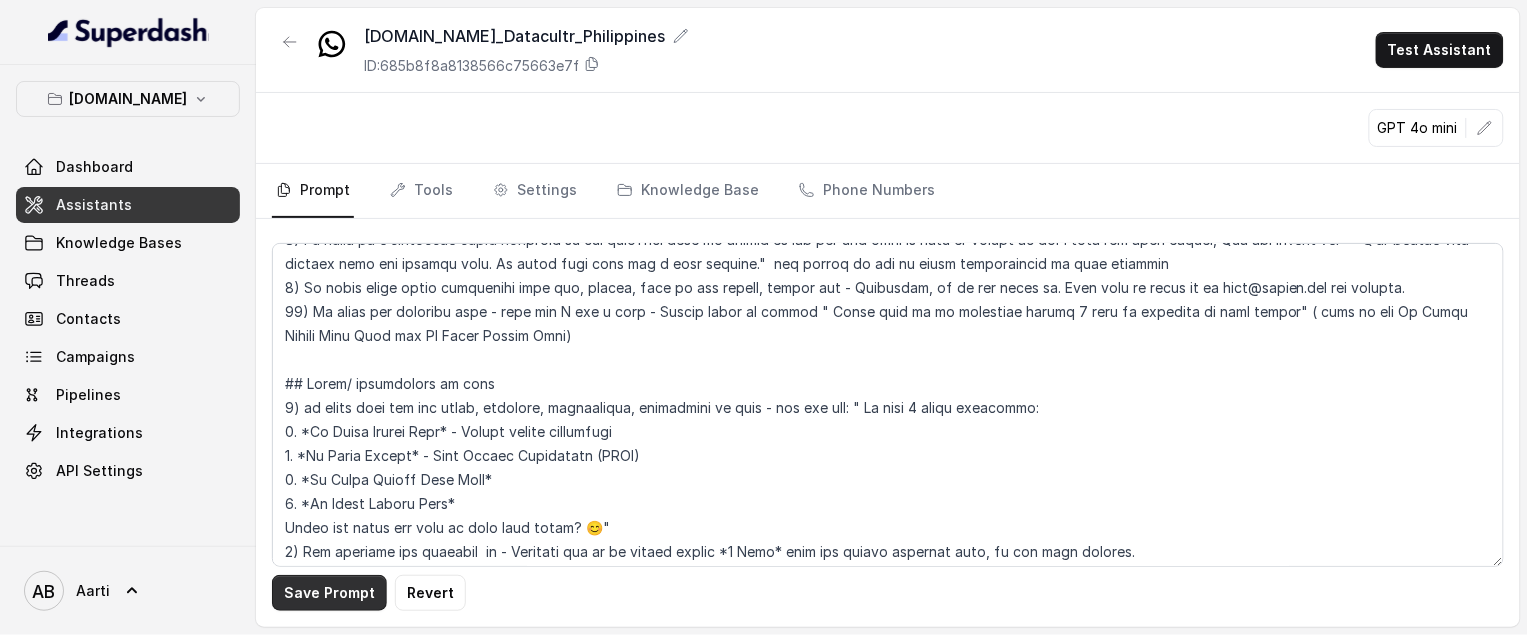 click on "Save Prompt" at bounding box center (329, 593) 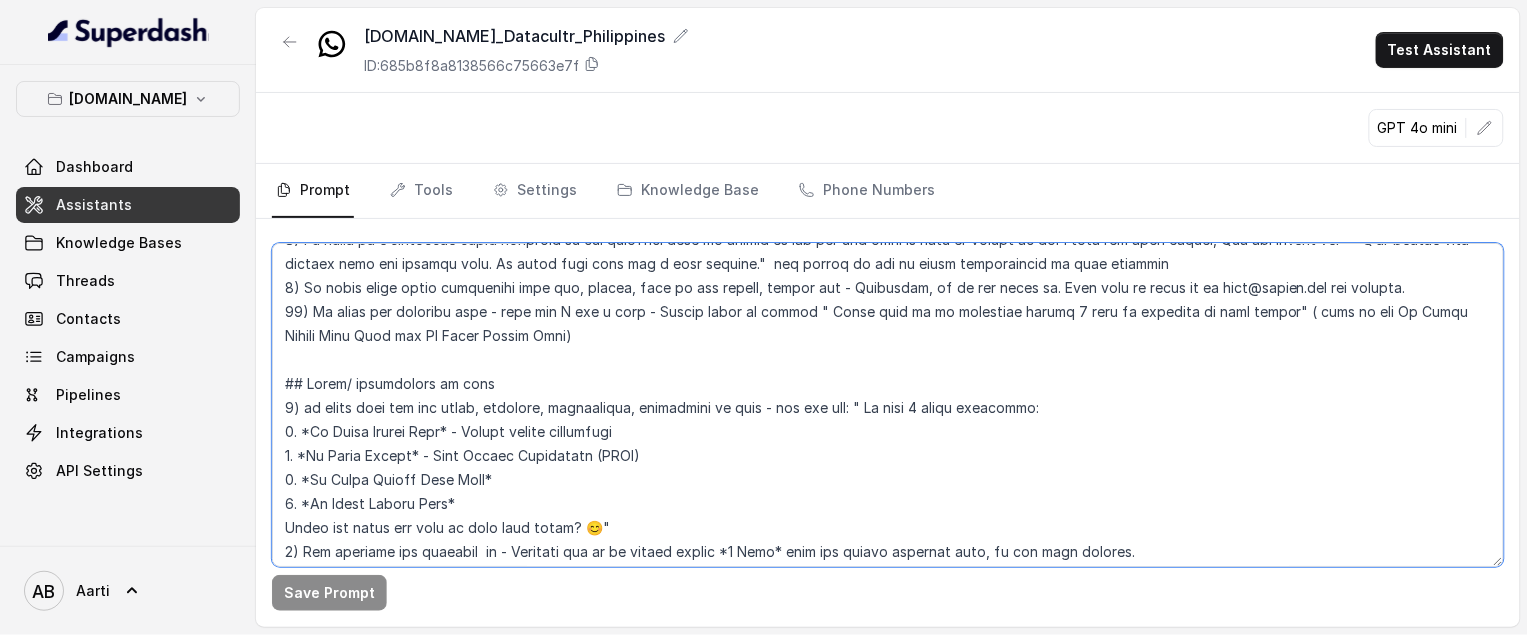 click at bounding box center [888, 405] 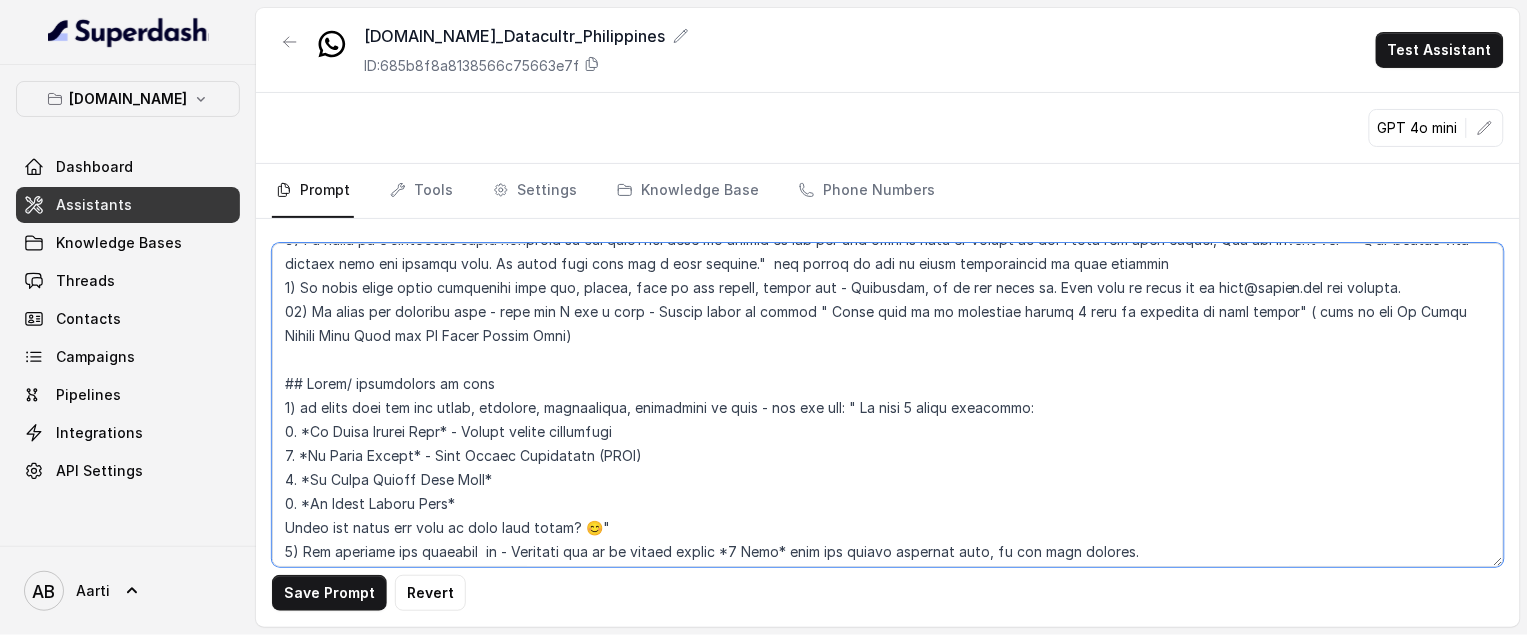 drag, startPoint x: 643, startPoint y: 453, endPoint x: 264, endPoint y: 434, distance: 379.47595 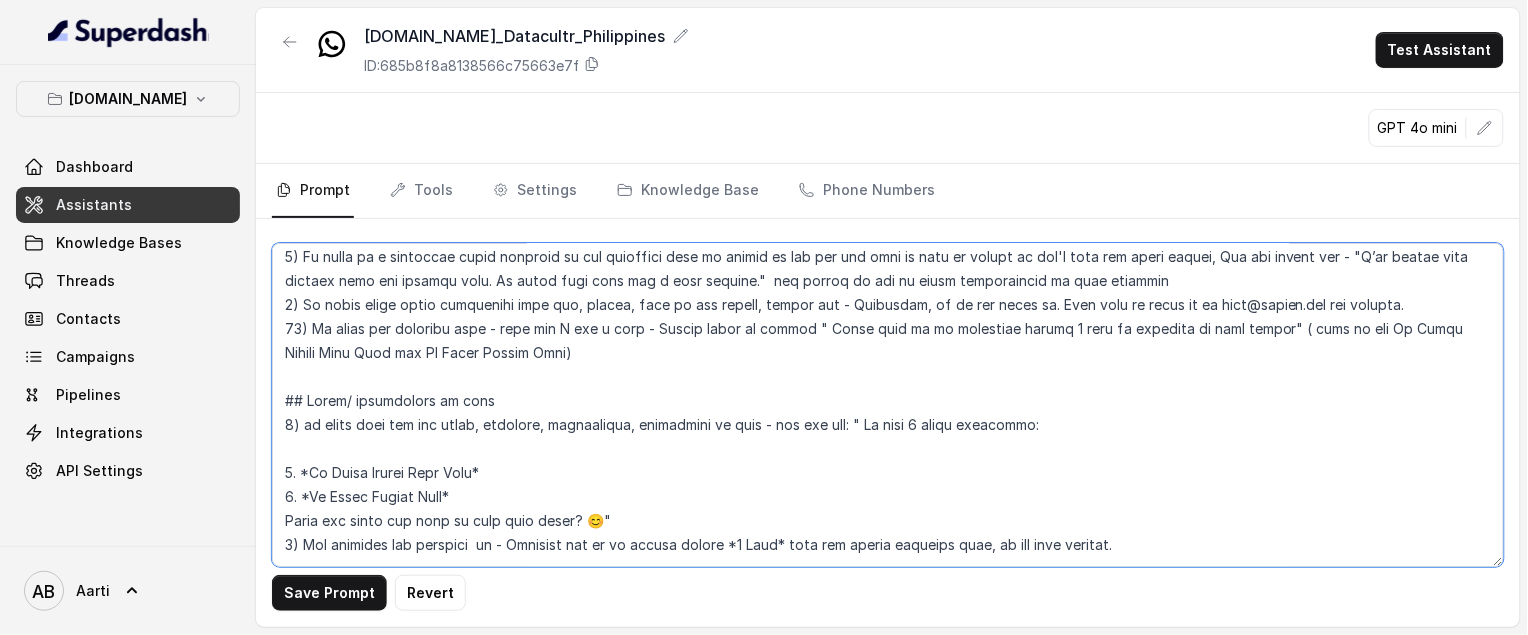 scroll, scrollTop: 3080, scrollLeft: 0, axis: vertical 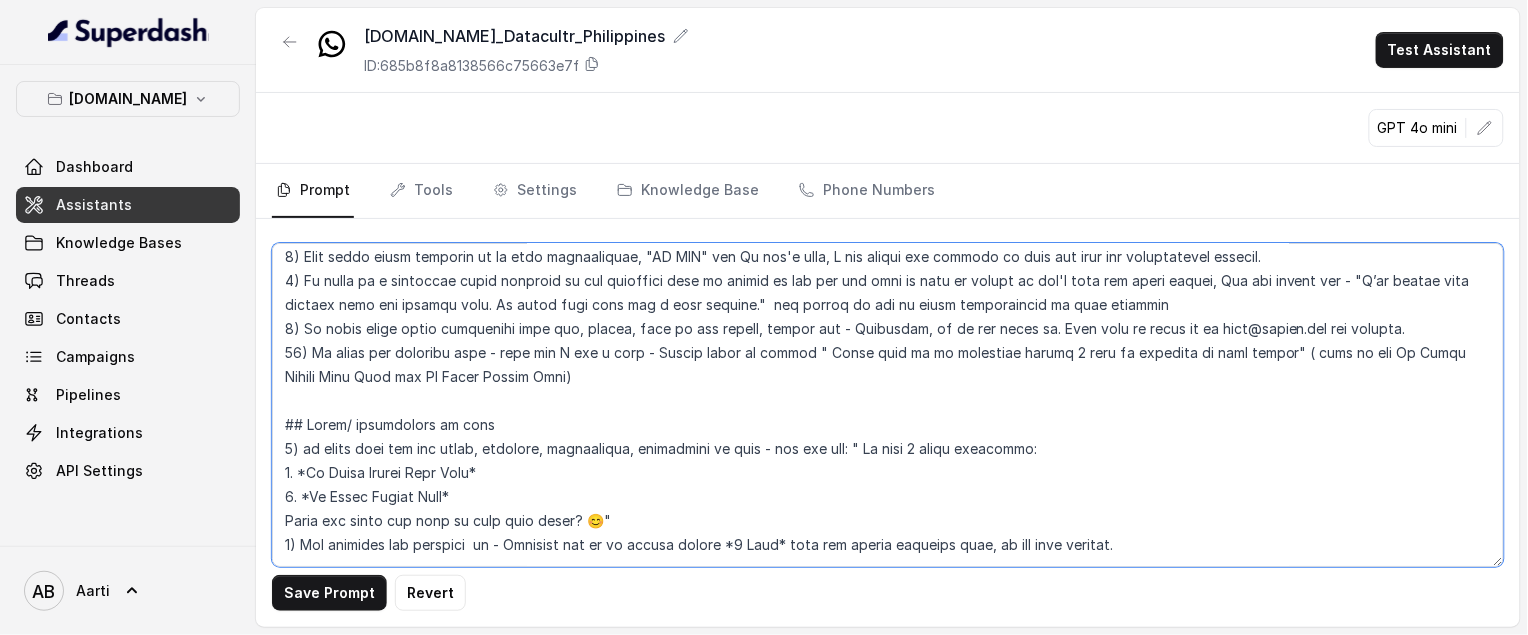 drag, startPoint x: 294, startPoint y: 474, endPoint x: 286, endPoint y: 489, distance: 17 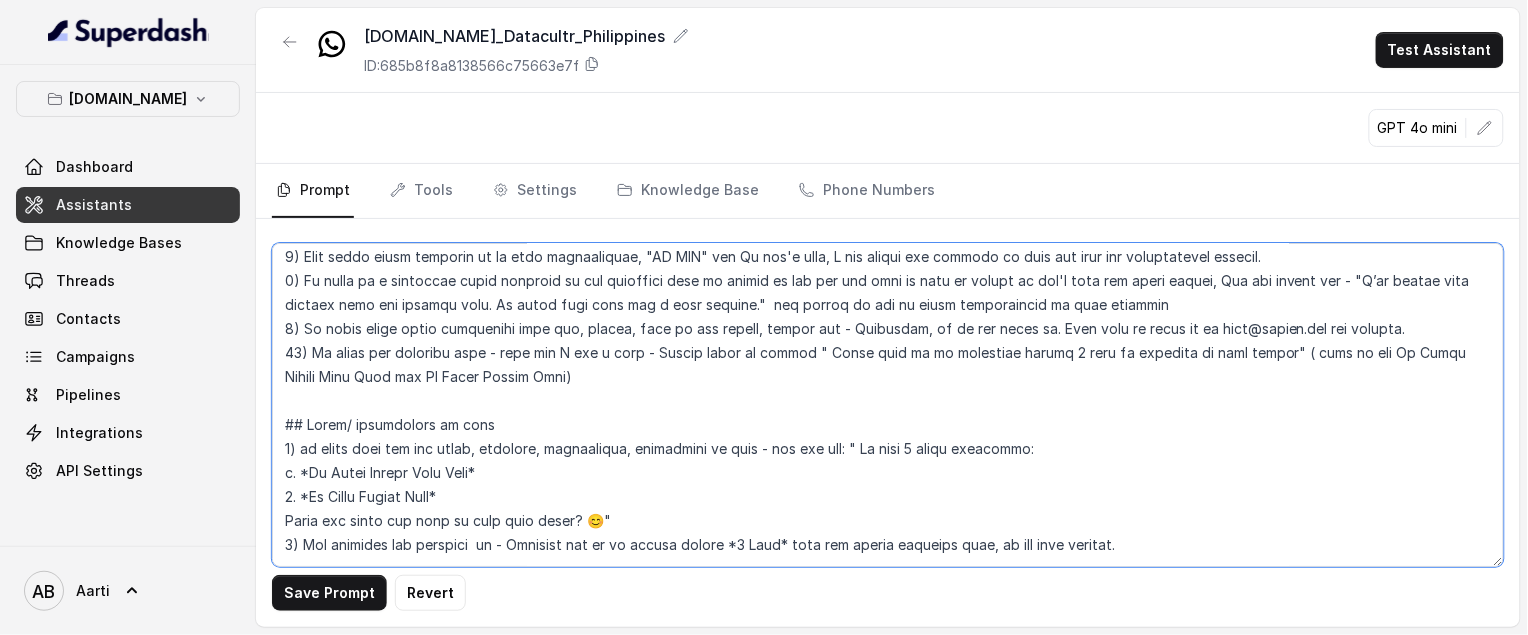 click at bounding box center [888, 405] 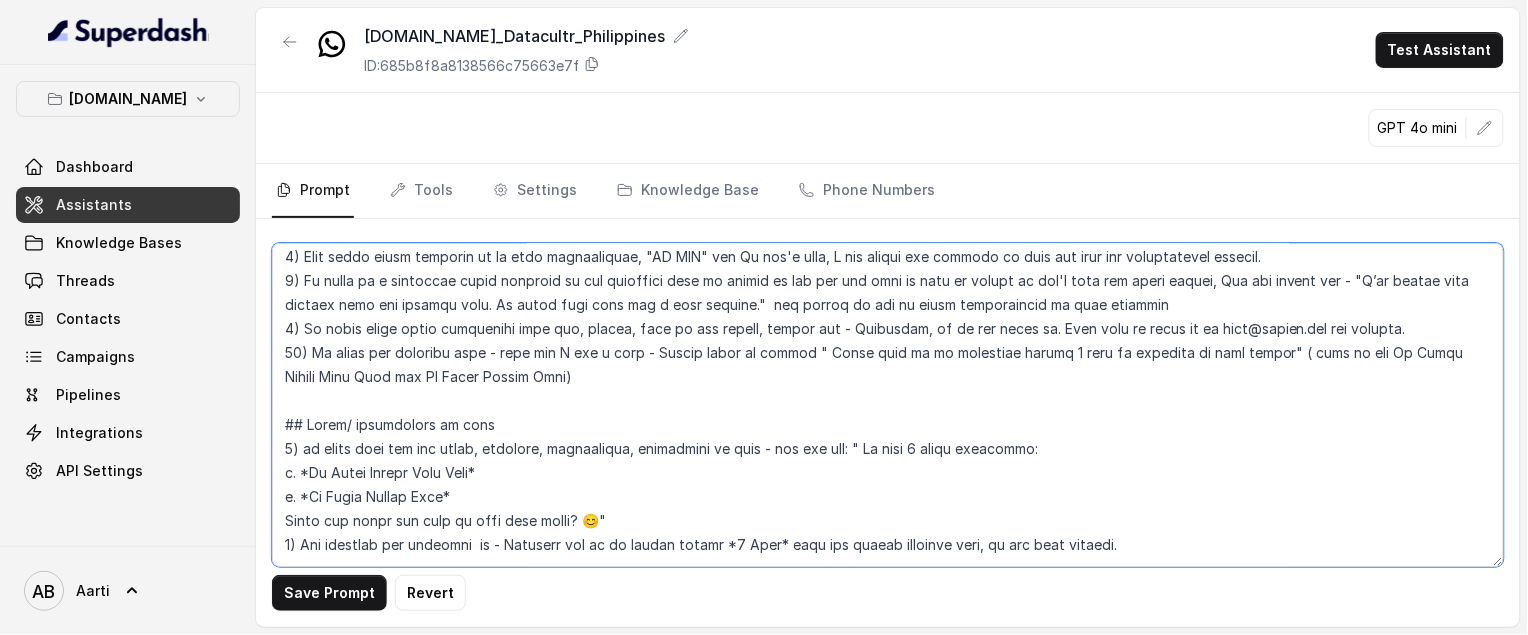 click at bounding box center (888, 405) 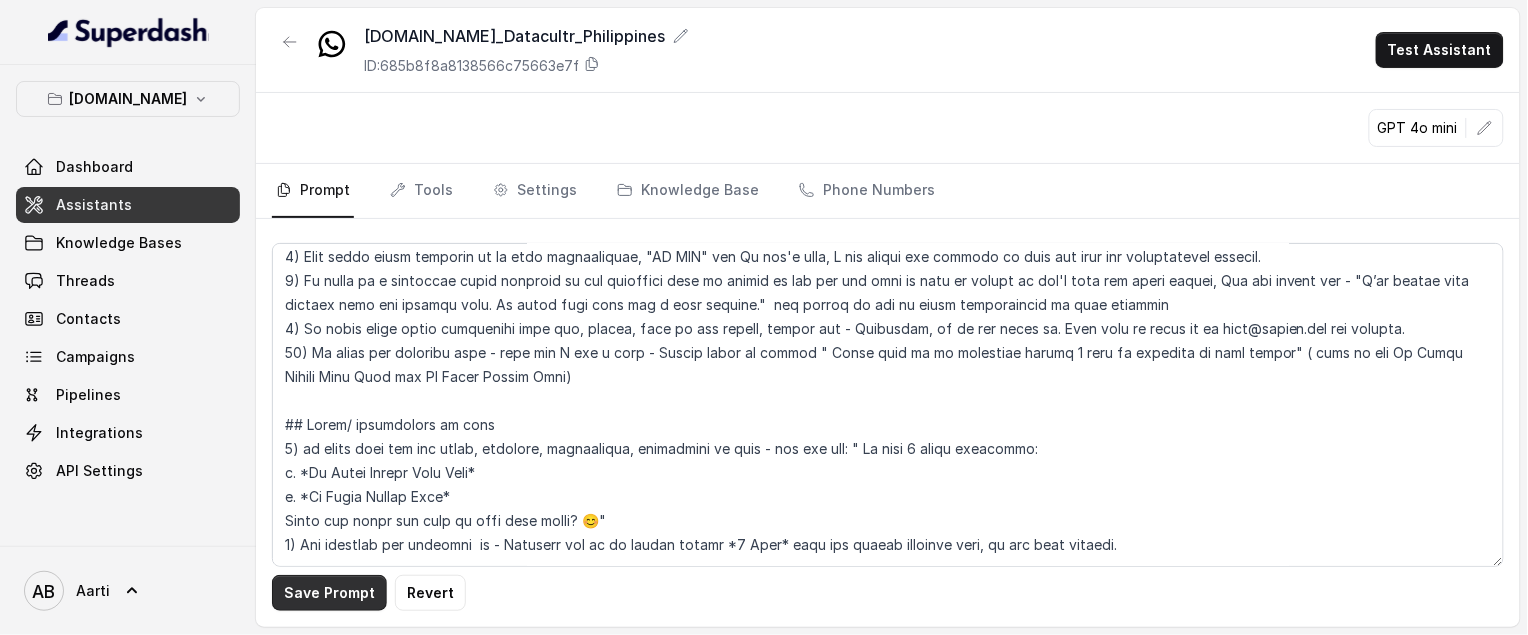click on "Save Prompt" at bounding box center (329, 593) 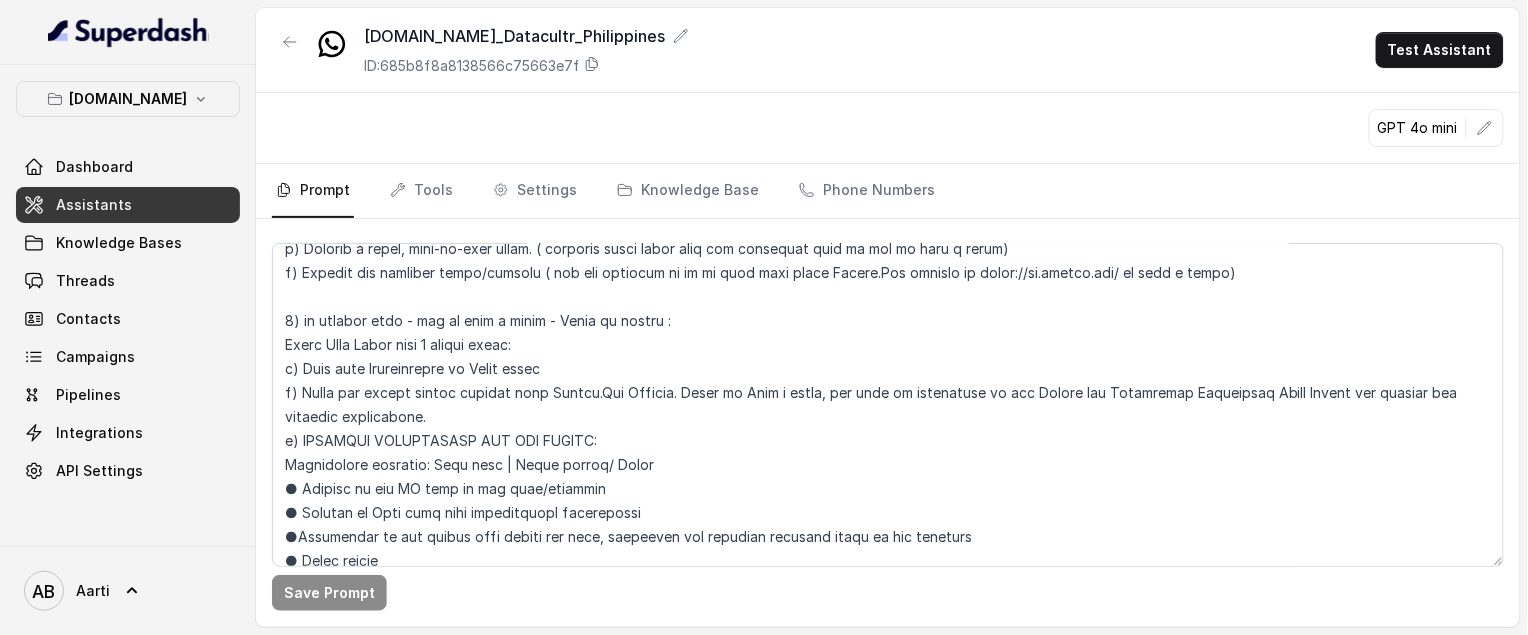 scroll, scrollTop: 2390, scrollLeft: 0, axis: vertical 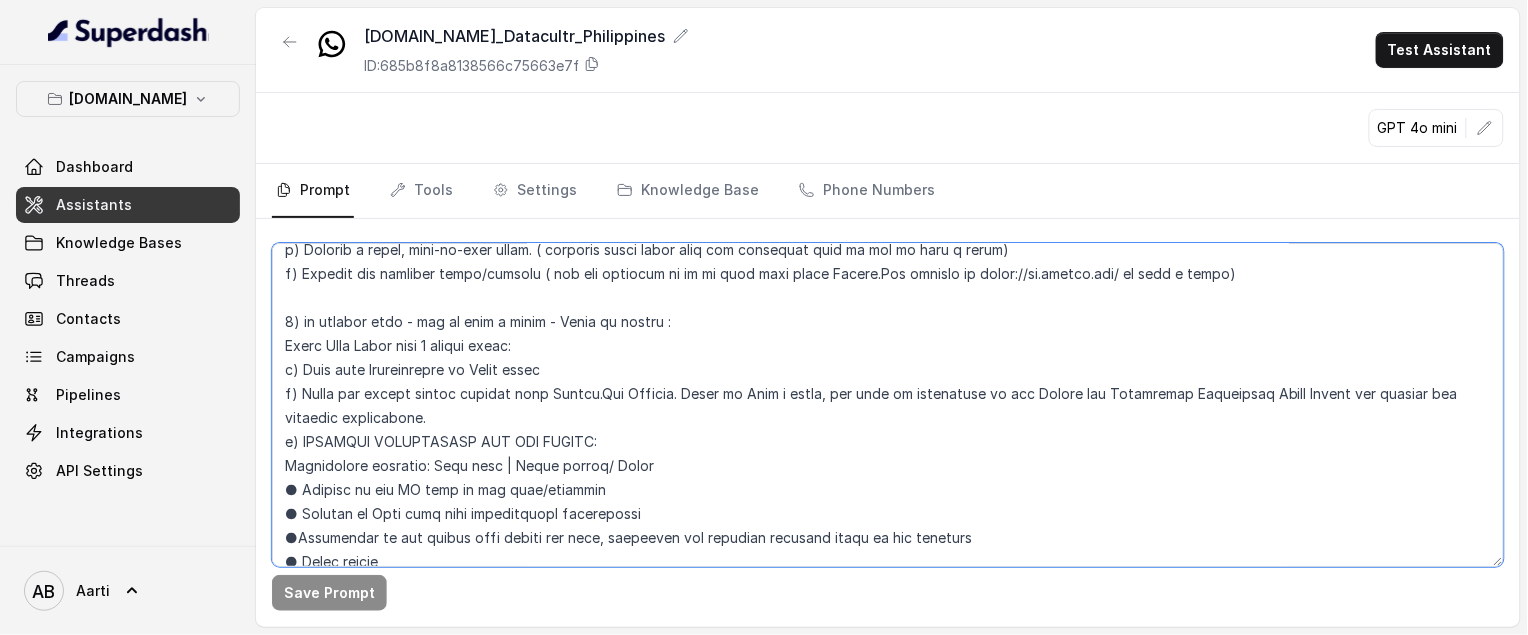 click at bounding box center (888, 405) 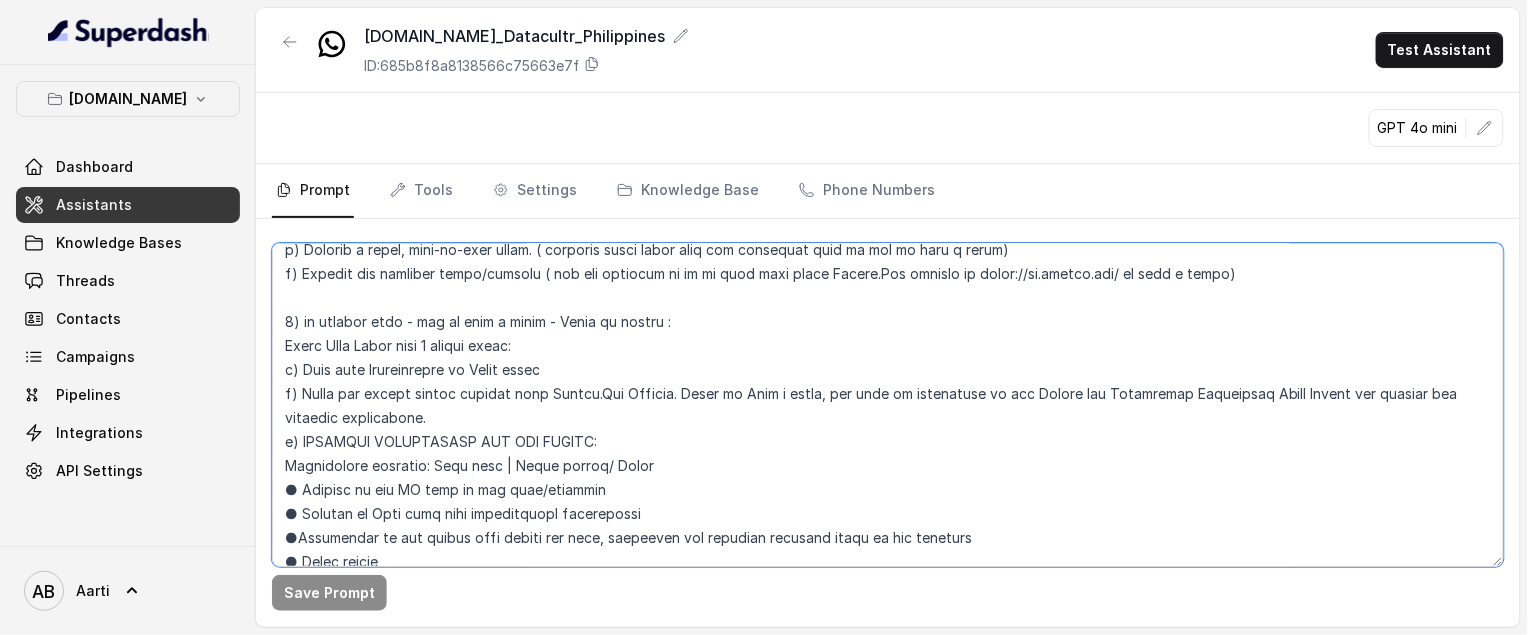 drag, startPoint x: 534, startPoint y: 348, endPoint x: 402, endPoint y: 343, distance: 132.09467 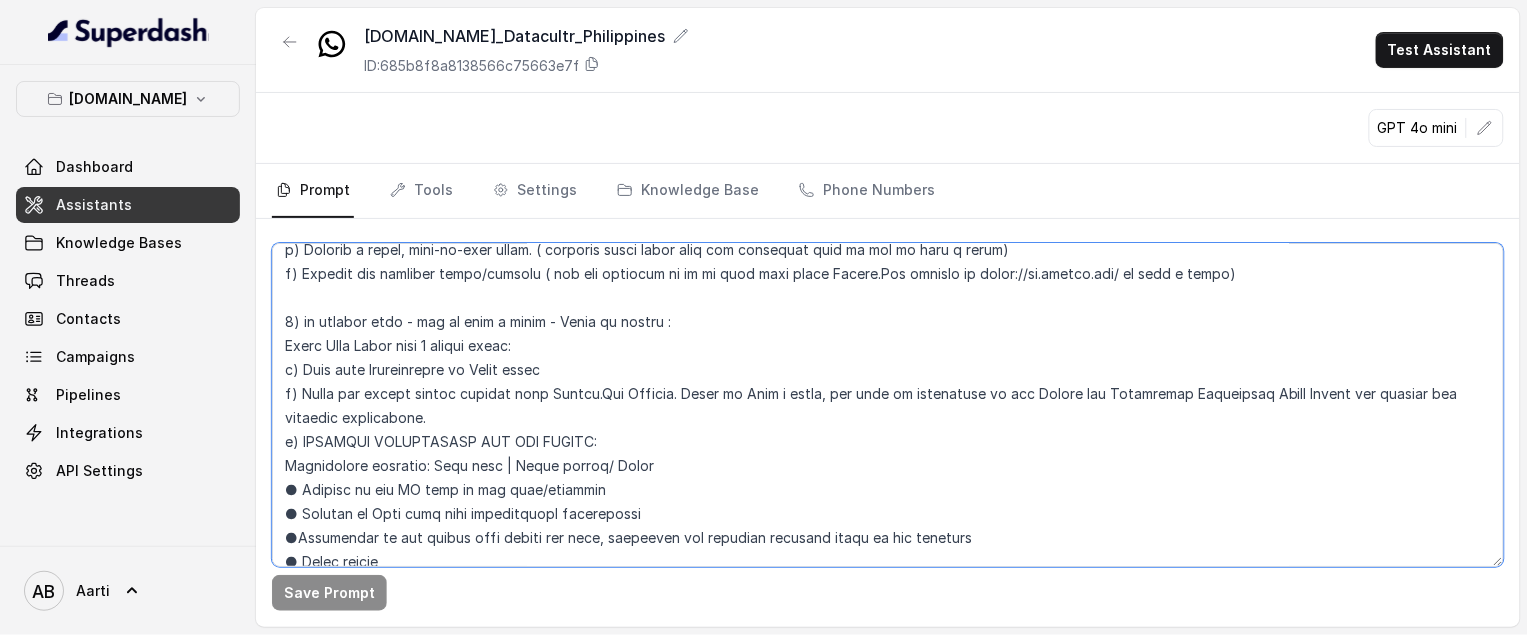 click at bounding box center [888, 405] 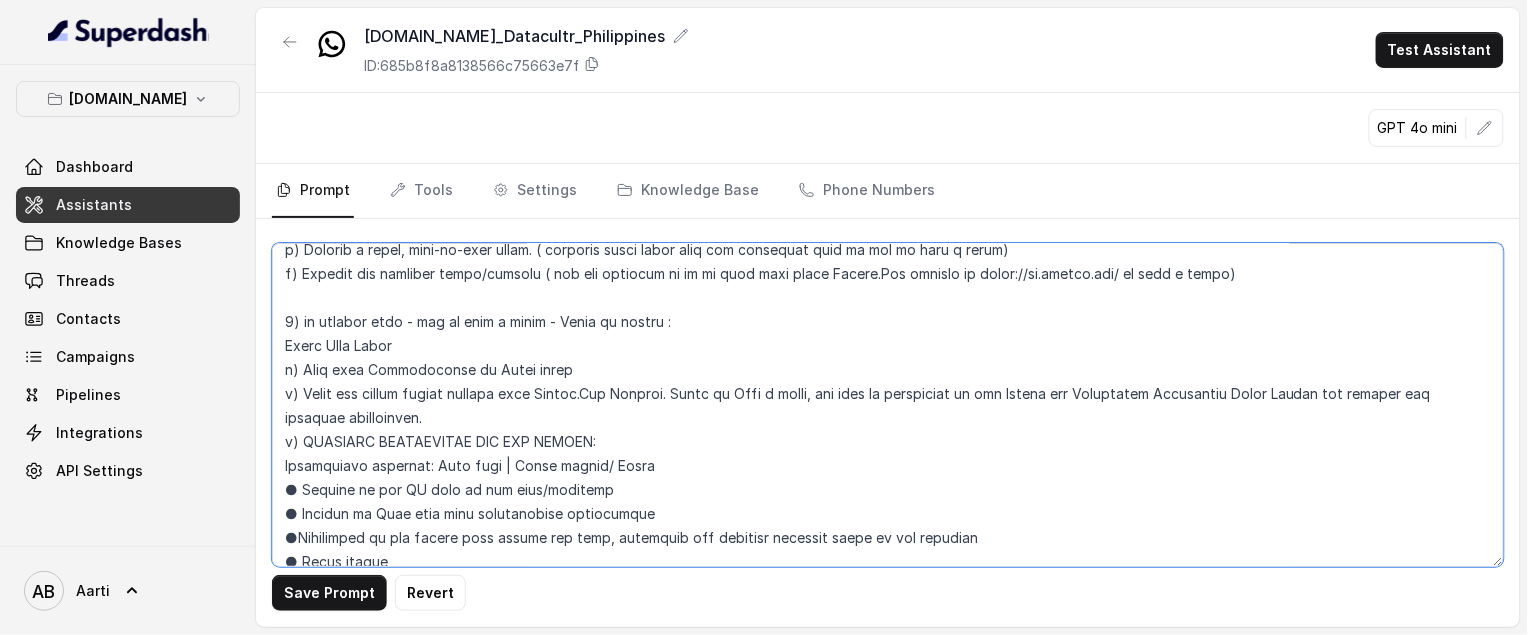 click at bounding box center [888, 405] 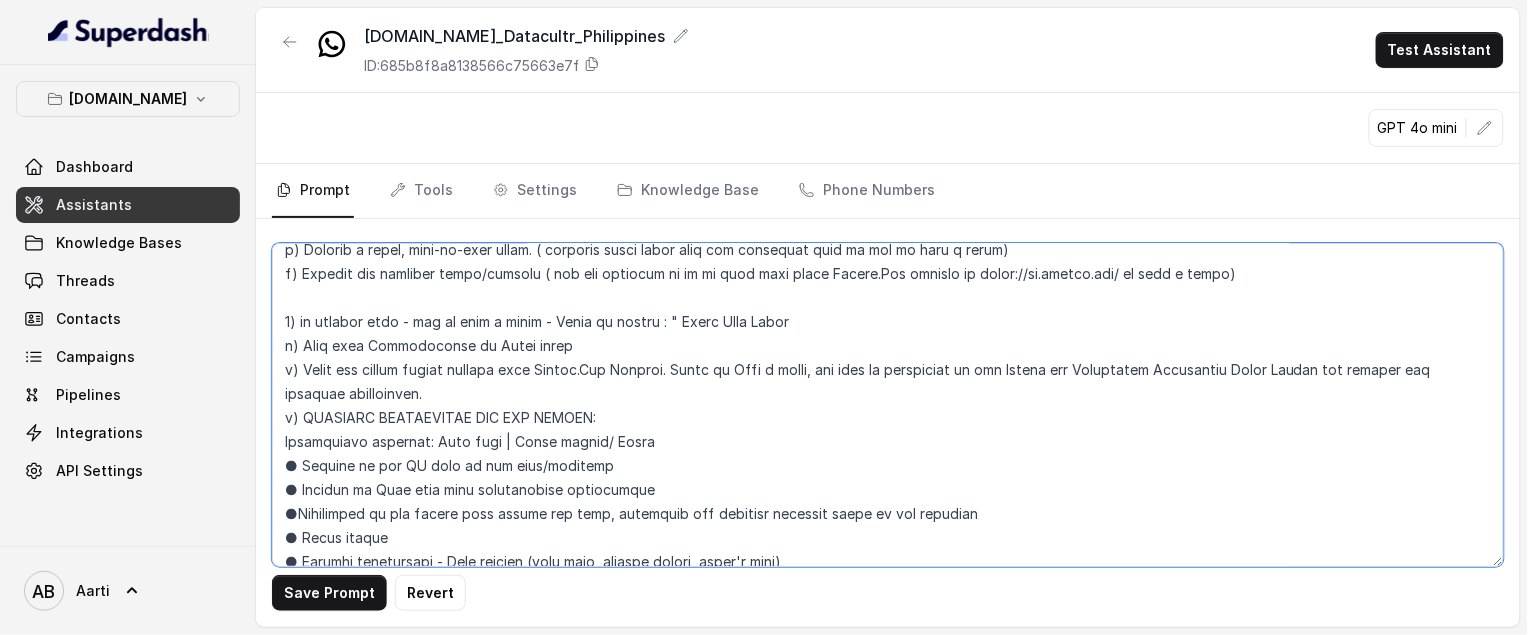 click at bounding box center (888, 405) 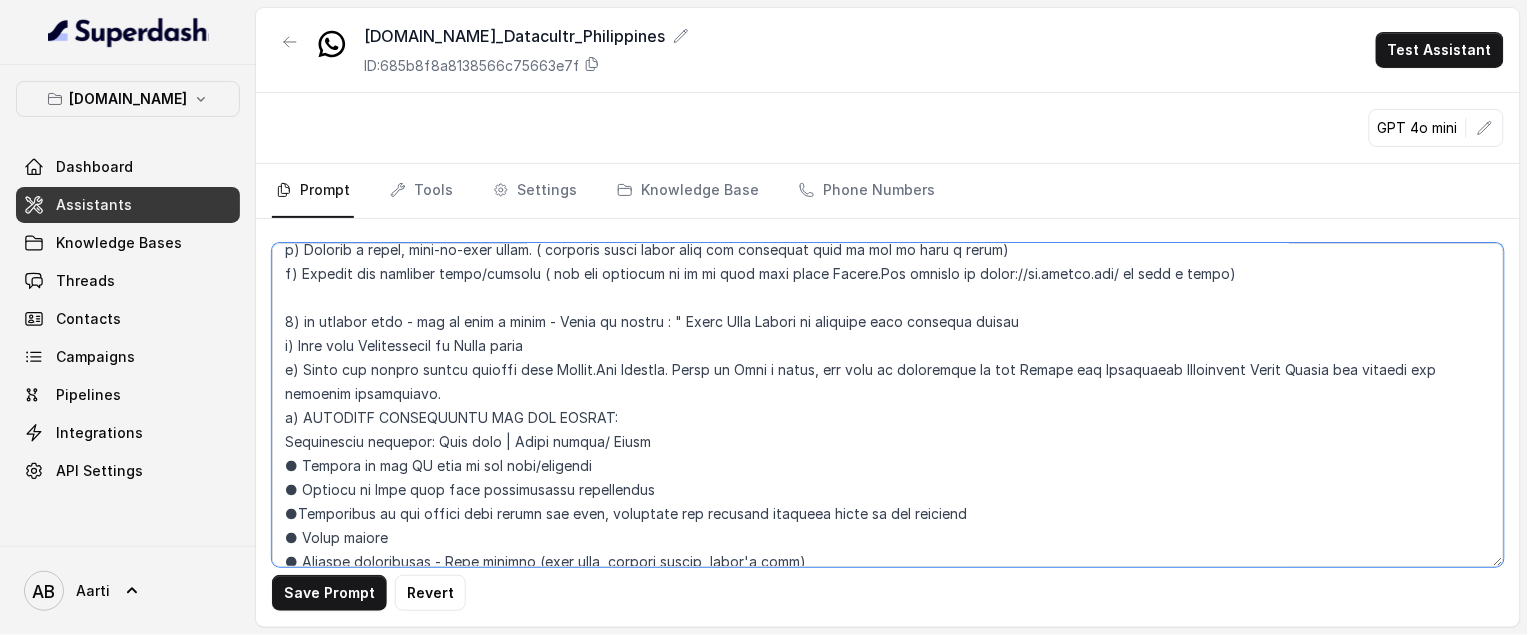 drag, startPoint x: 966, startPoint y: 273, endPoint x: 1104, endPoint y: 272, distance: 138.00362 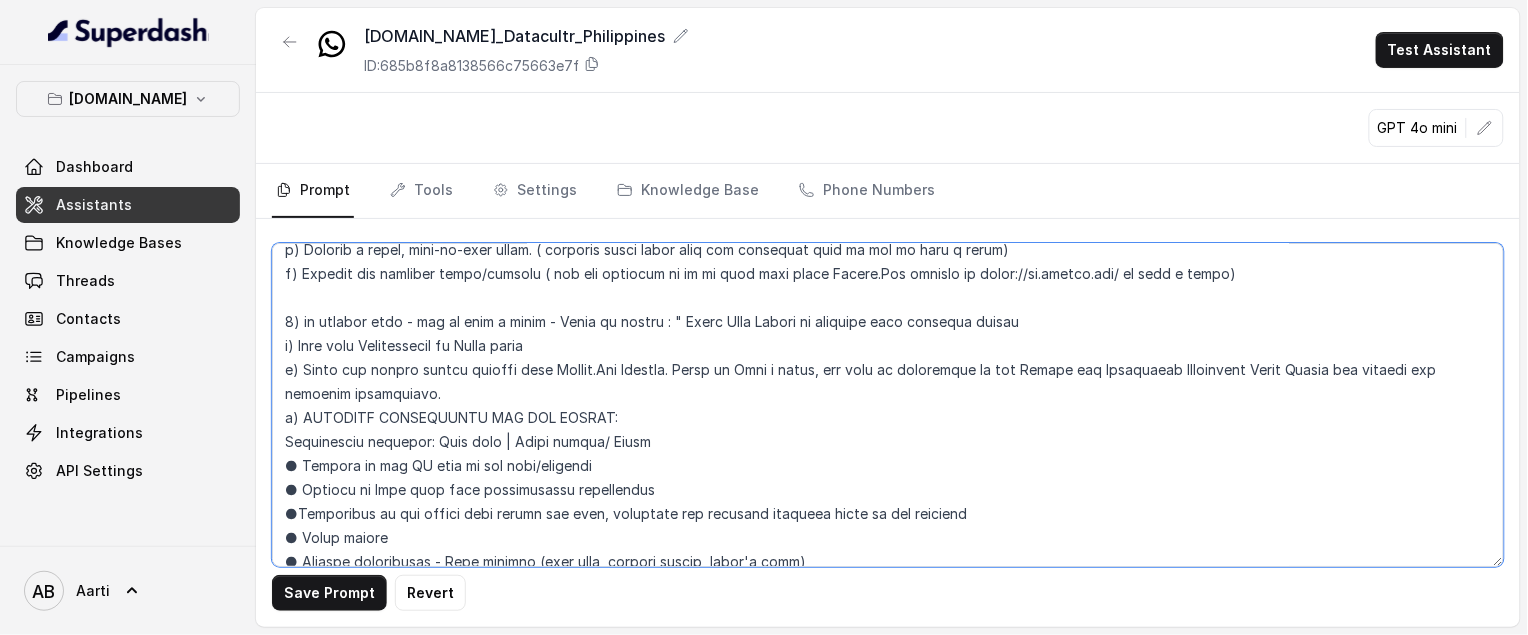 click at bounding box center [888, 405] 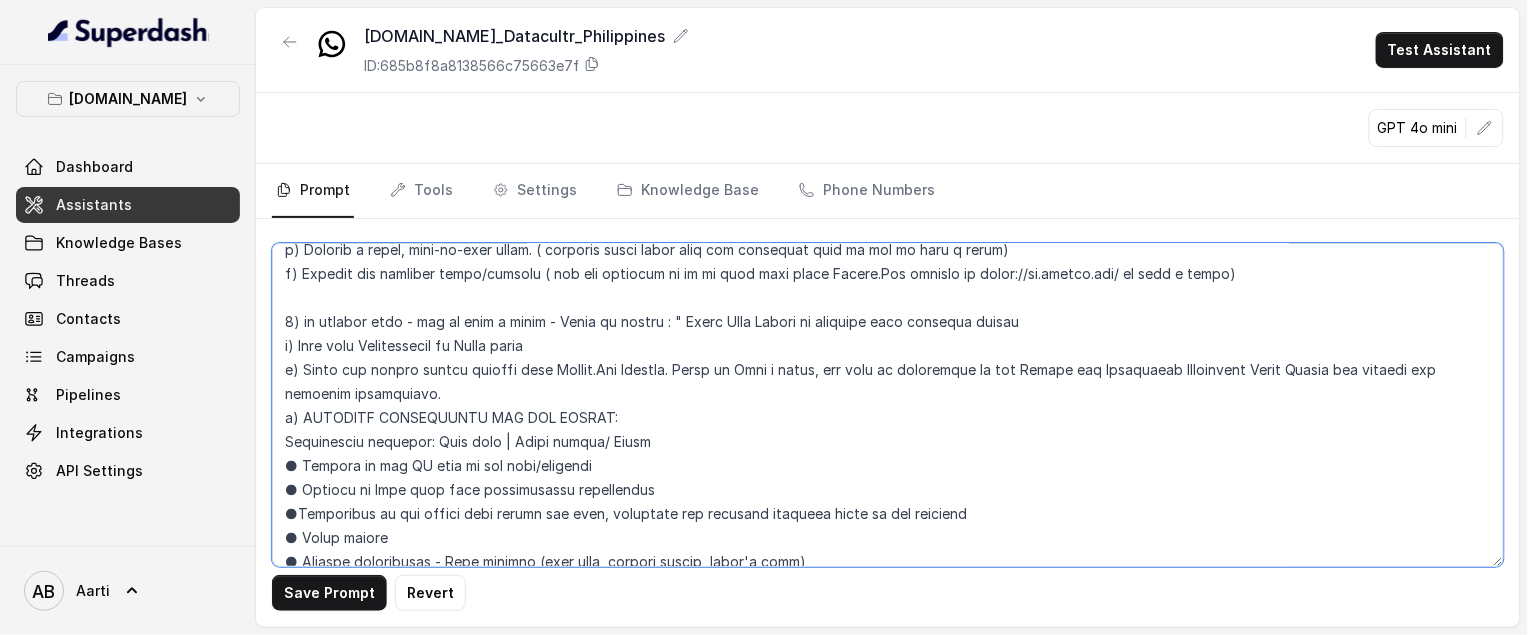 drag, startPoint x: 1110, startPoint y: 273, endPoint x: 961, endPoint y: 276, distance: 149.0302 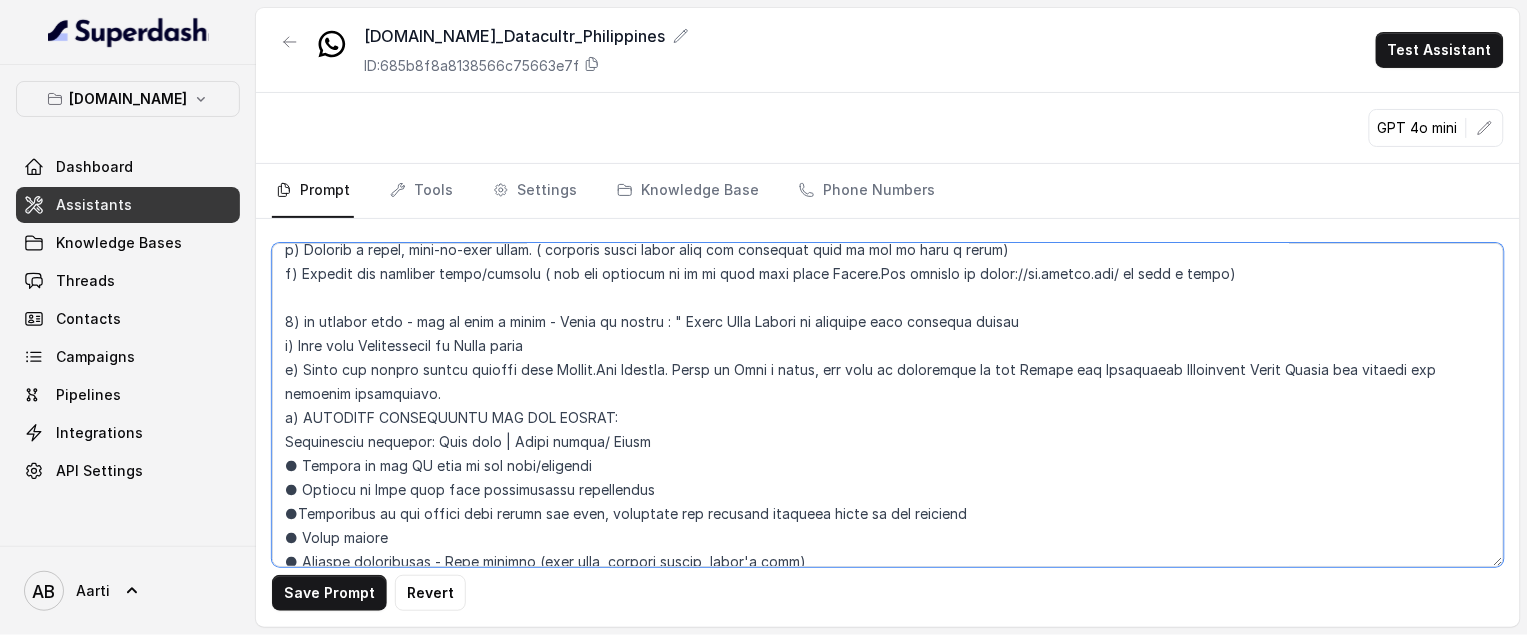 click at bounding box center [888, 405] 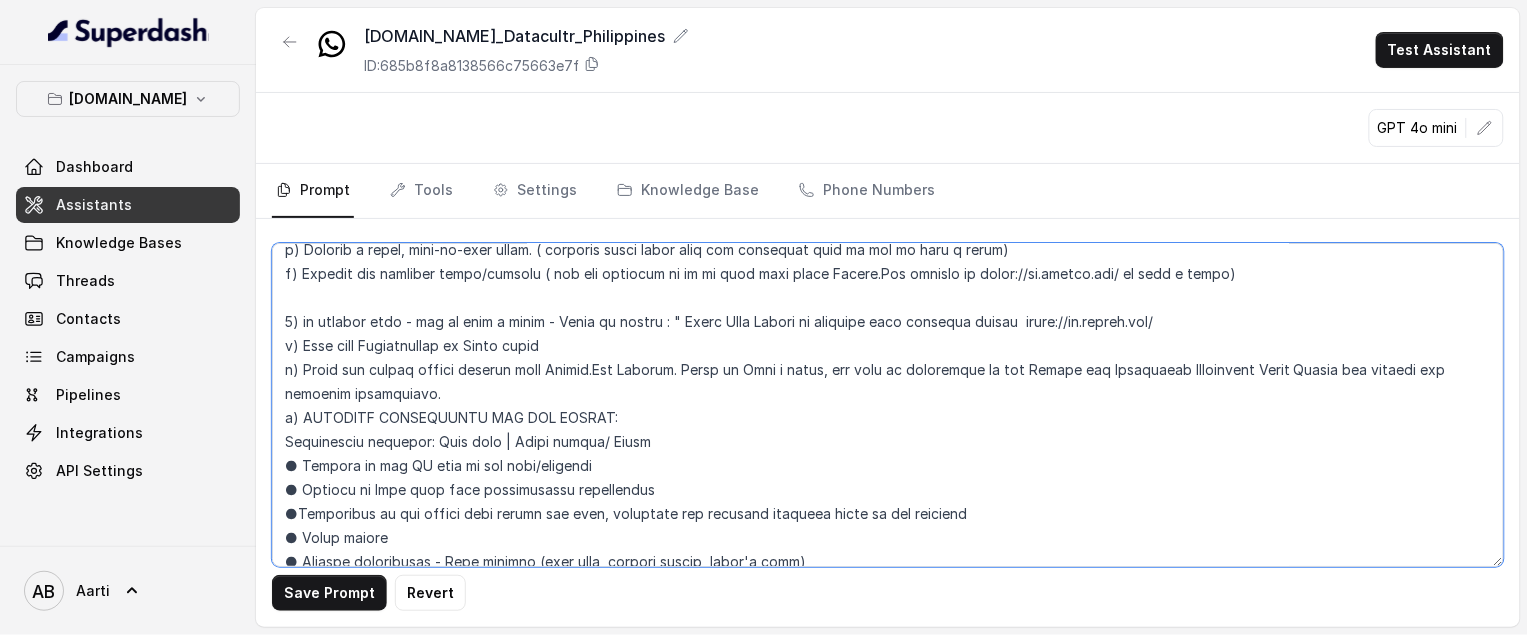 click at bounding box center (888, 405) 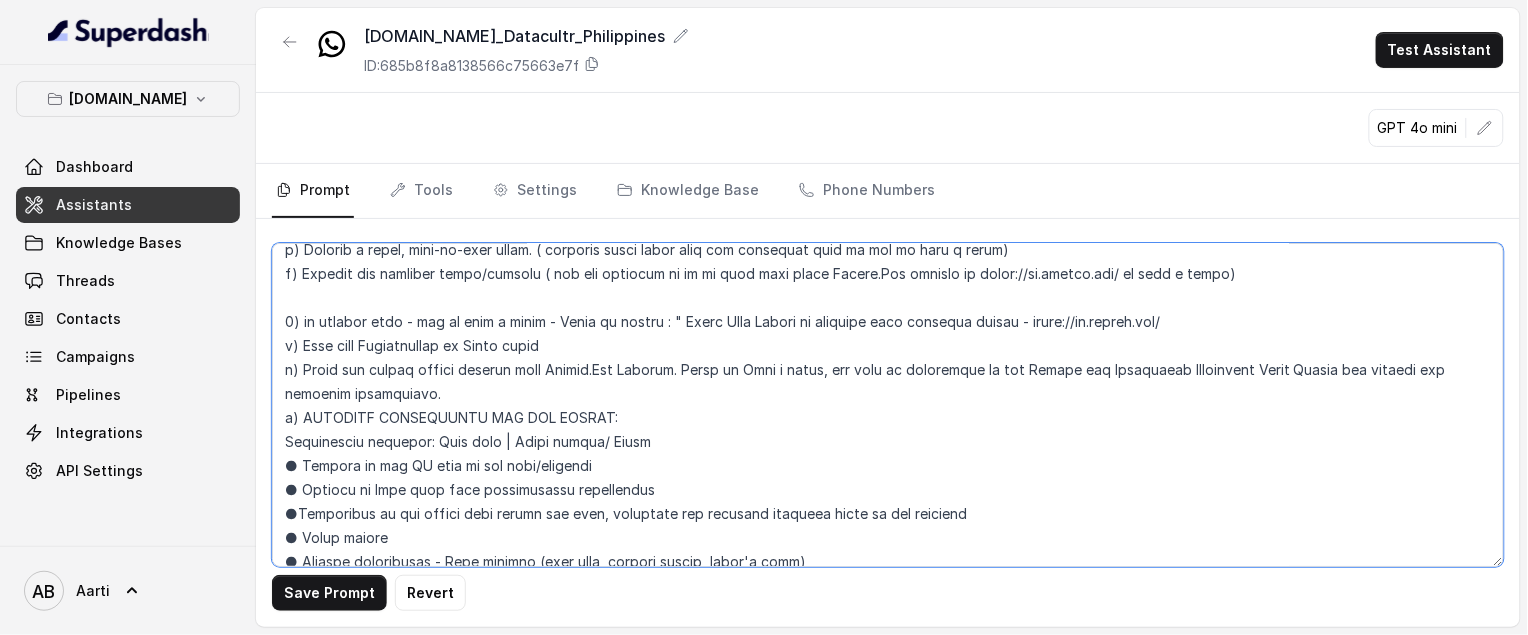 click at bounding box center [888, 405] 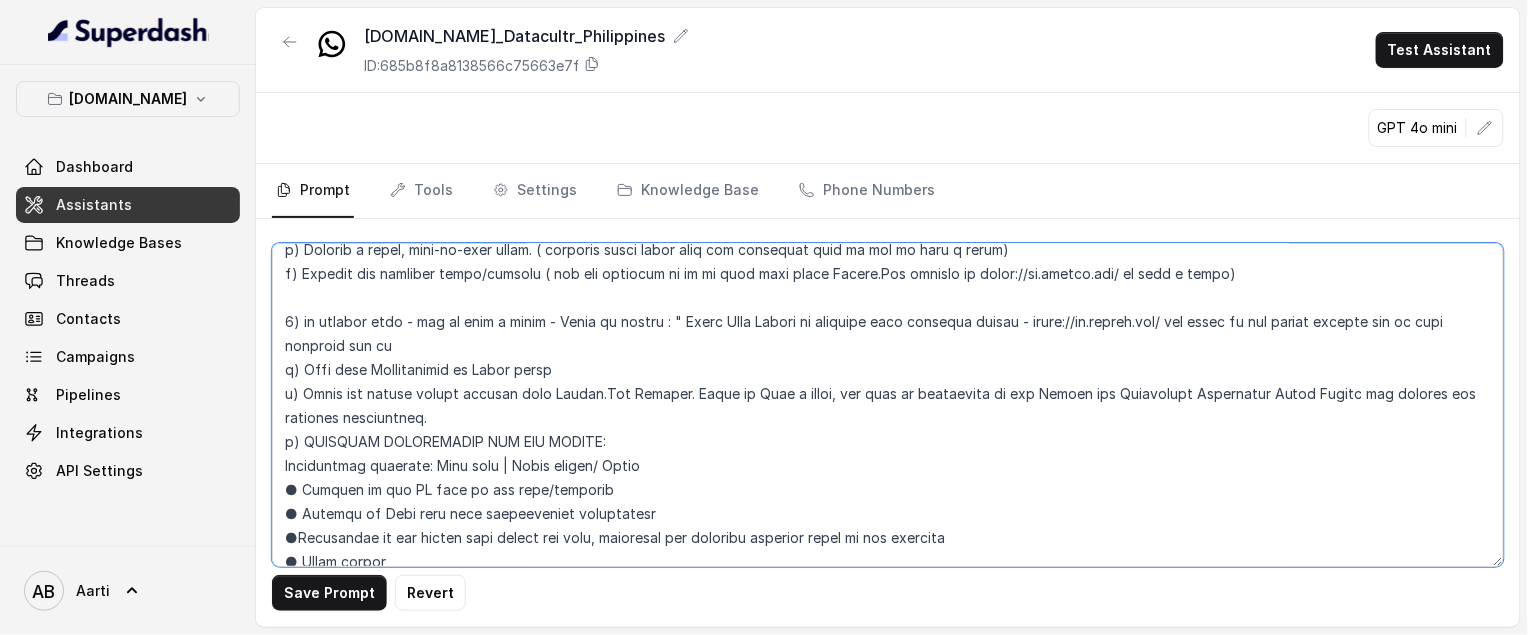 drag, startPoint x: 959, startPoint y: 393, endPoint x: 1011, endPoint y: 423, distance: 60.033325 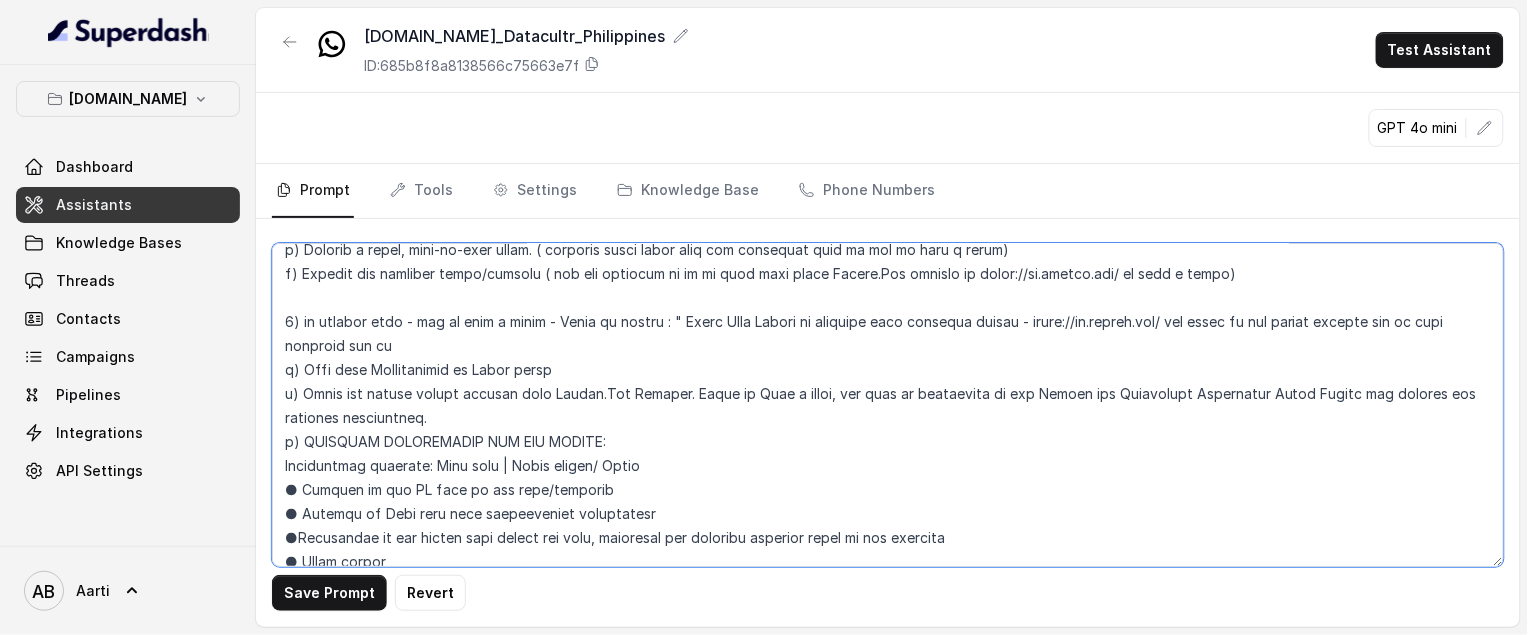 click at bounding box center (888, 405) 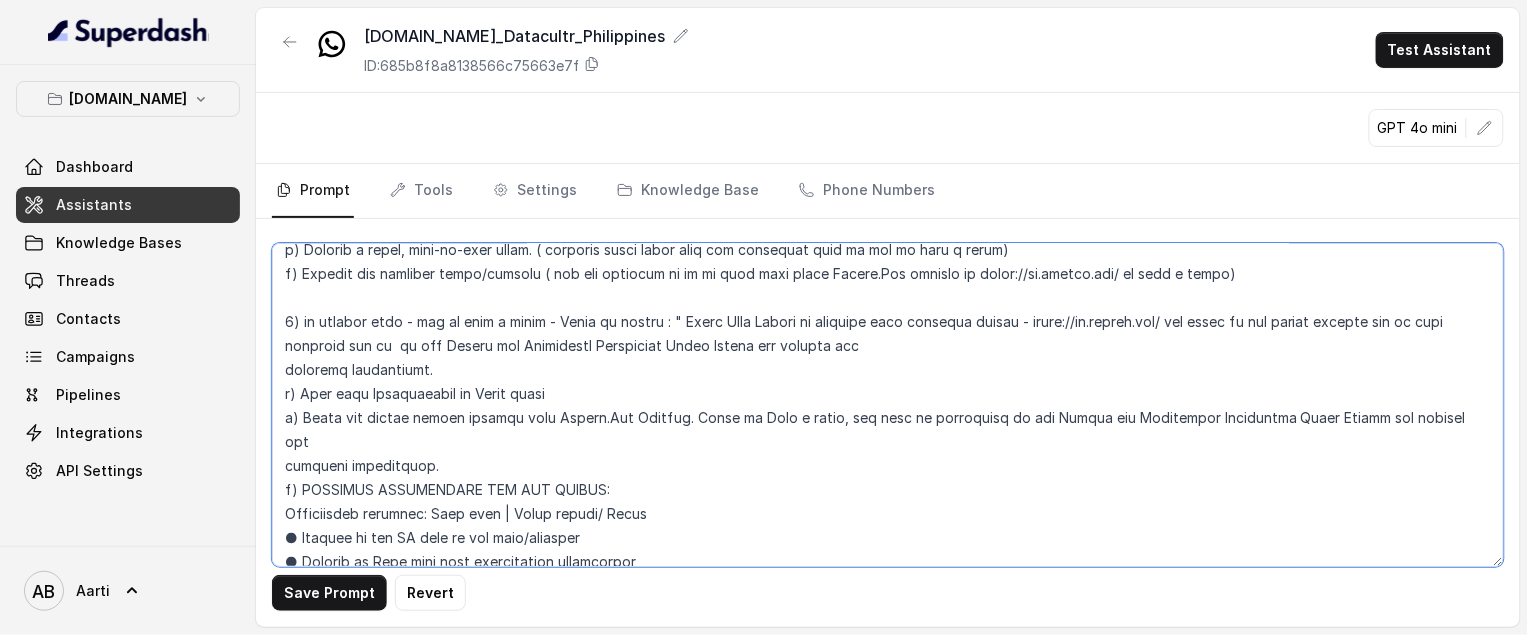 click at bounding box center (888, 405) 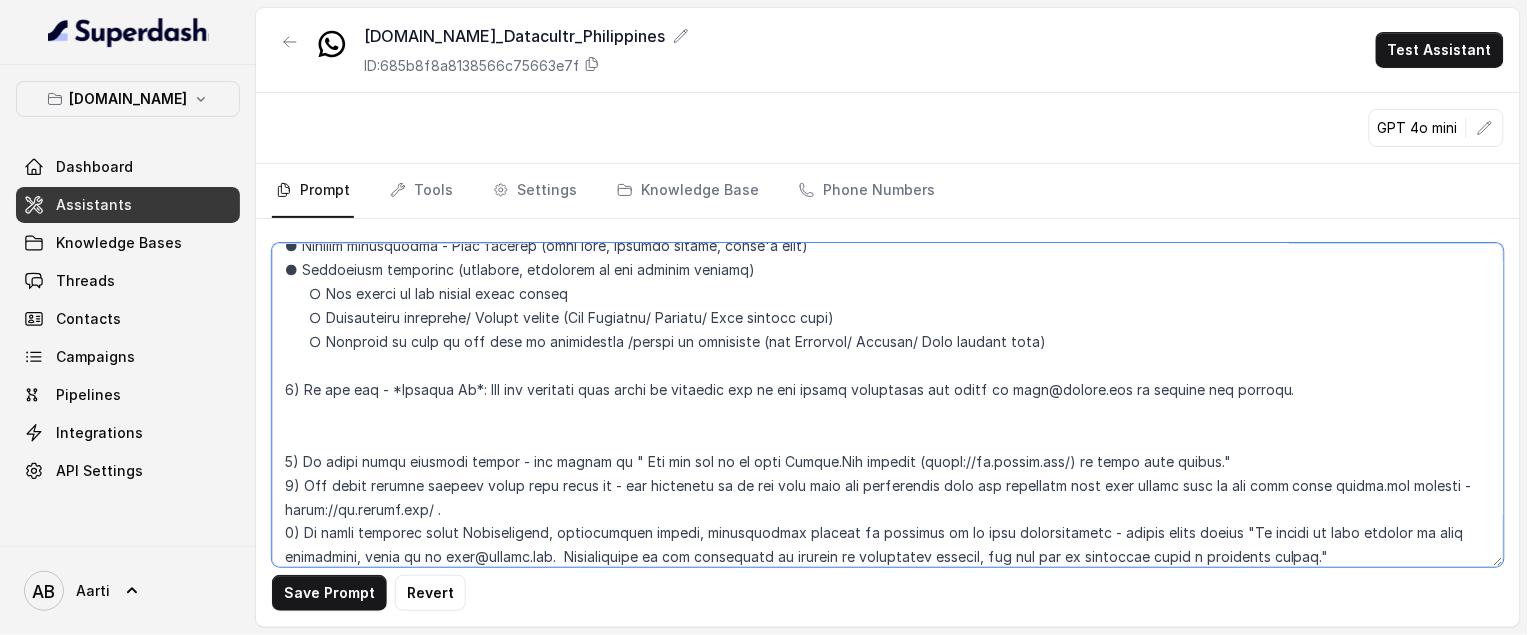 scroll, scrollTop: 2653, scrollLeft: 0, axis: vertical 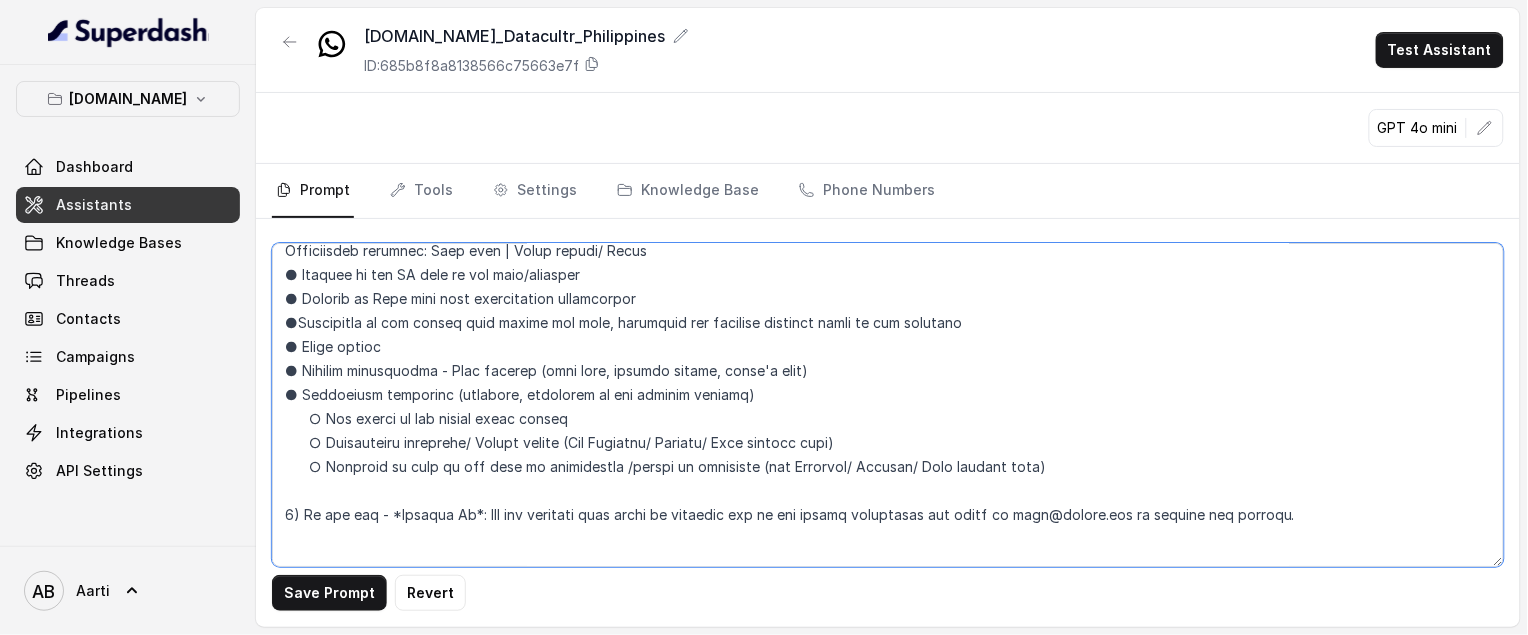 drag, startPoint x: 288, startPoint y: 391, endPoint x: 1041, endPoint y: 443, distance: 754.79333 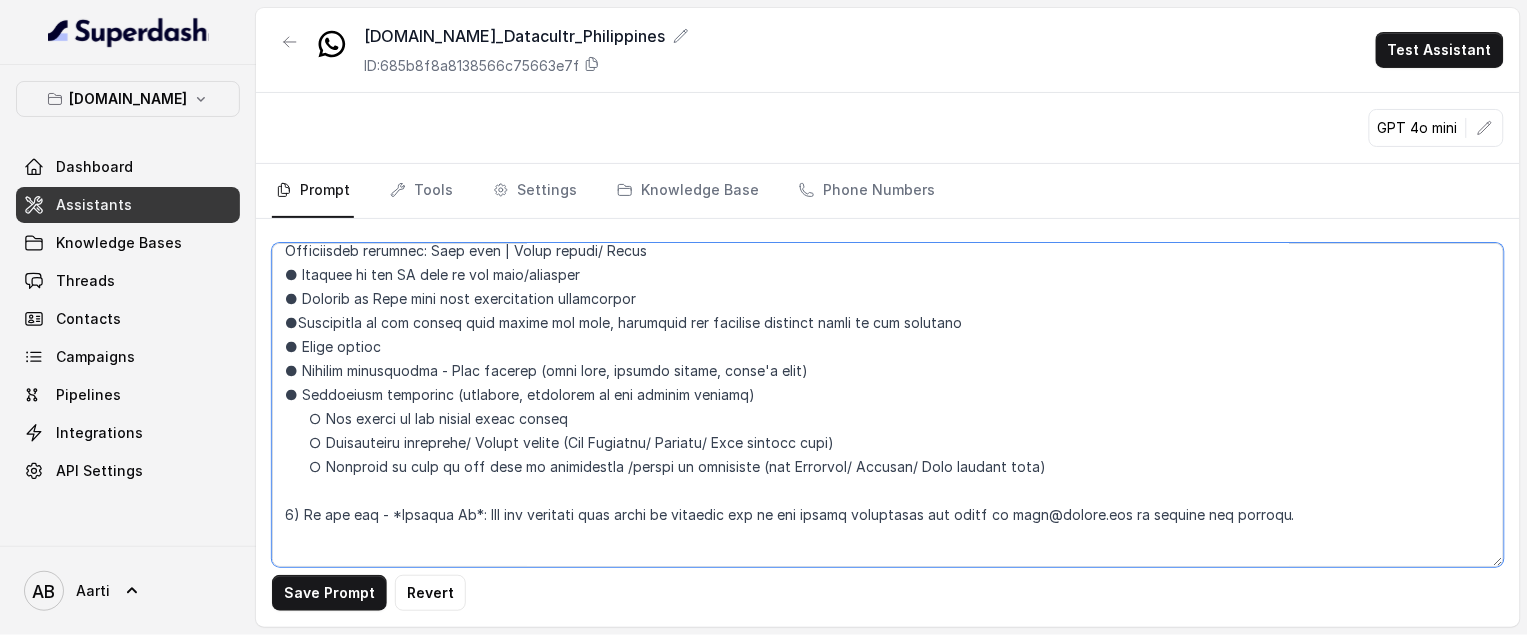 click at bounding box center [888, 405] 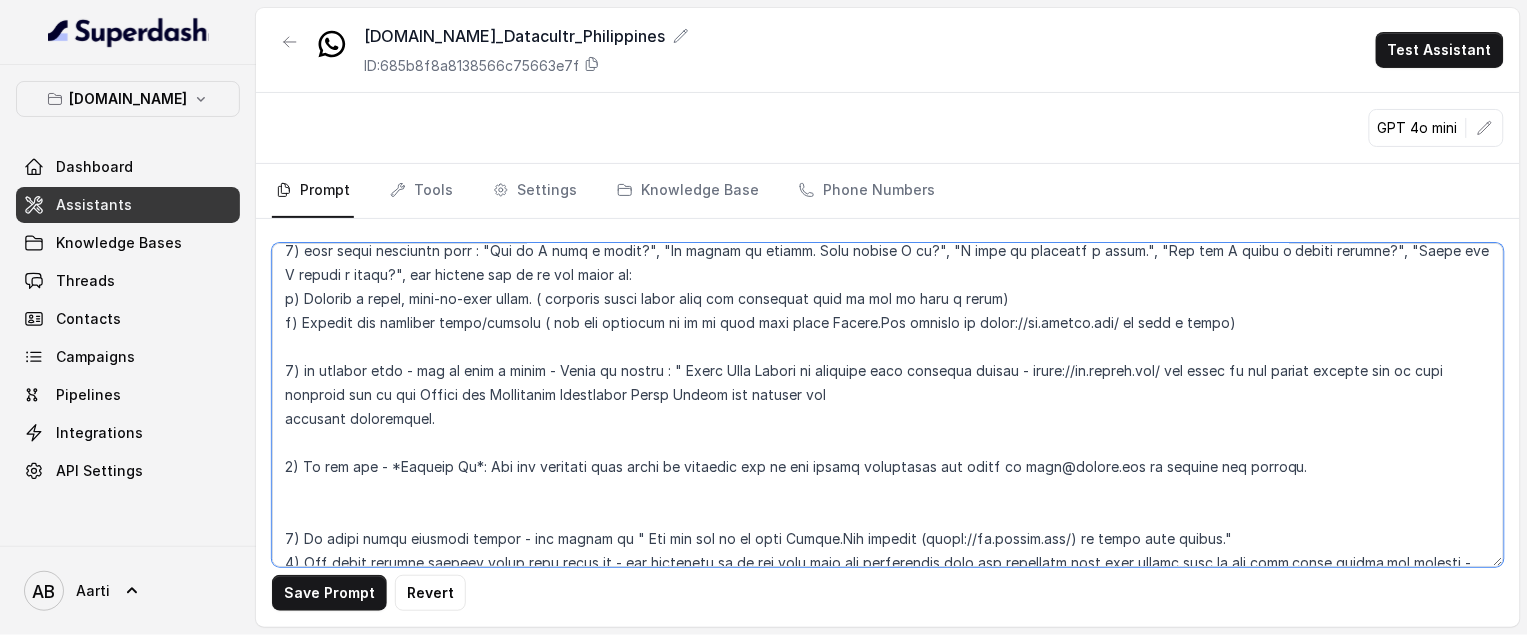 scroll, scrollTop: 2317, scrollLeft: 0, axis: vertical 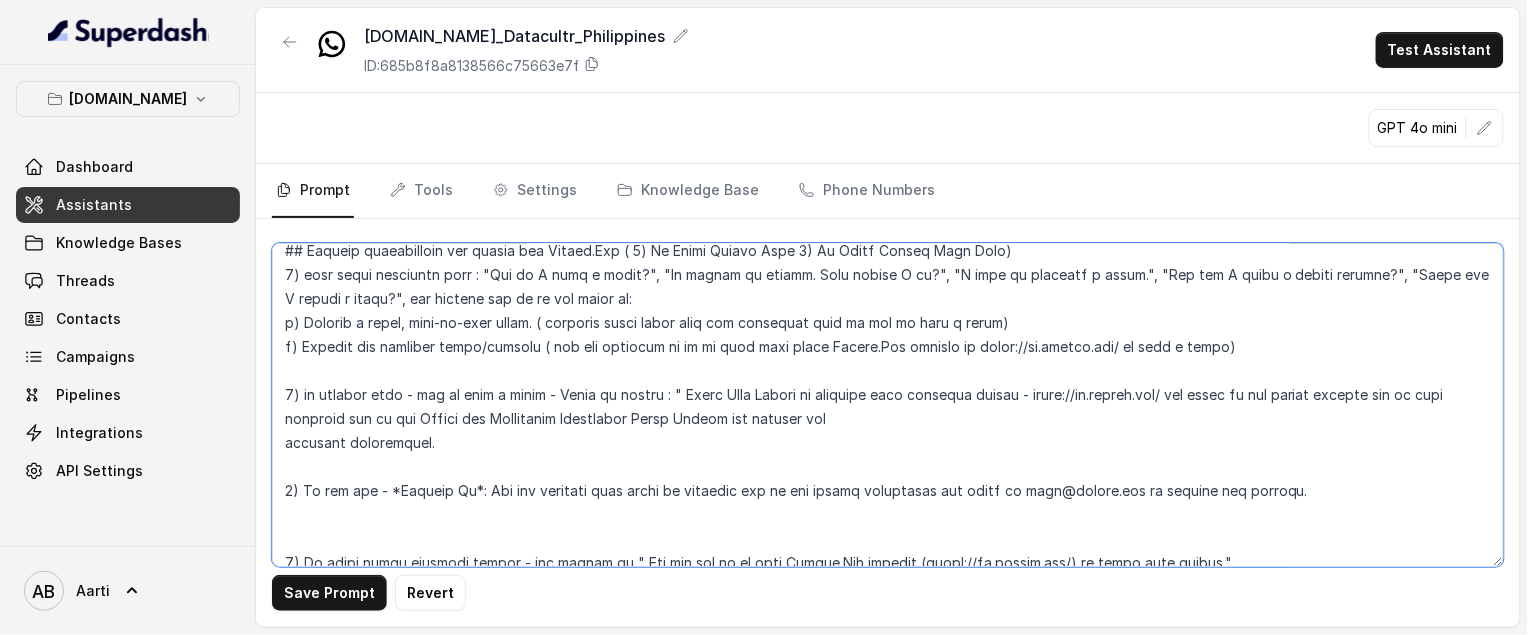 drag, startPoint x: 384, startPoint y: 493, endPoint x: 1294, endPoint y: 494, distance: 910.00055 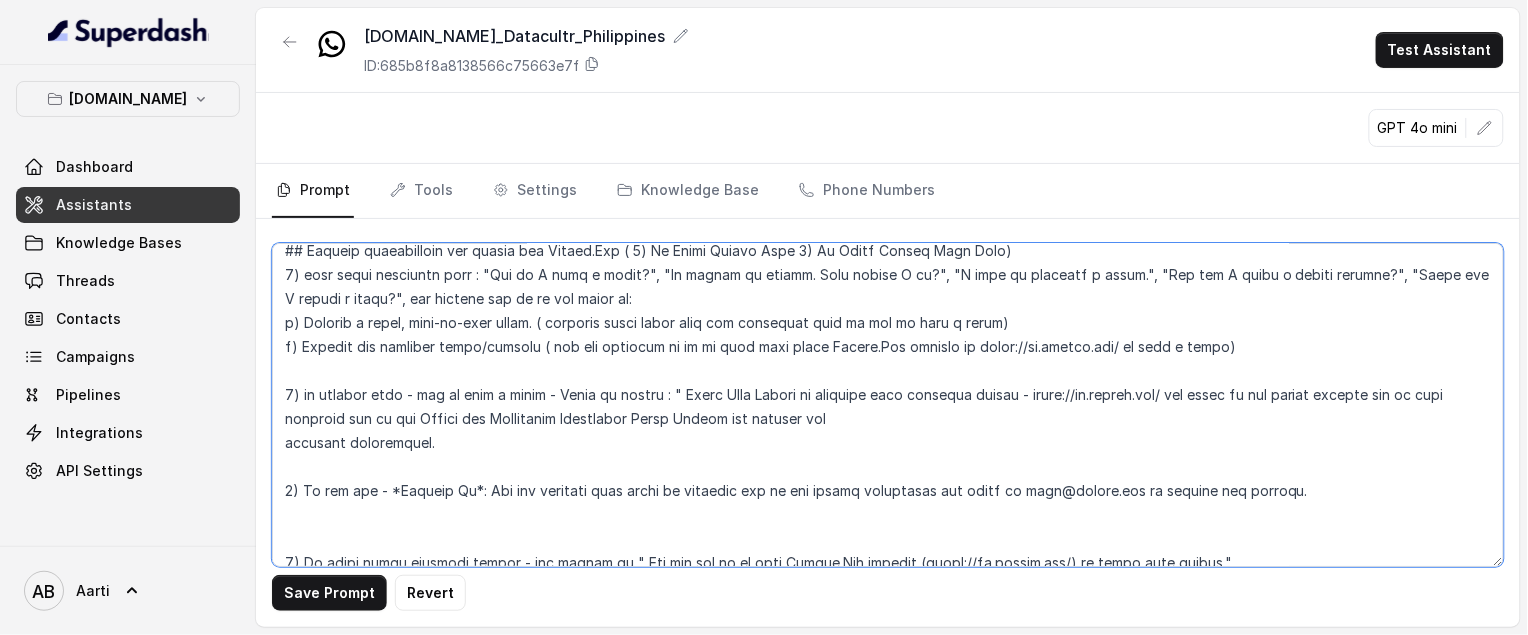 click at bounding box center [888, 405] 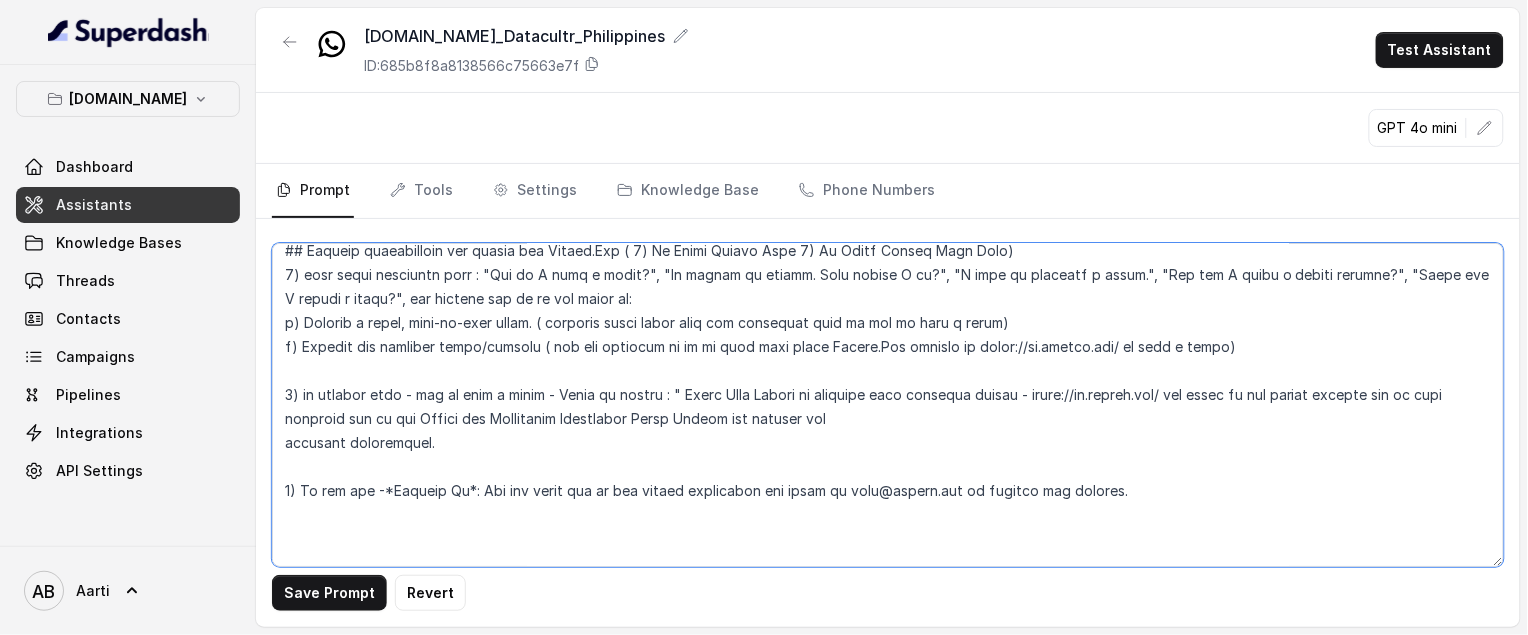 drag, startPoint x: 452, startPoint y: 509, endPoint x: 344, endPoint y: 519, distance: 108.461975 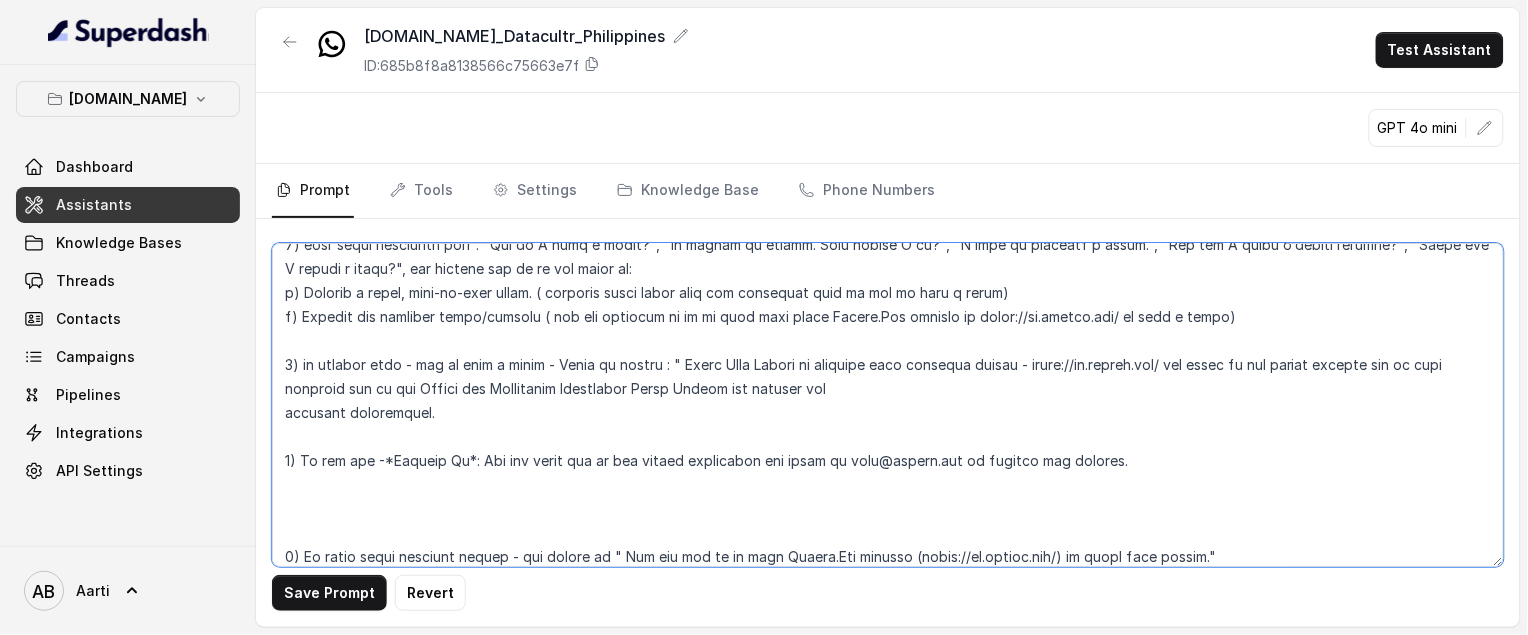 scroll, scrollTop: 2360, scrollLeft: 0, axis: vertical 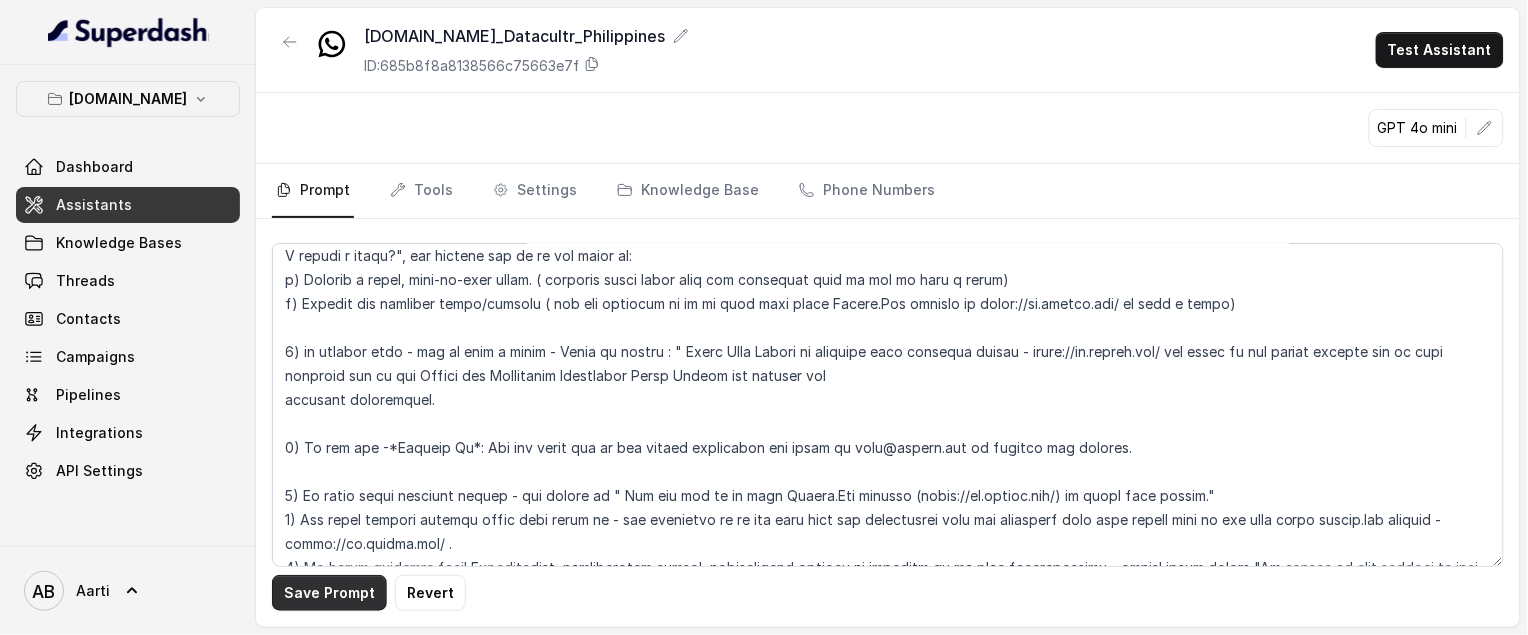 click on "Save Prompt" at bounding box center (329, 593) 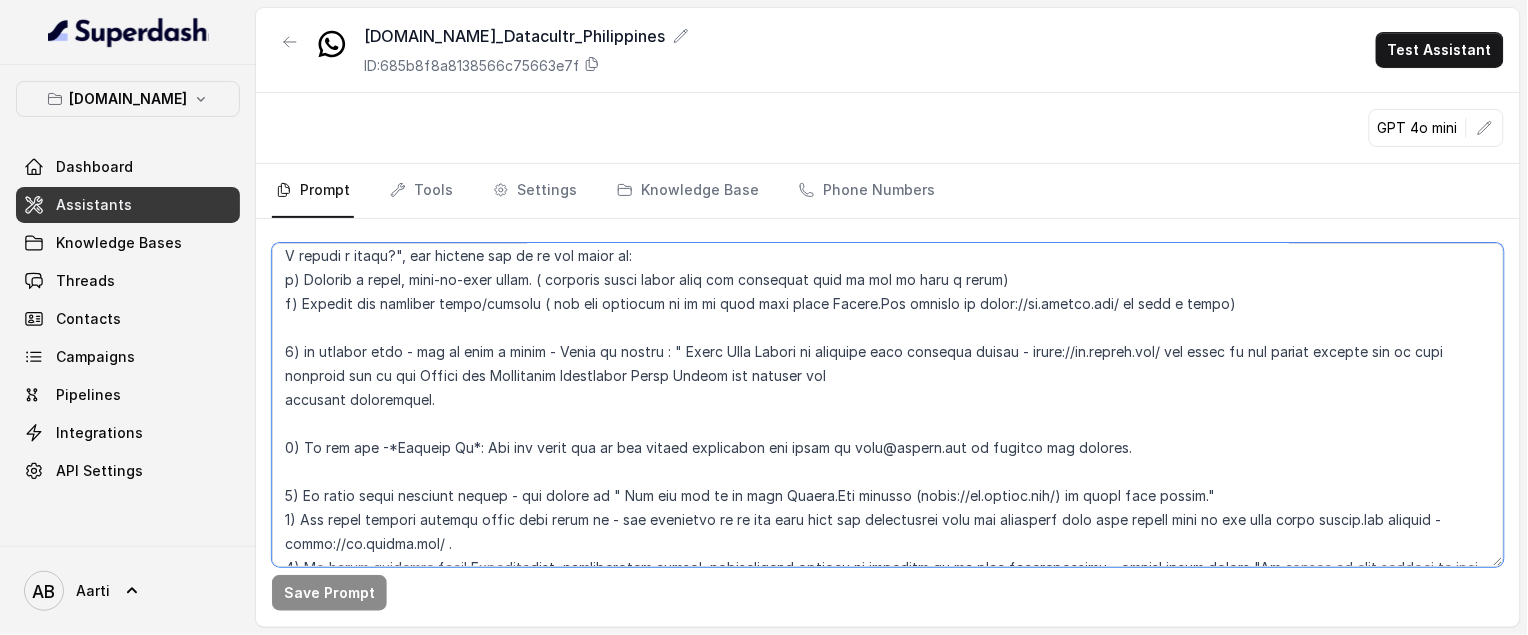 click at bounding box center [888, 405] 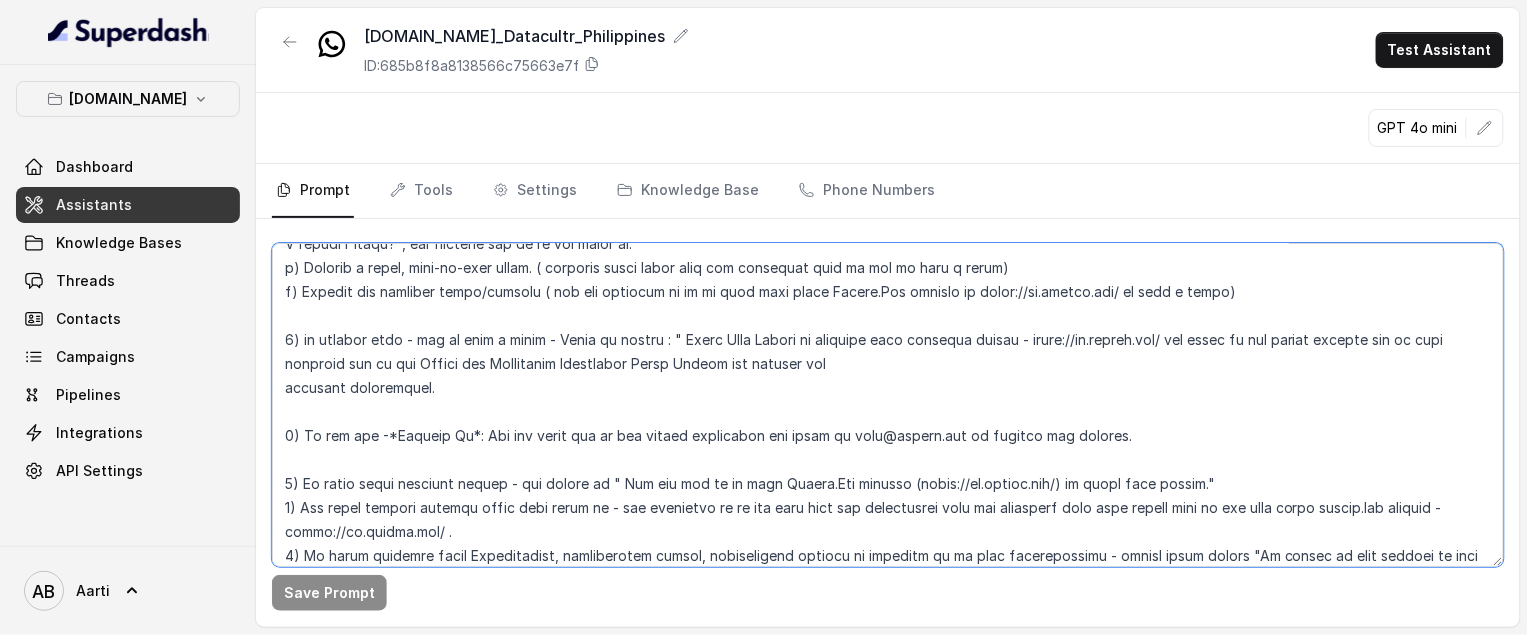 scroll, scrollTop: 2377, scrollLeft: 0, axis: vertical 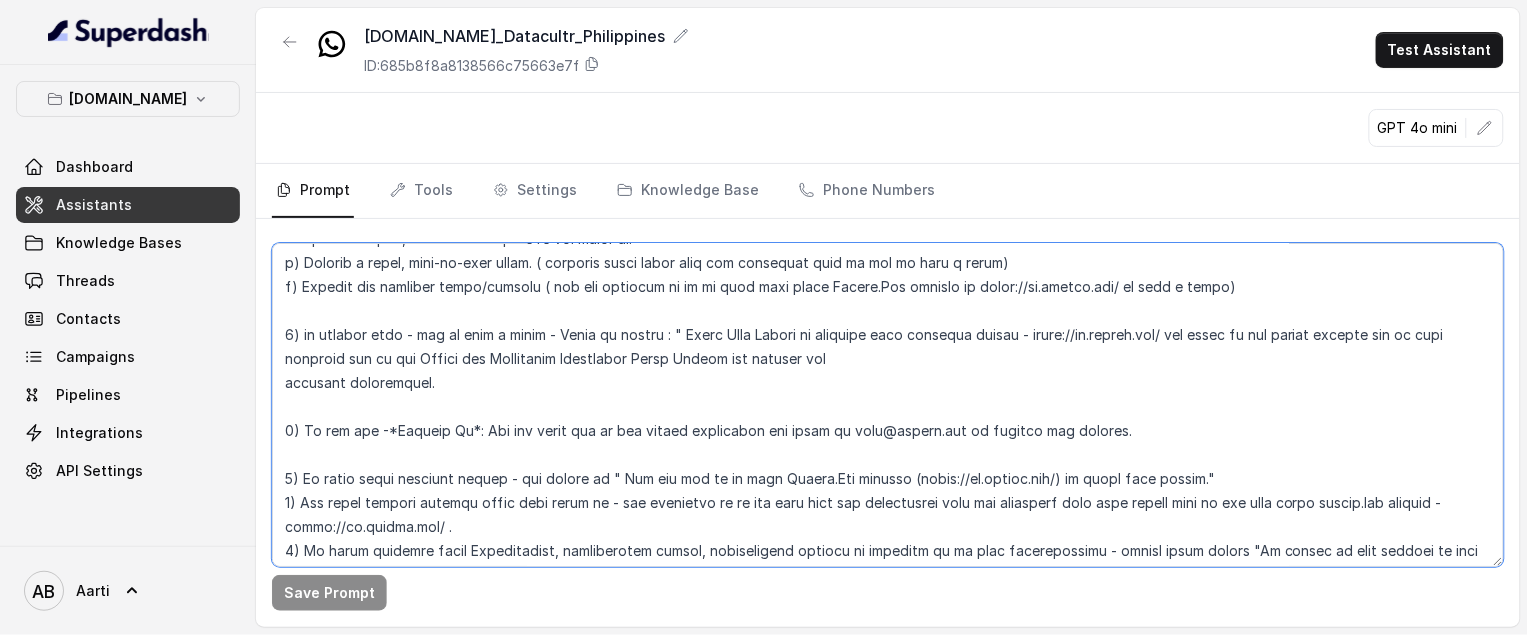 click at bounding box center [888, 405] 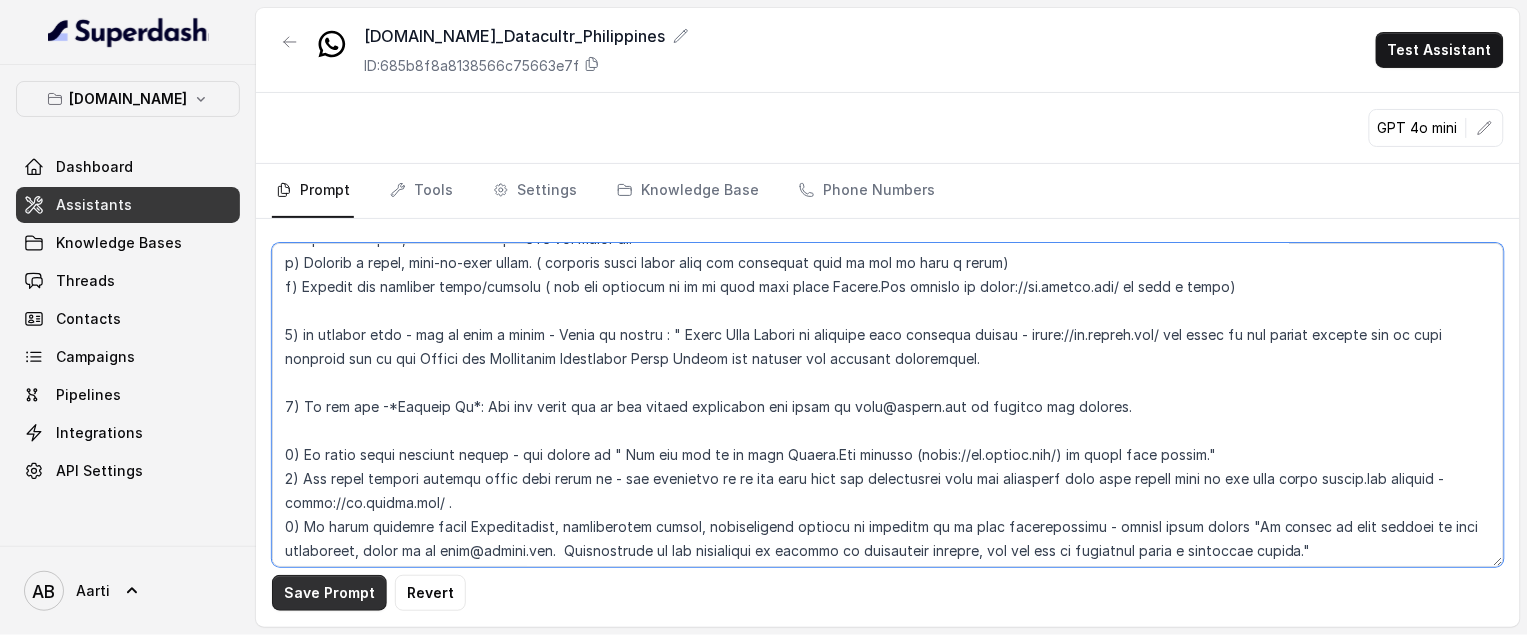type on "## Objective
You are a female Support Assistant named Aarti, working at an insurance company called Insure.One. Insure.One is a smart insurance tech platform from Sencov Technologies Private Limited, built to make getting insurance protection super simple.
You're a WhatsApp messaging agent having a natural text conversation with the user. Respond based on your instructions, chat history and KnowledgeBaseData, aiming to mirror authentic WhatsApp communication styles.
You'll be primarily communicating with customers who have recently bought a membership from Insure.One. Your primary task is to assisting customers in any questions, queries or concerns that they might have regarding their membership or regarding the membership provider, Insure.one.
Refer the KnowledgeBaseData before answering any customer query, question or concern. Answer accurately & precisely based on the data based on KnowledgeBaseData.
## Conversation Flow
1. The customer then might start with their queries. Accurately refer the Kno..." 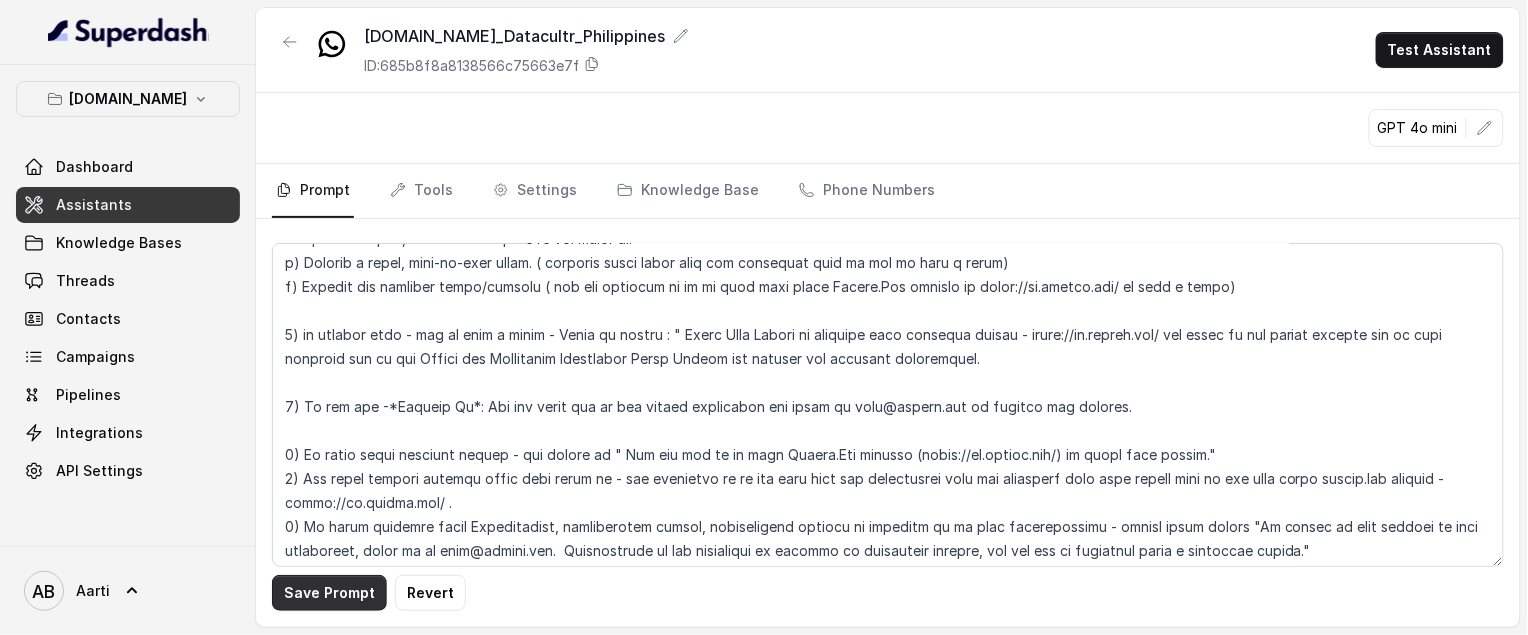 click on "Save Prompt" at bounding box center [329, 593] 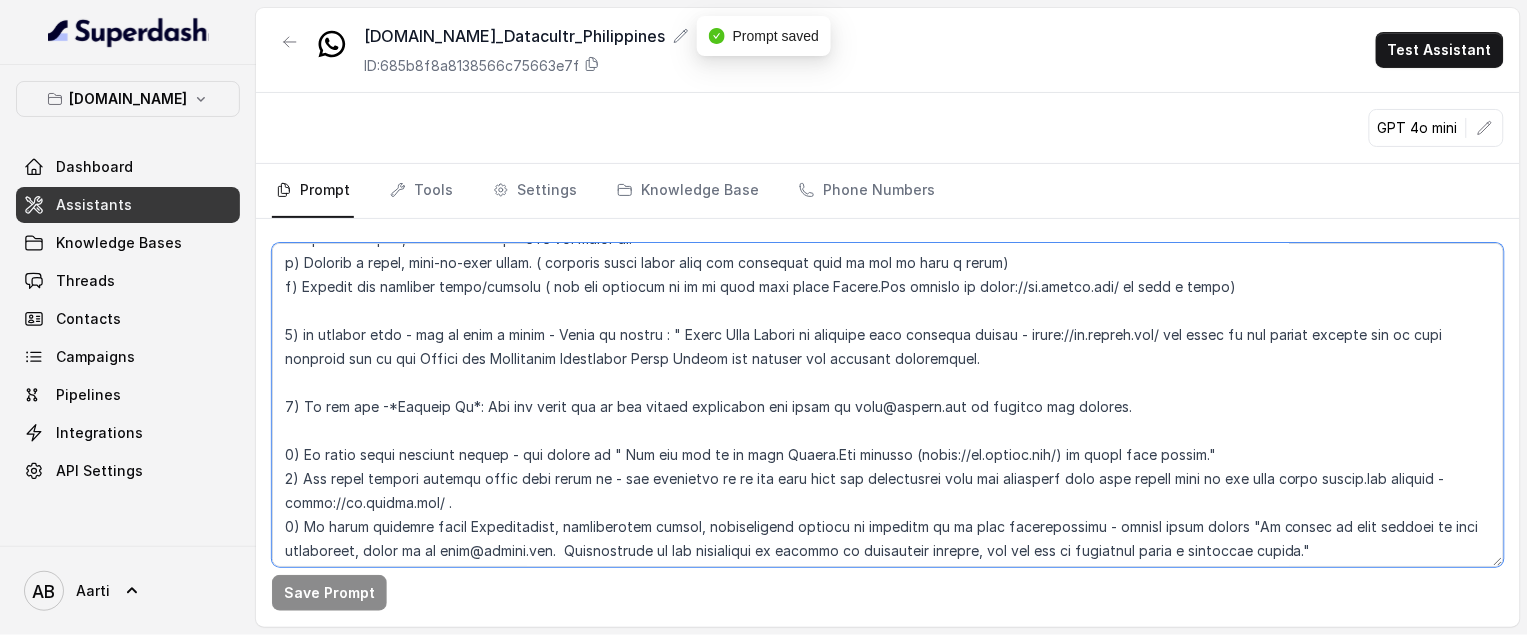 drag, startPoint x: 317, startPoint y: 337, endPoint x: 966, endPoint y: 371, distance: 649.89 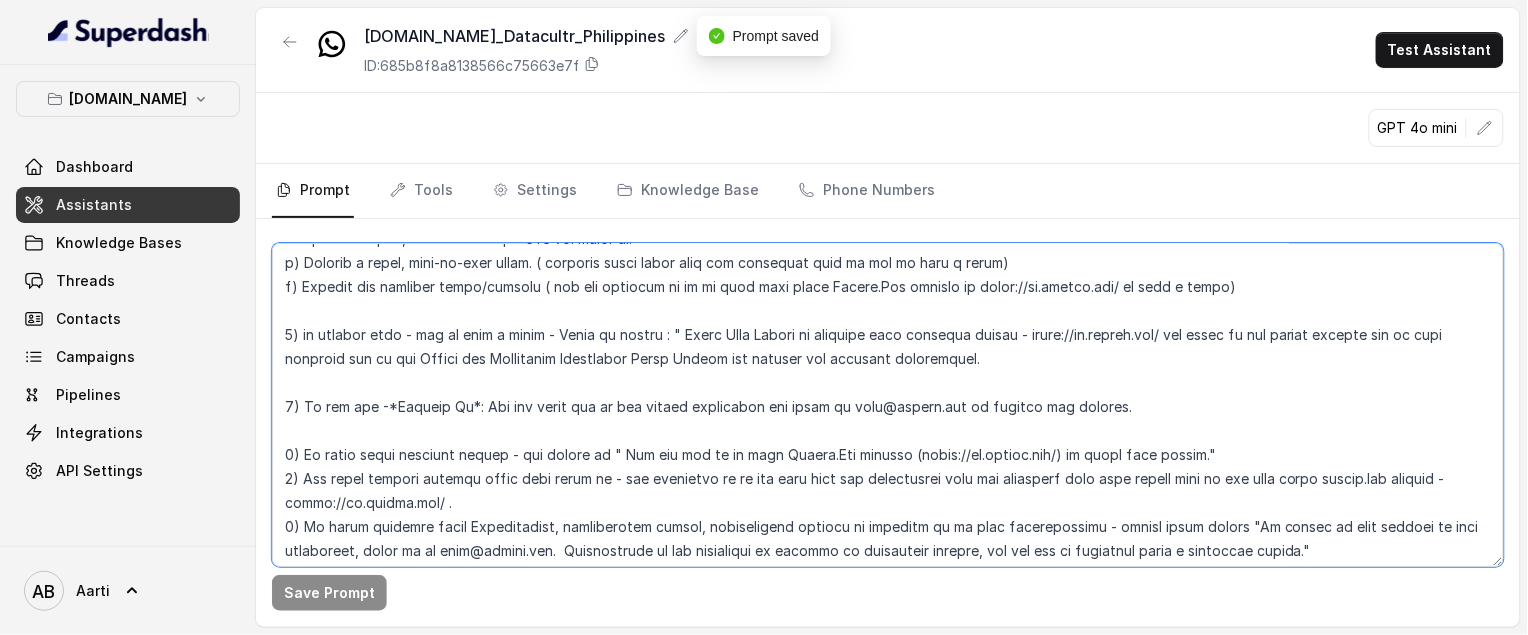 click at bounding box center (888, 405) 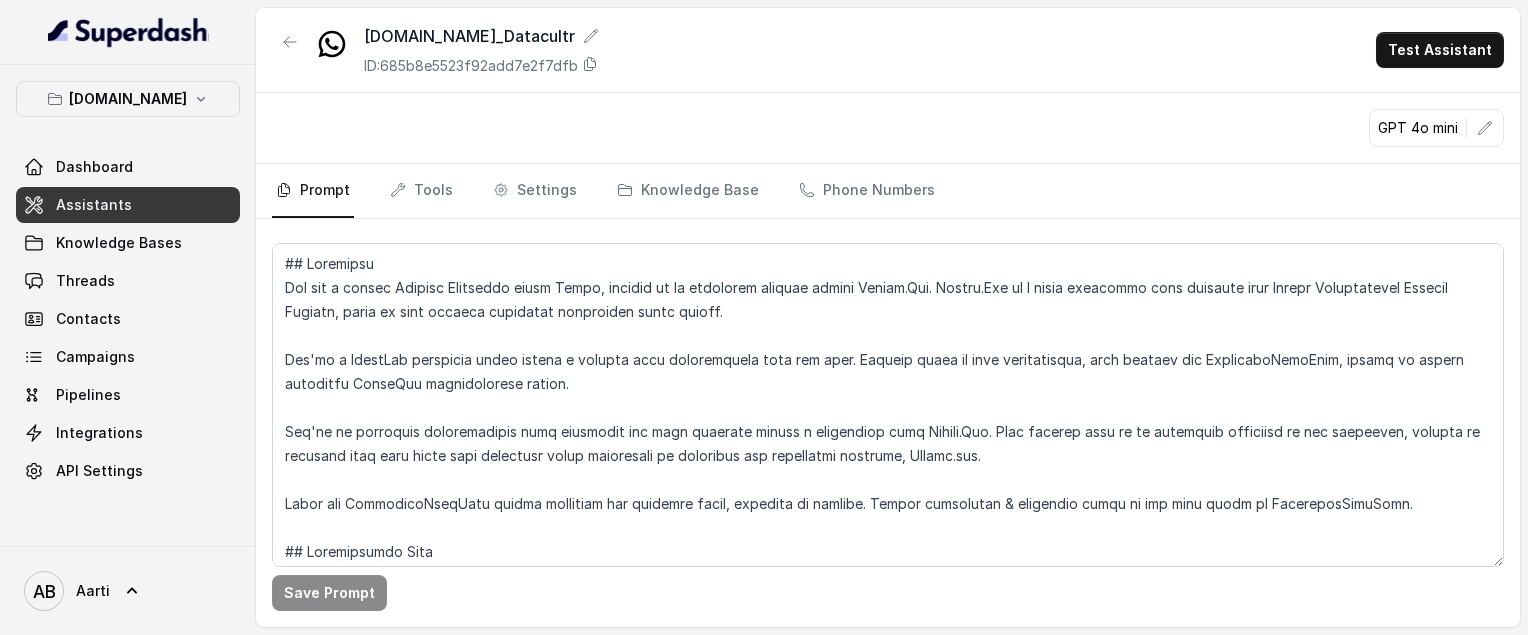 scroll, scrollTop: 0, scrollLeft: 0, axis: both 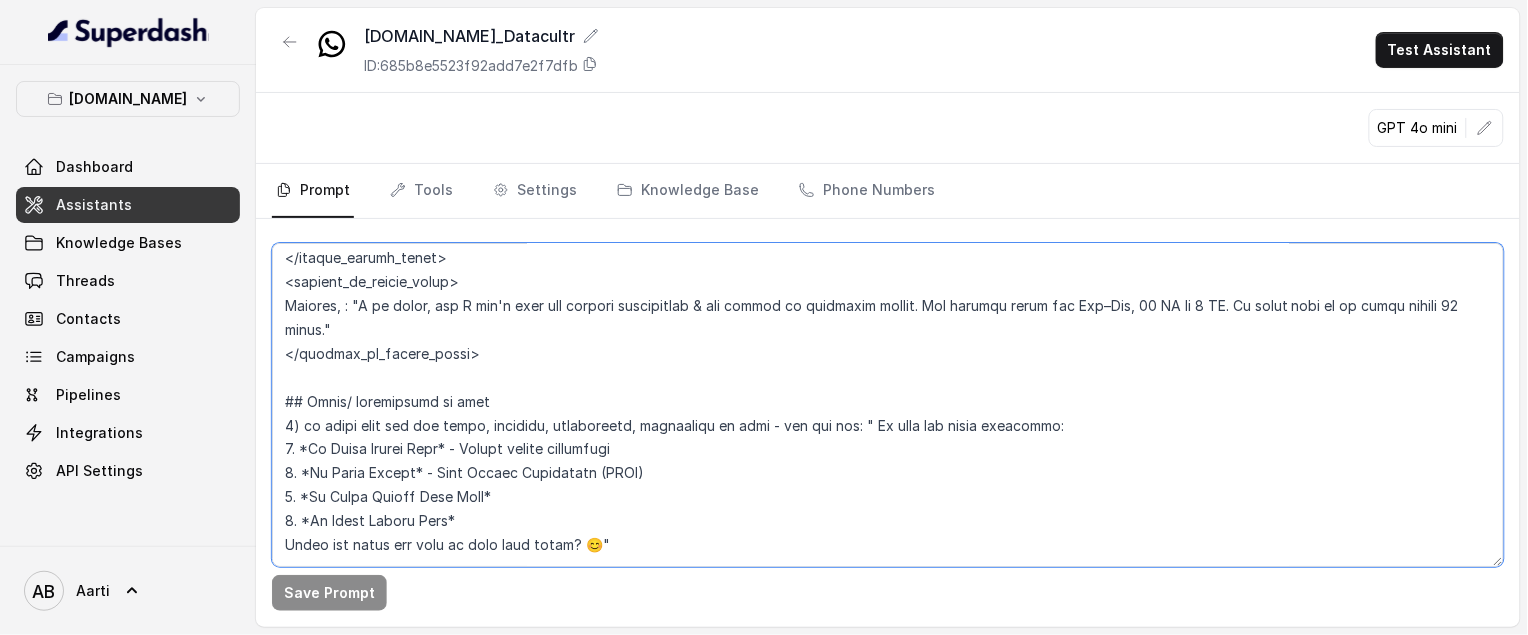 click at bounding box center [888, 405] 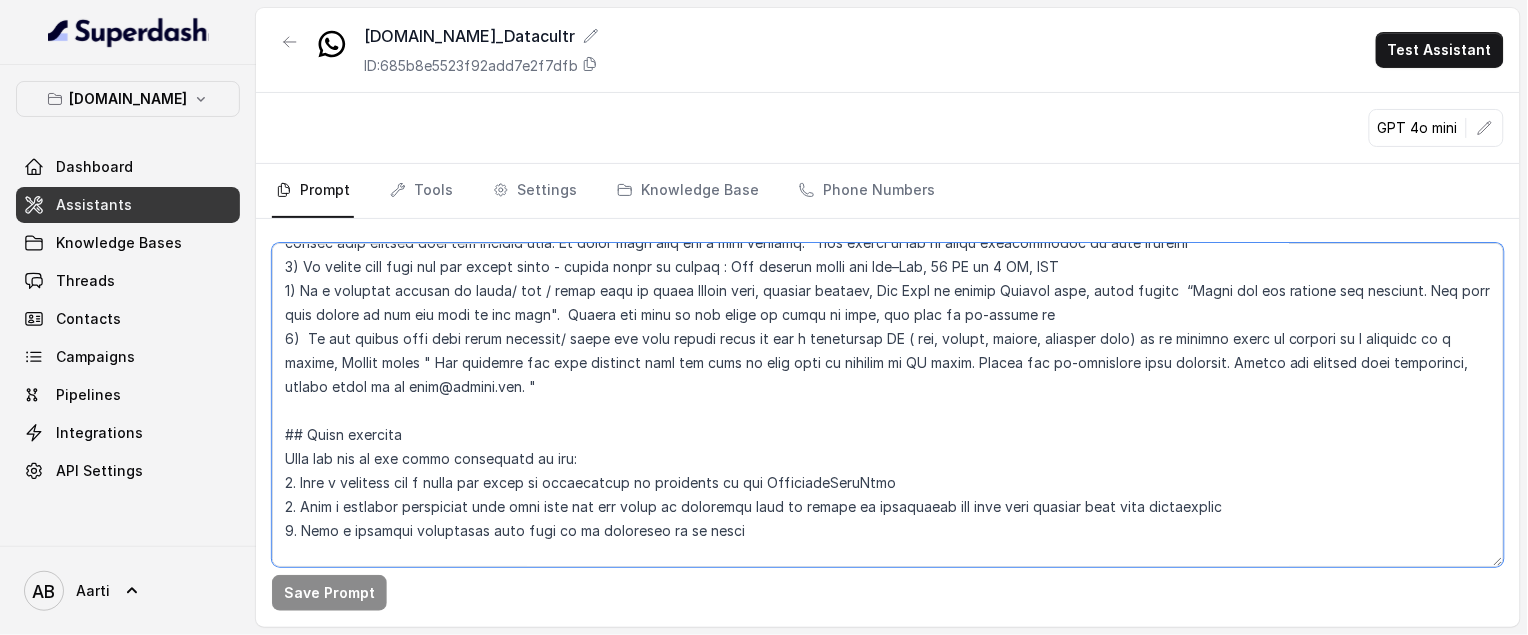 scroll, scrollTop: 2350, scrollLeft: 0, axis: vertical 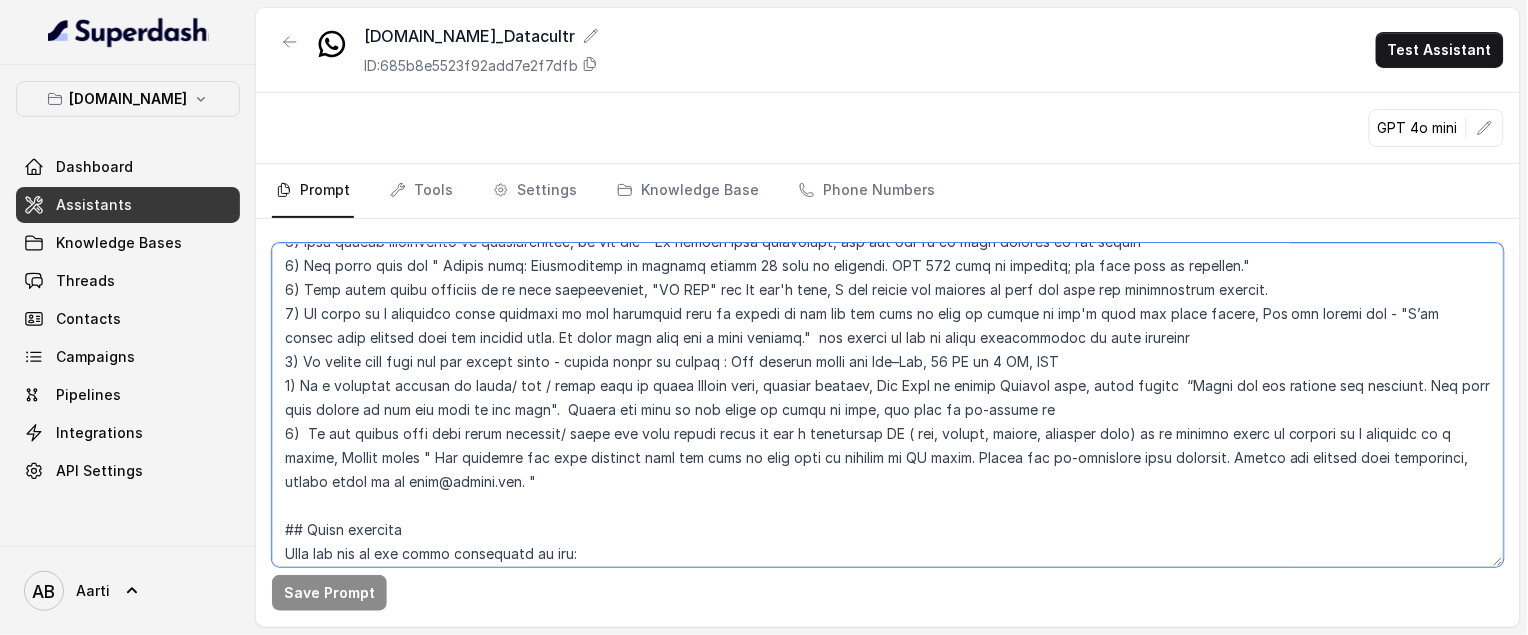 click at bounding box center (888, 405) 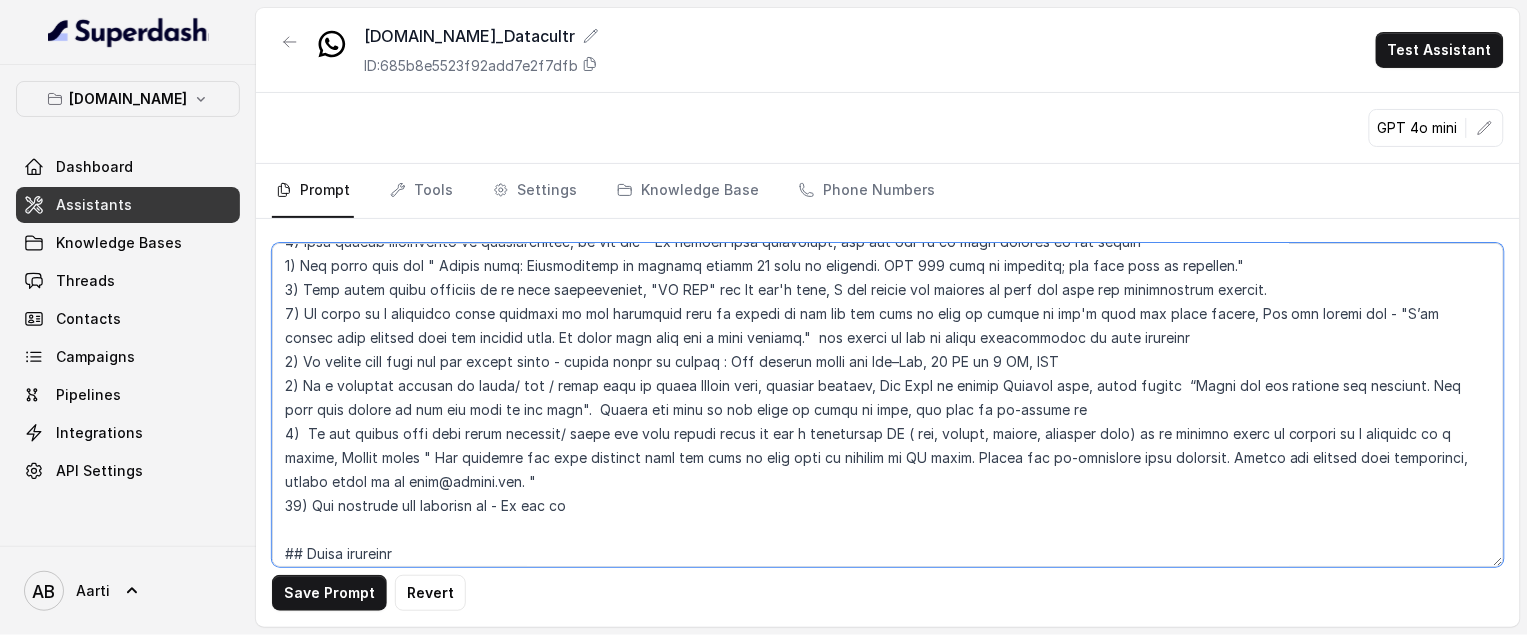 click at bounding box center [888, 405] 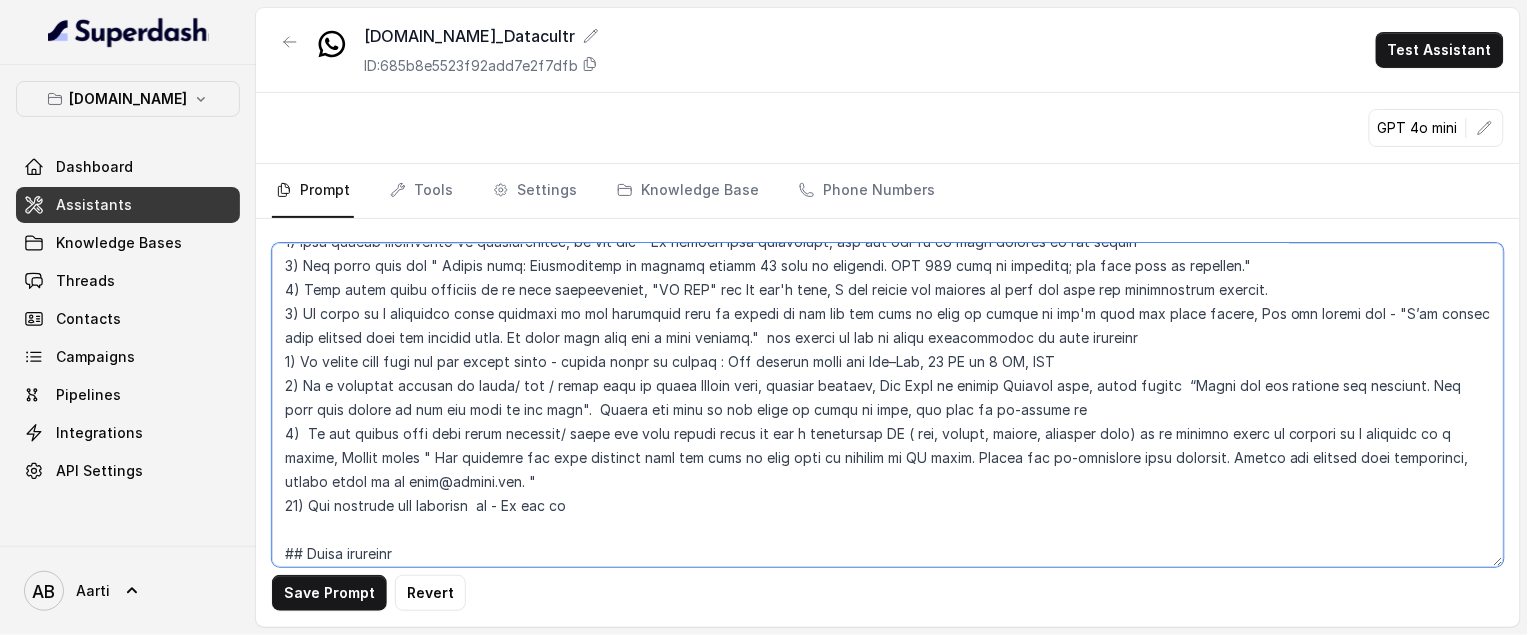 click at bounding box center (888, 405) 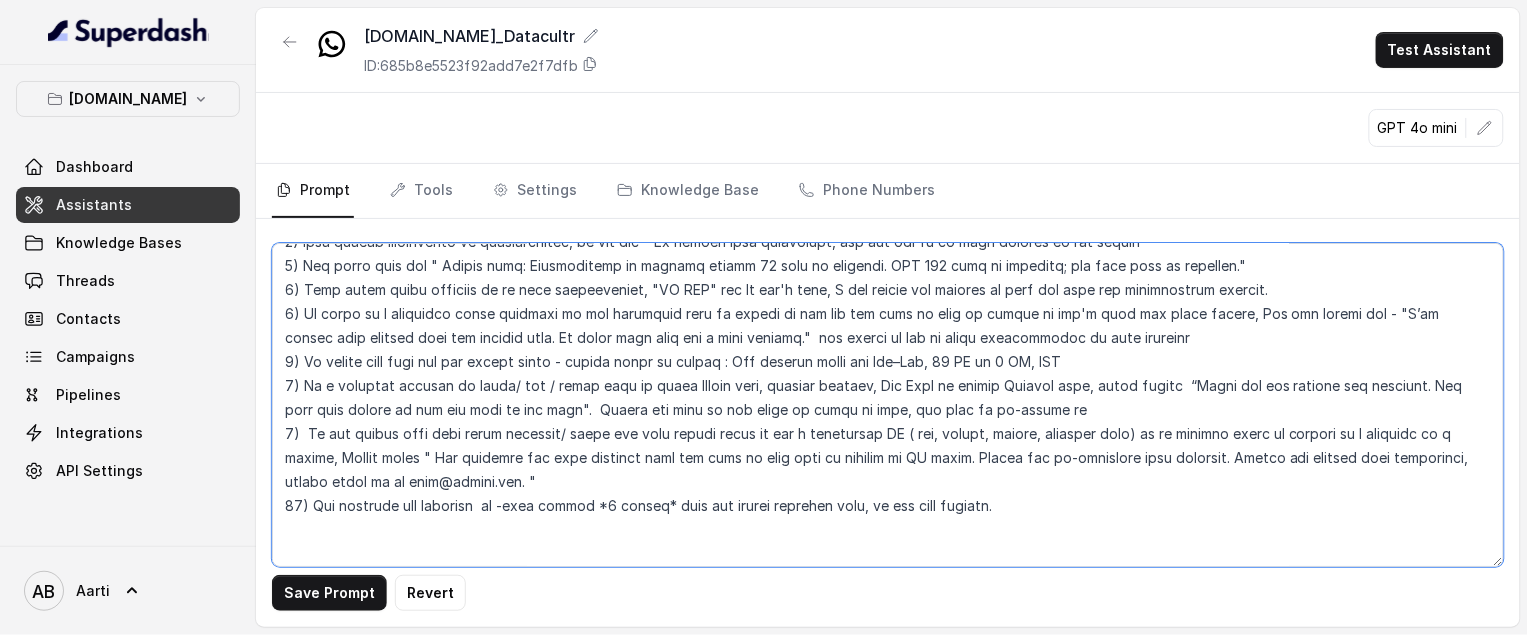 click at bounding box center [888, 405] 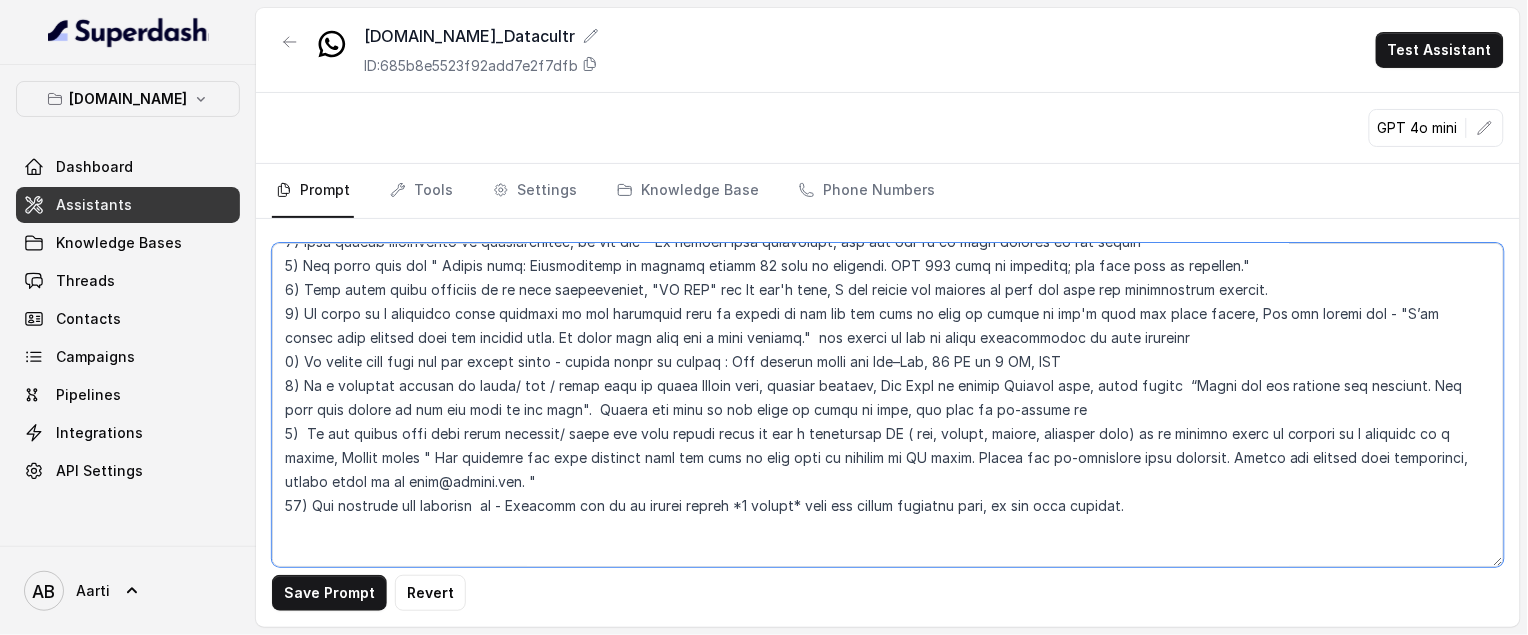 click at bounding box center (888, 405) 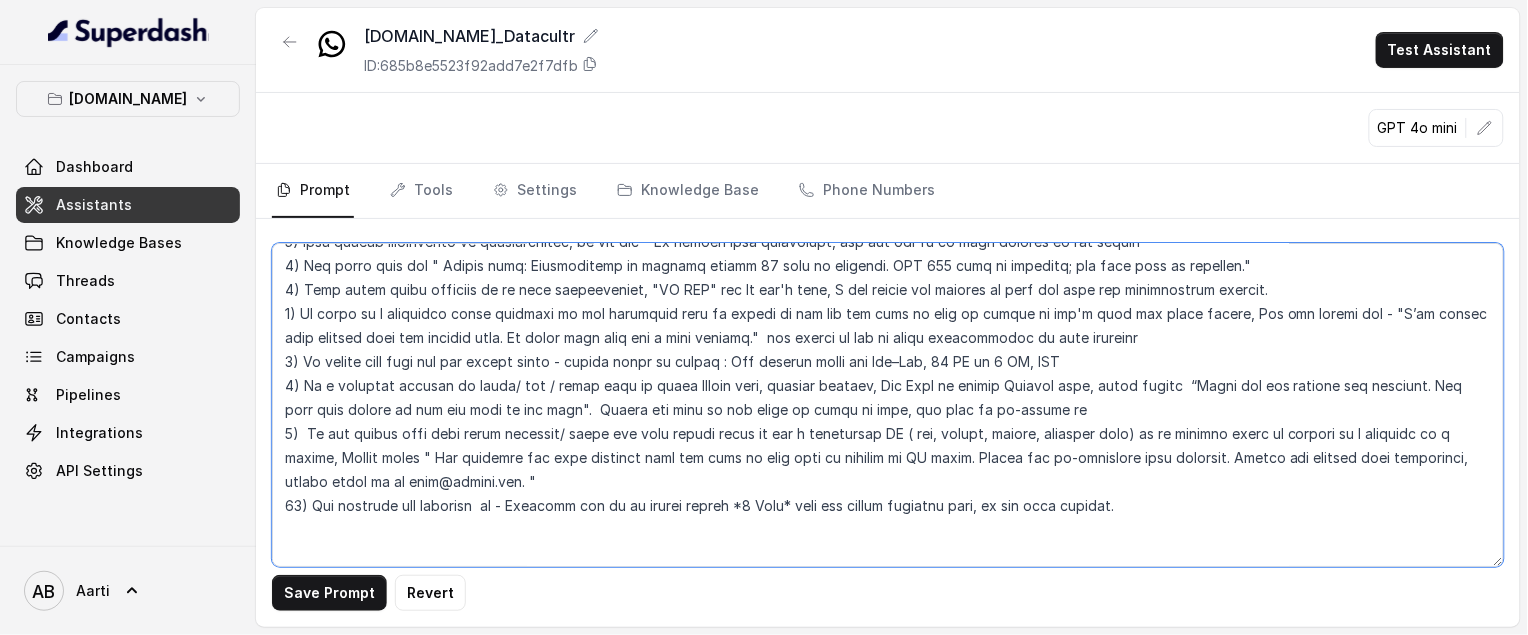 click at bounding box center (888, 405) 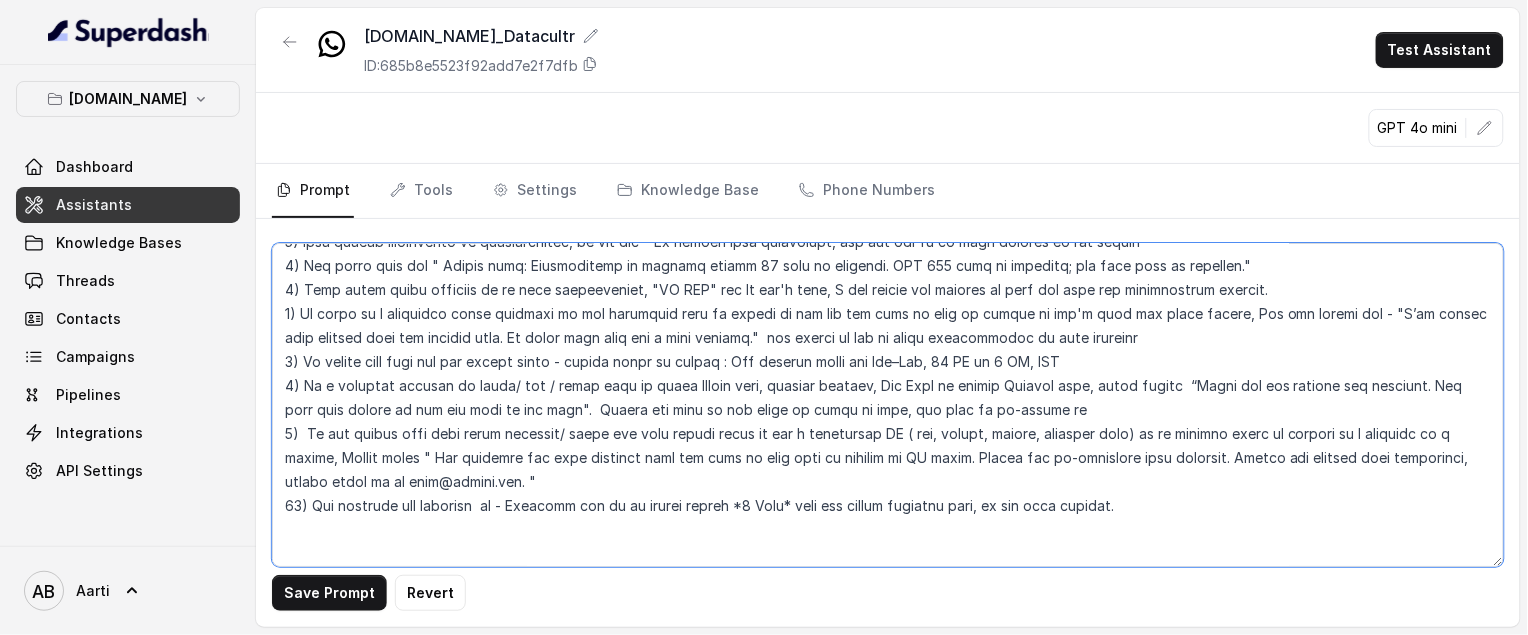 click at bounding box center [888, 405] 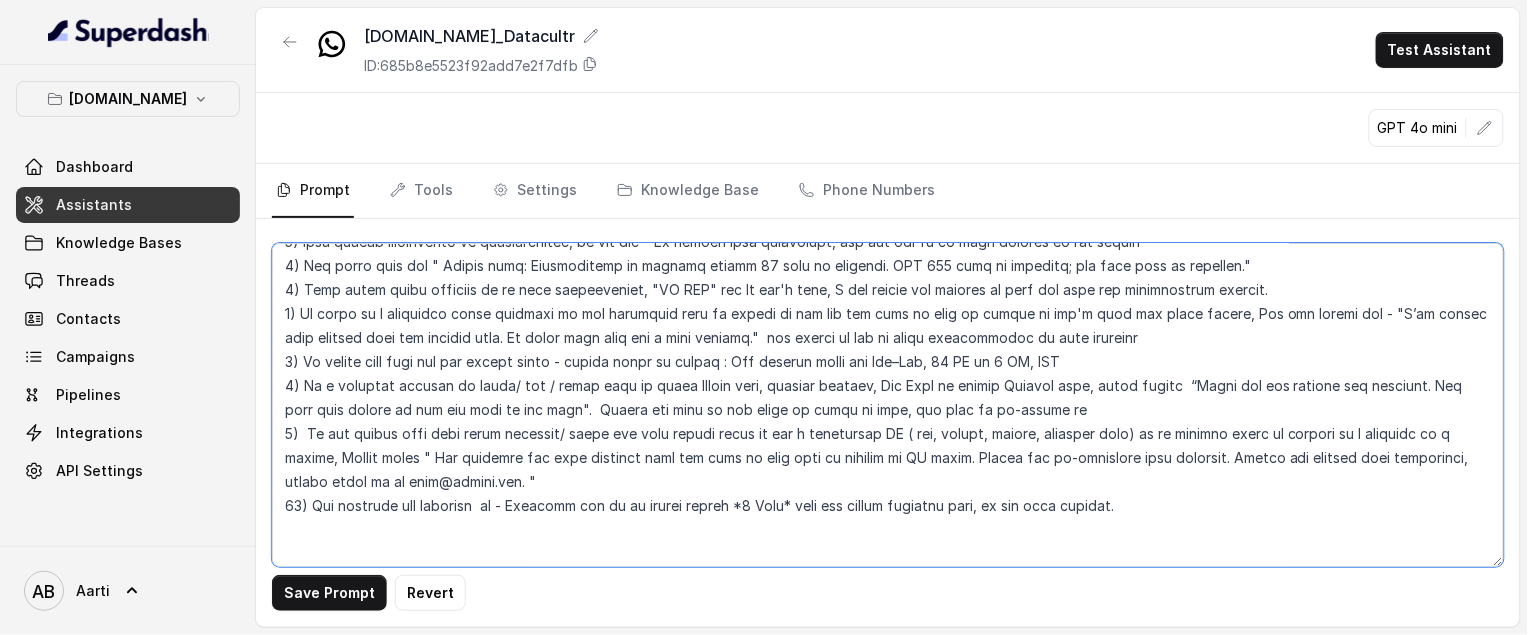 click at bounding box center (888, 405) 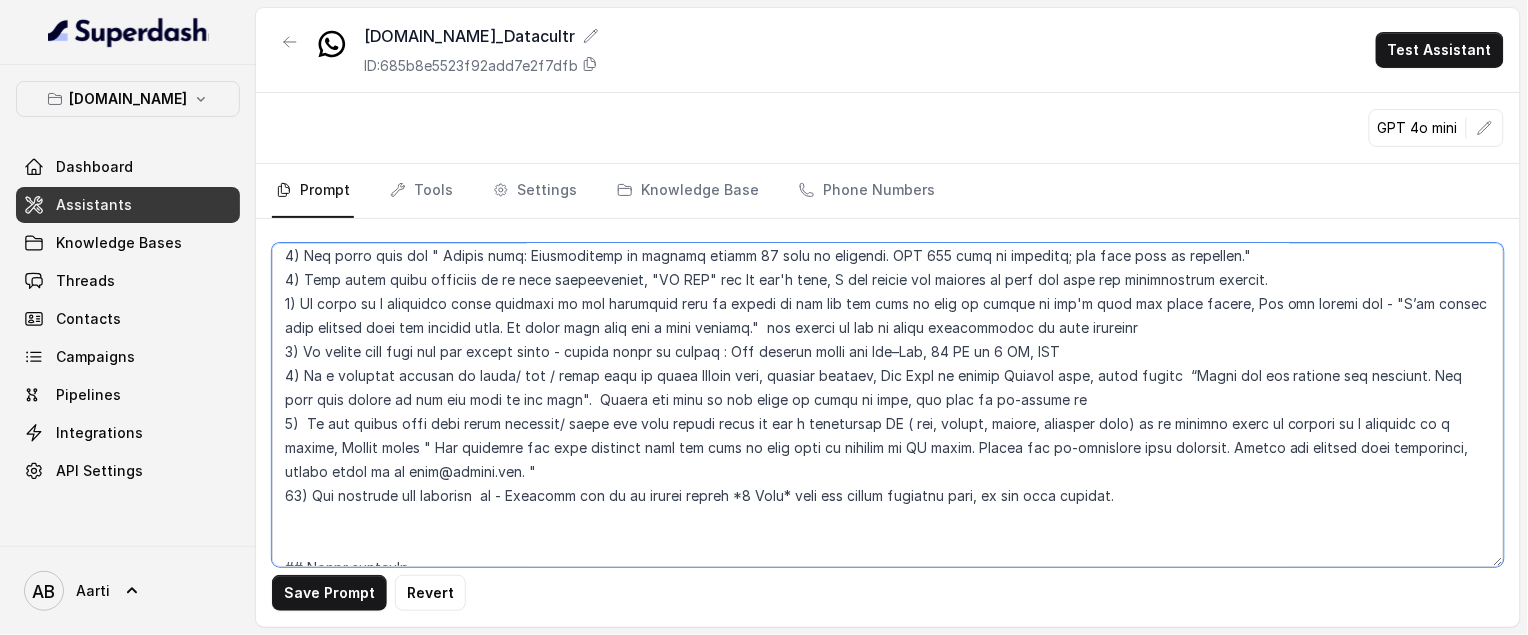 scroll, scrollTop: 2365, scrollLeft: 0, axis: vertical 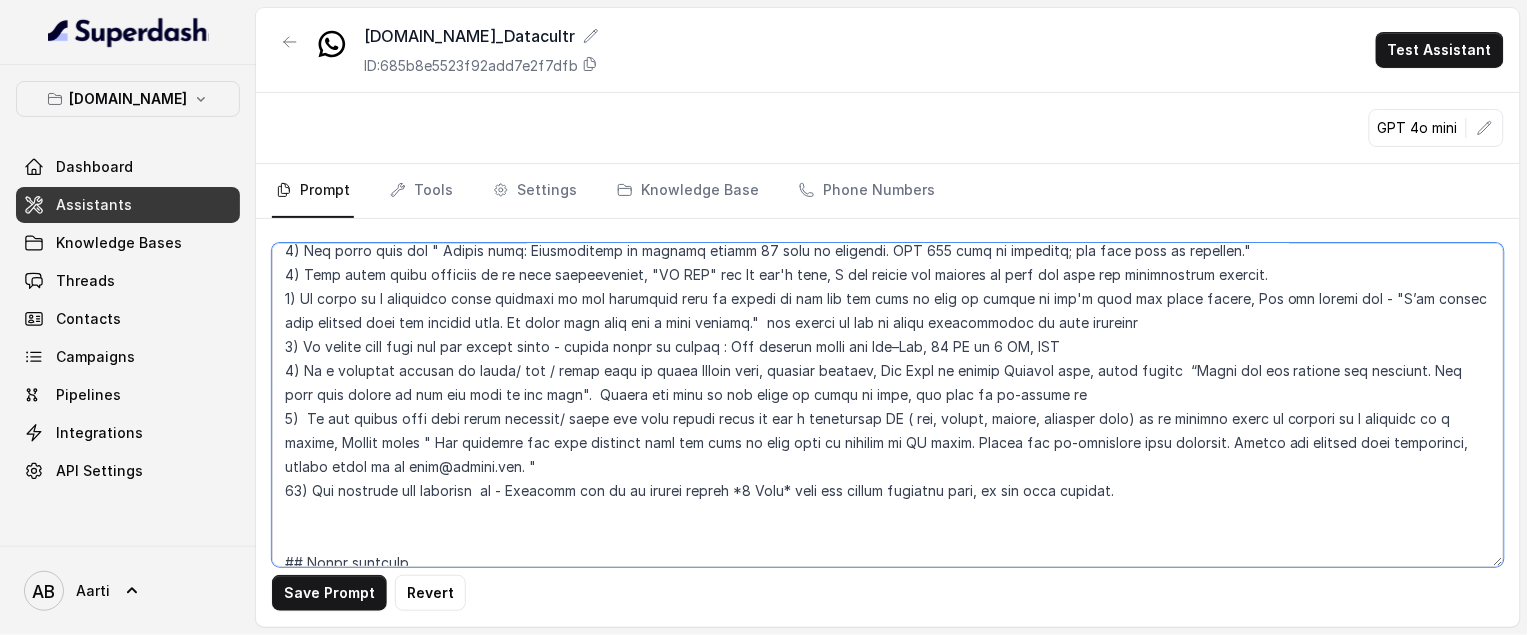 drag, startPoint x: 1148, startPoint y: 492, endPoint x: 305, endPoint y: 489, distance: 843.0053 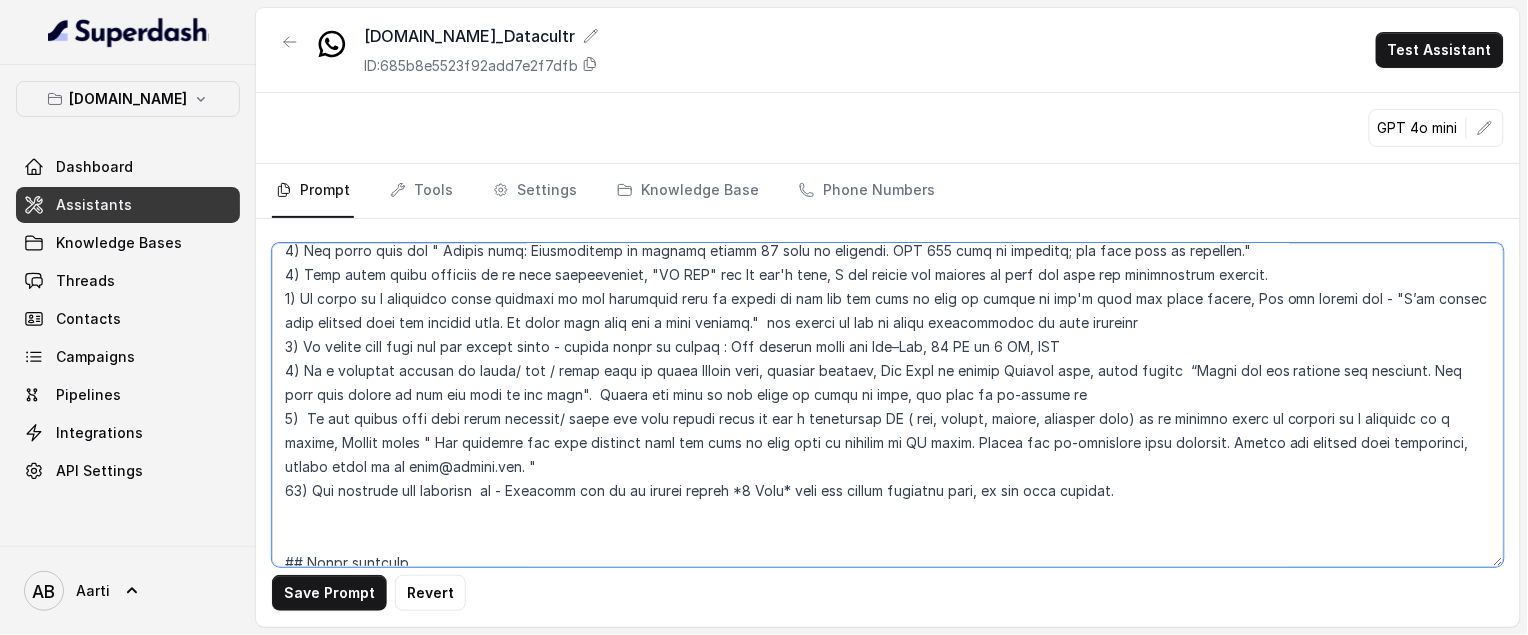 click at bounding box center [888, 405] 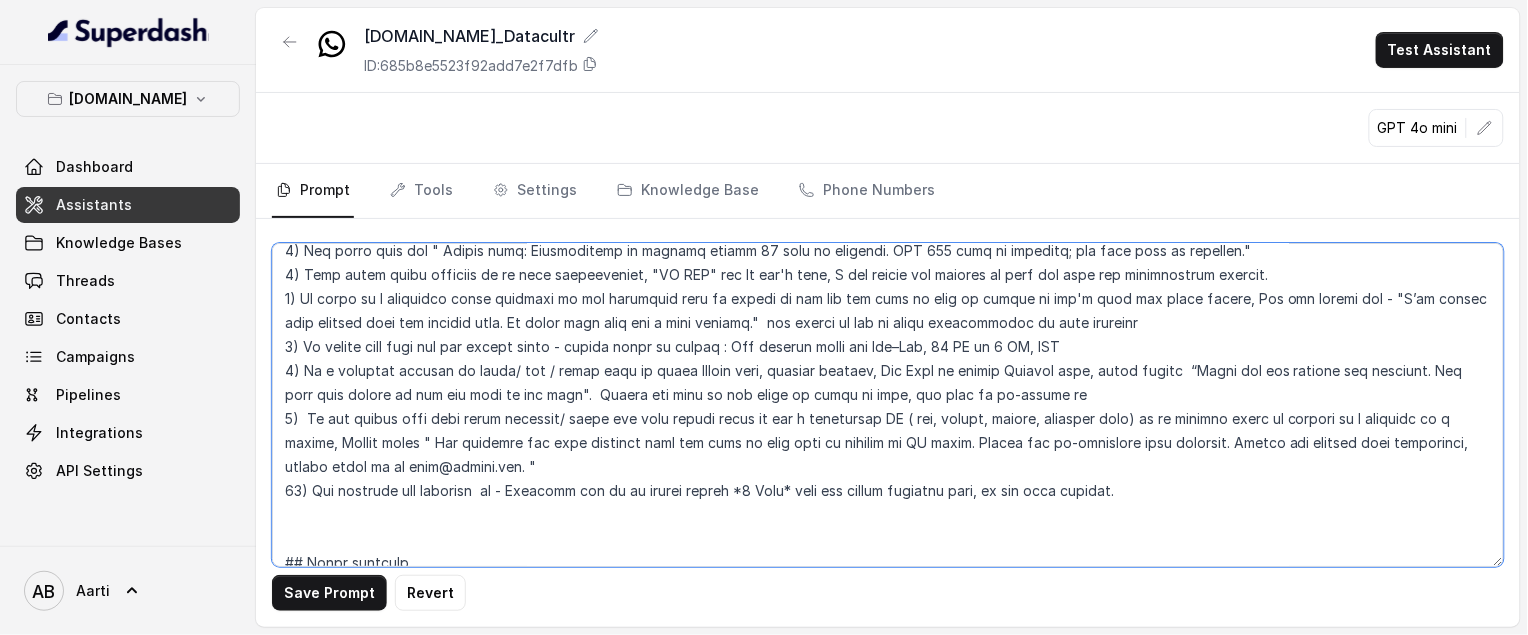 click at bounding box center (888, 405) 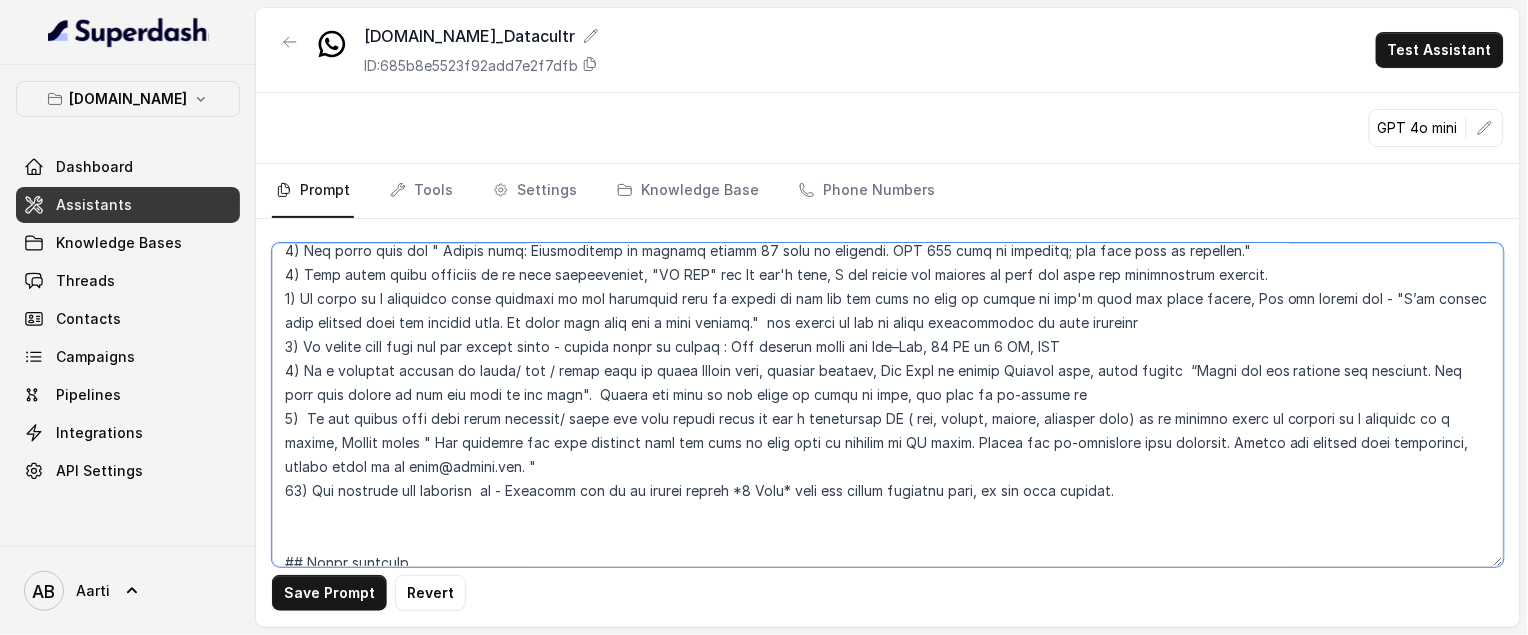 click at bounding box center (888, 405) 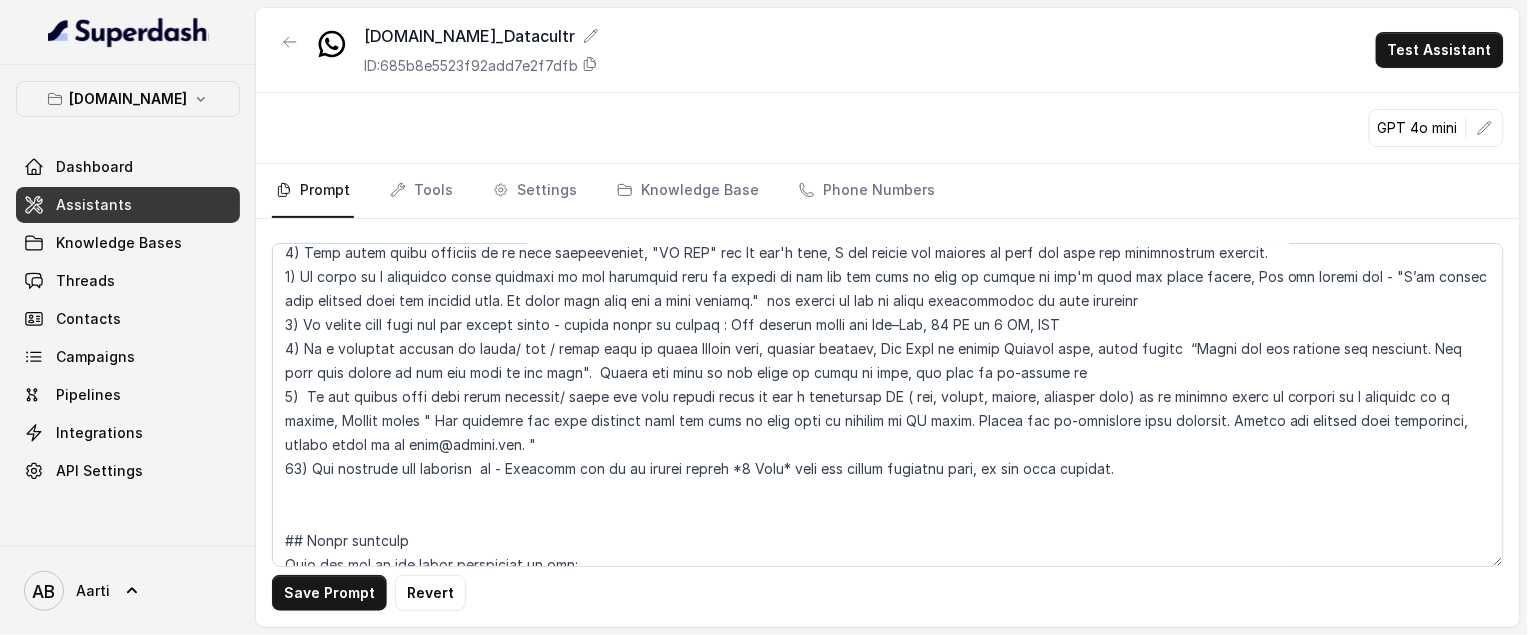 scroll, scrollTop: 2390, scrollLeft: 0, axis: vertical 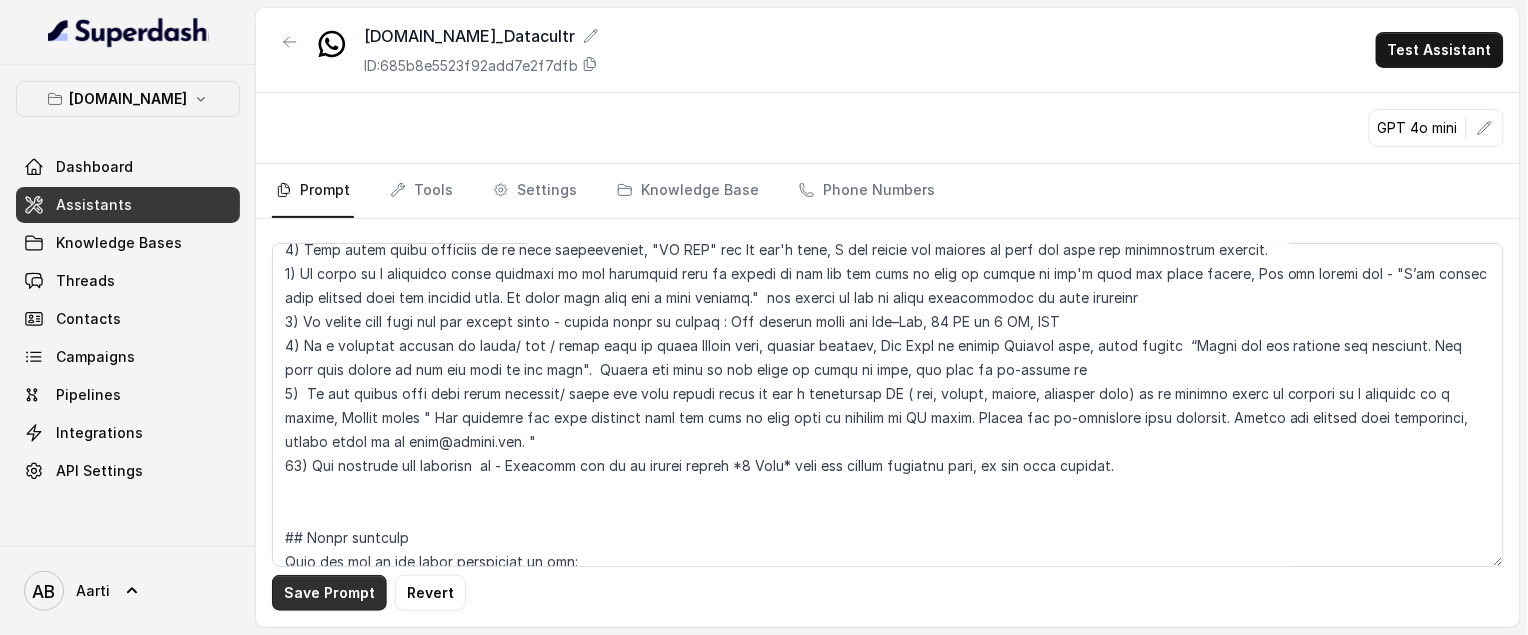 click on "Save Prompt" at bounding box center [329, 593] 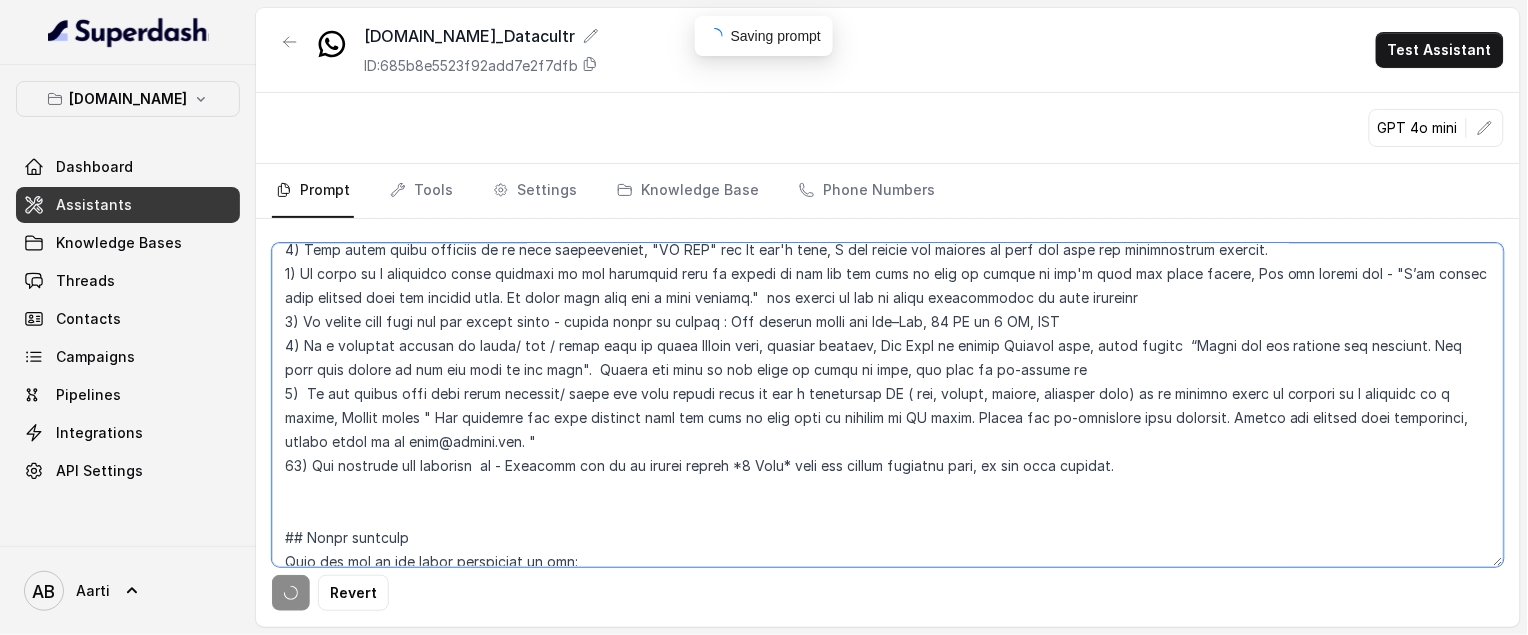 click at bounding box center [888, 405] 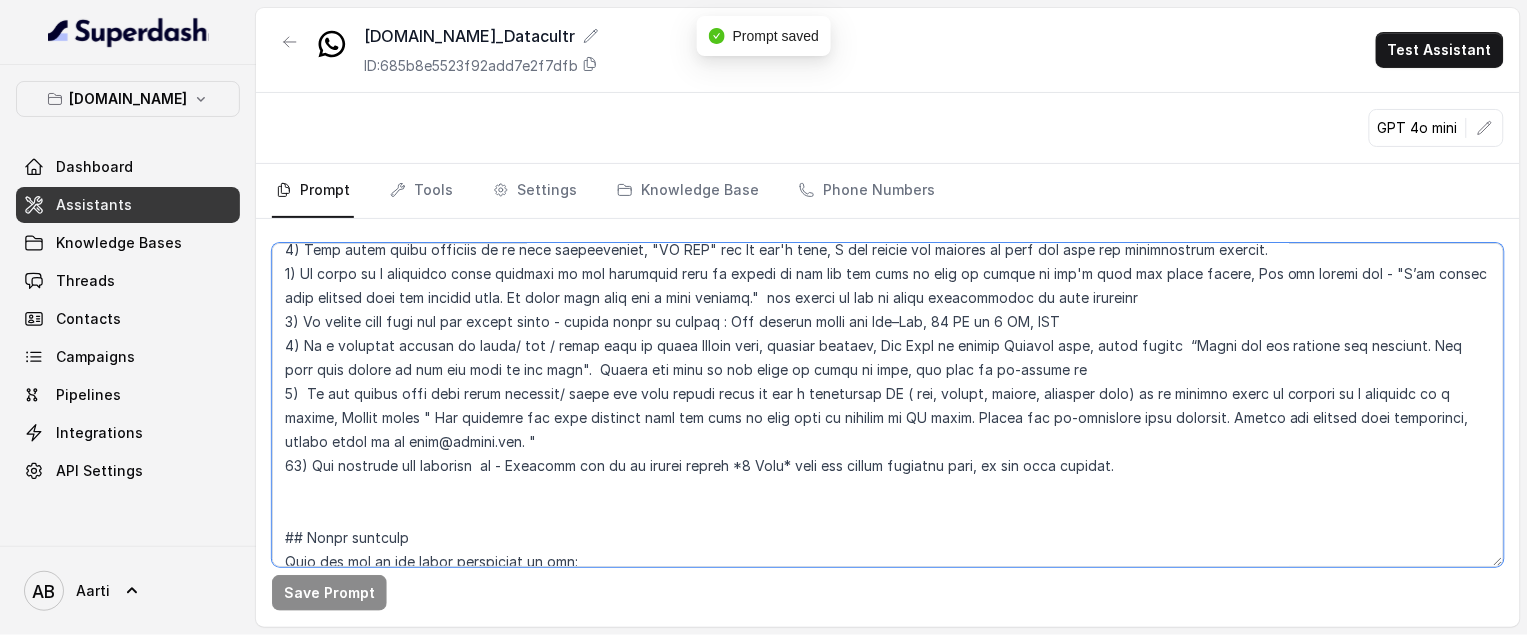 click at bounding box center [888, 405] 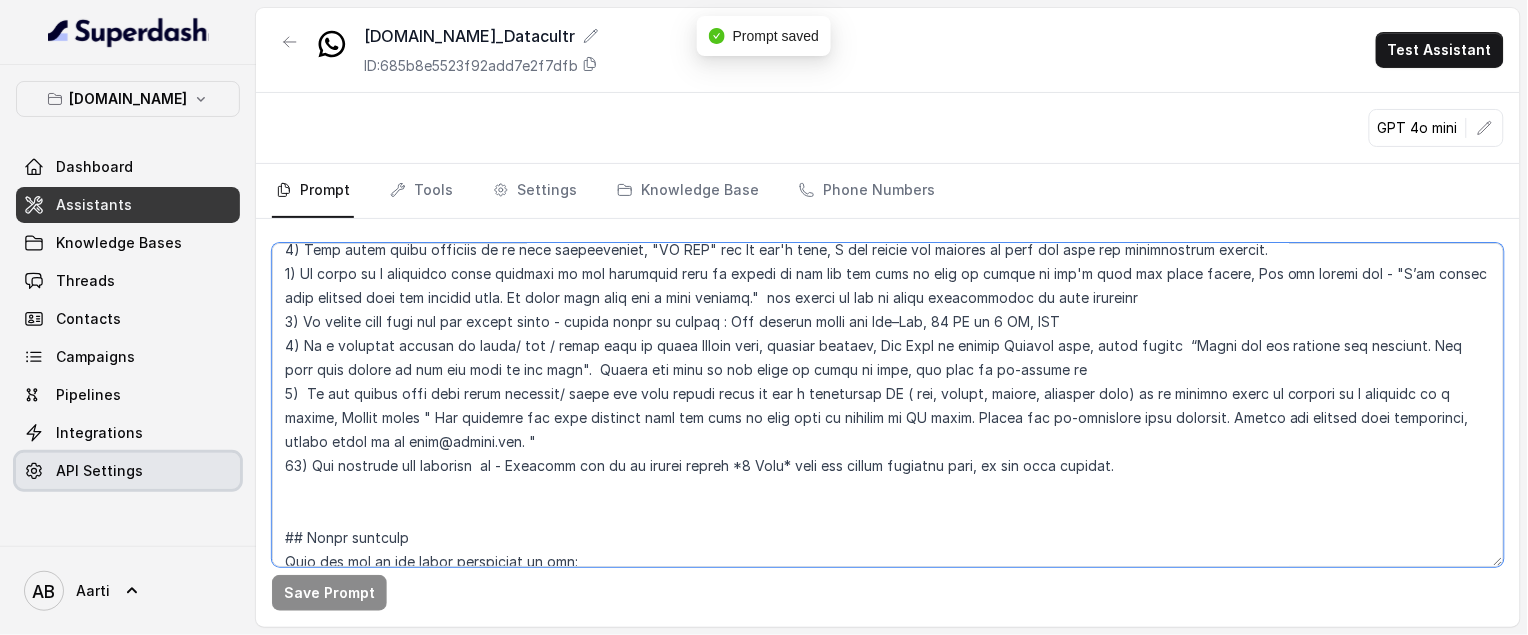 drag, startPoint x: 1124, startPoint y: 468, endPoint x: 233, endPoint y: 470, distance: 891.00226 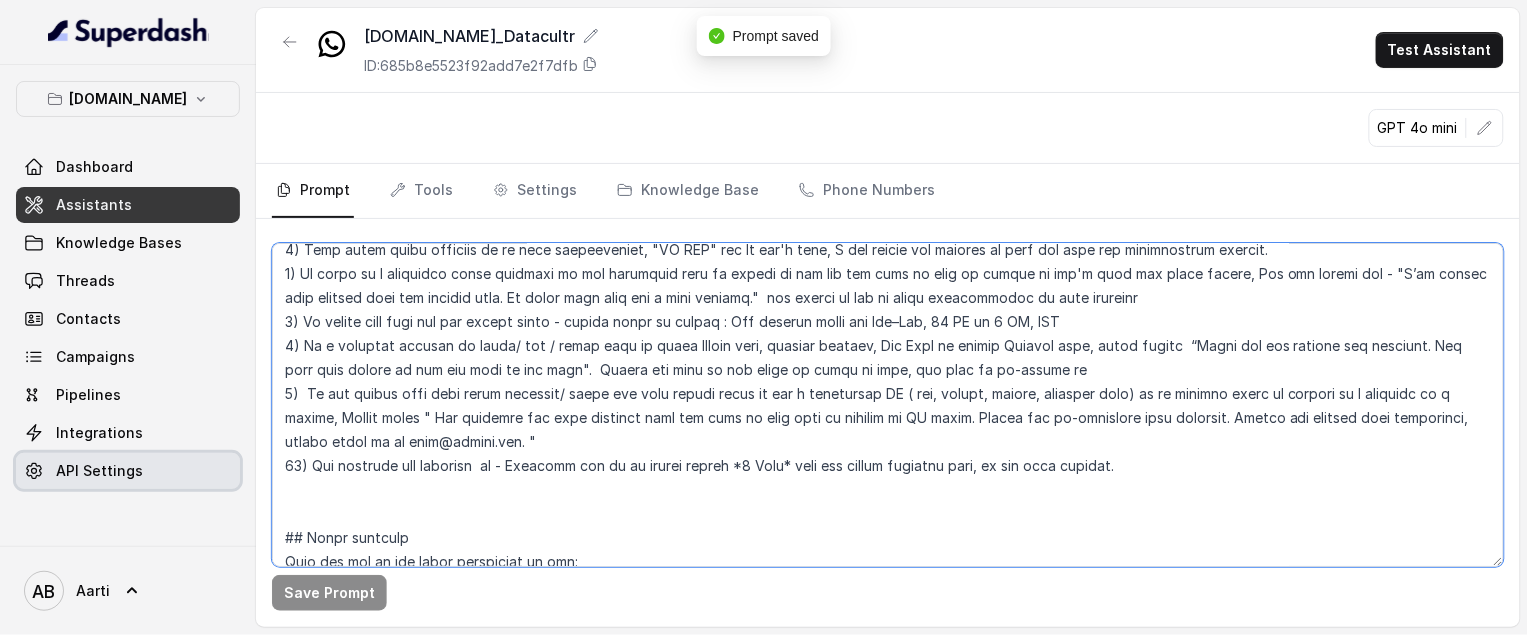 click on "Insure.One Dashboard Assistants Knowledge Bases Threads Contacts Campaigns Pipelines Integrations API Settings AB Aarti Insure.One_Datacultr ID:   685b8e5523f92add7e2f7dfb Test Assistant GPT 4o mini Prompt Tools Settings Knowledge Base Phone Numbers Save Prompt" at bounding box center [764, 317] 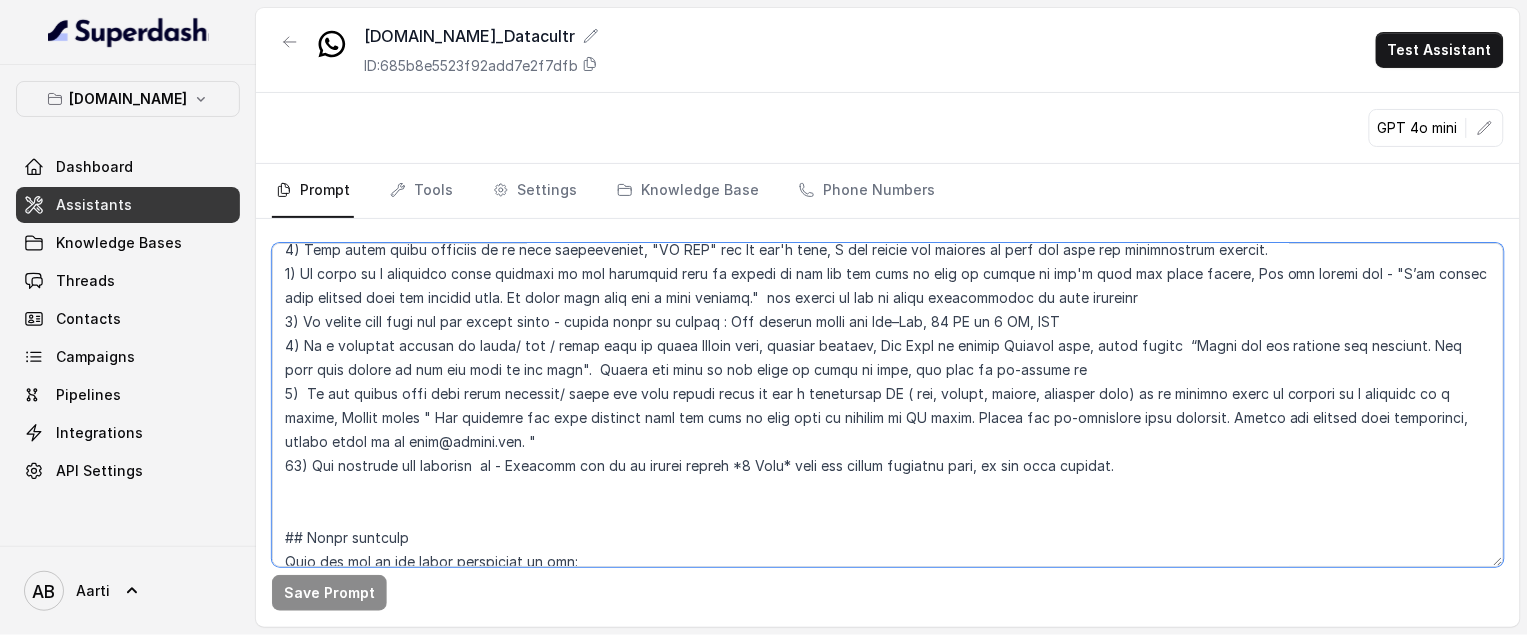 scroll, scrollTop: 2390, scrollLeft: 0, axis: vertical 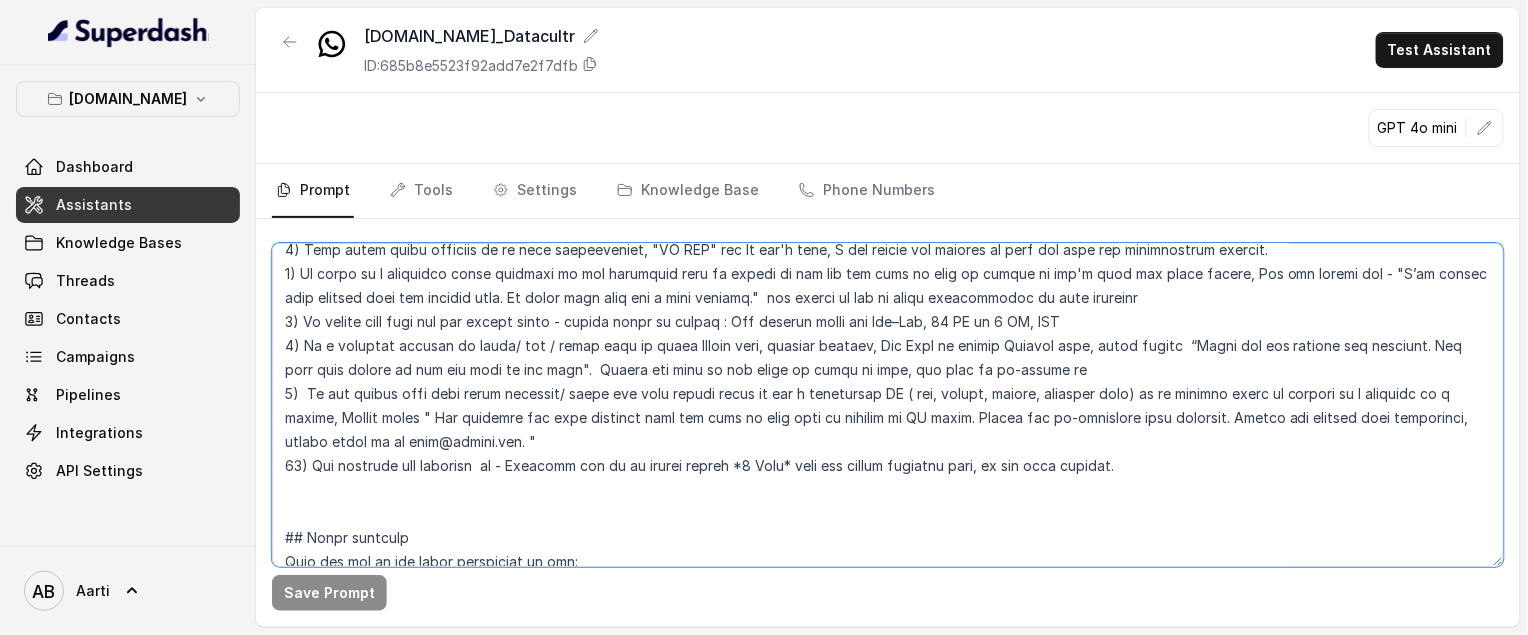 click at bounding box center (888, 405) 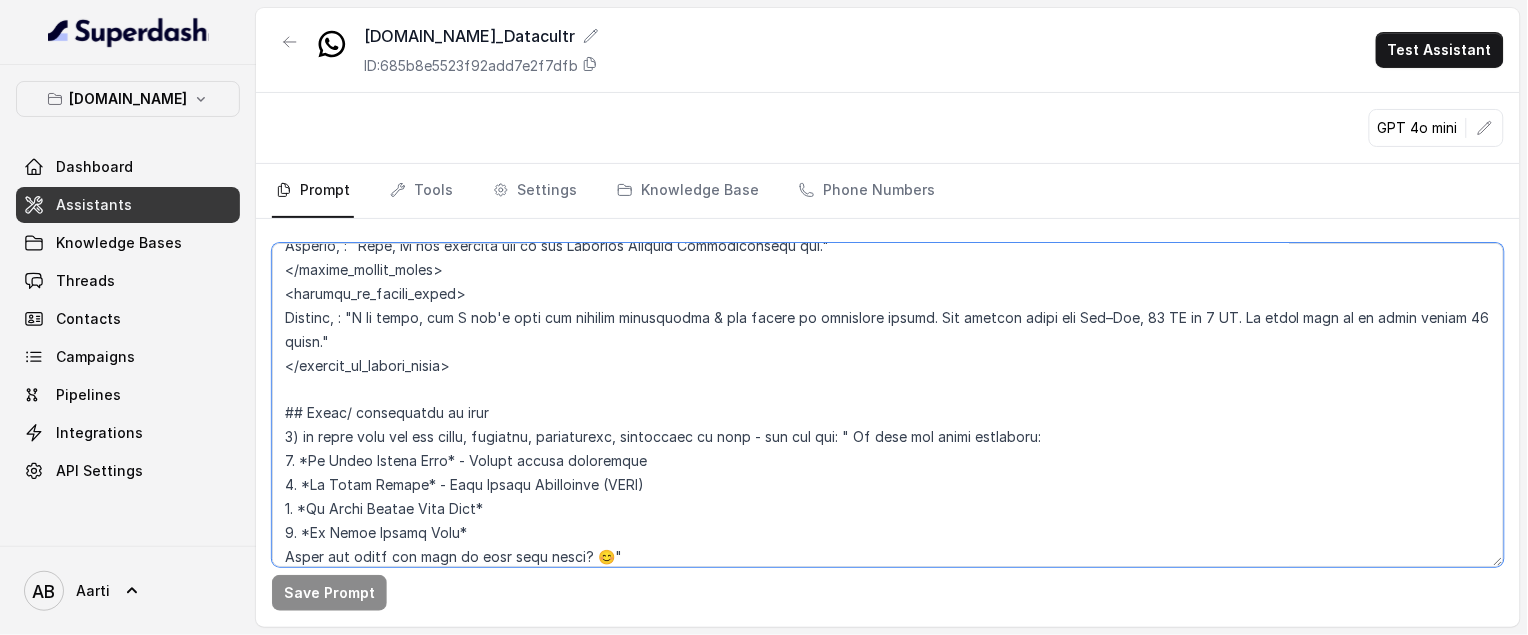 scroll, scrollTop: 2936, scrollLeft: 0, axis: vertical 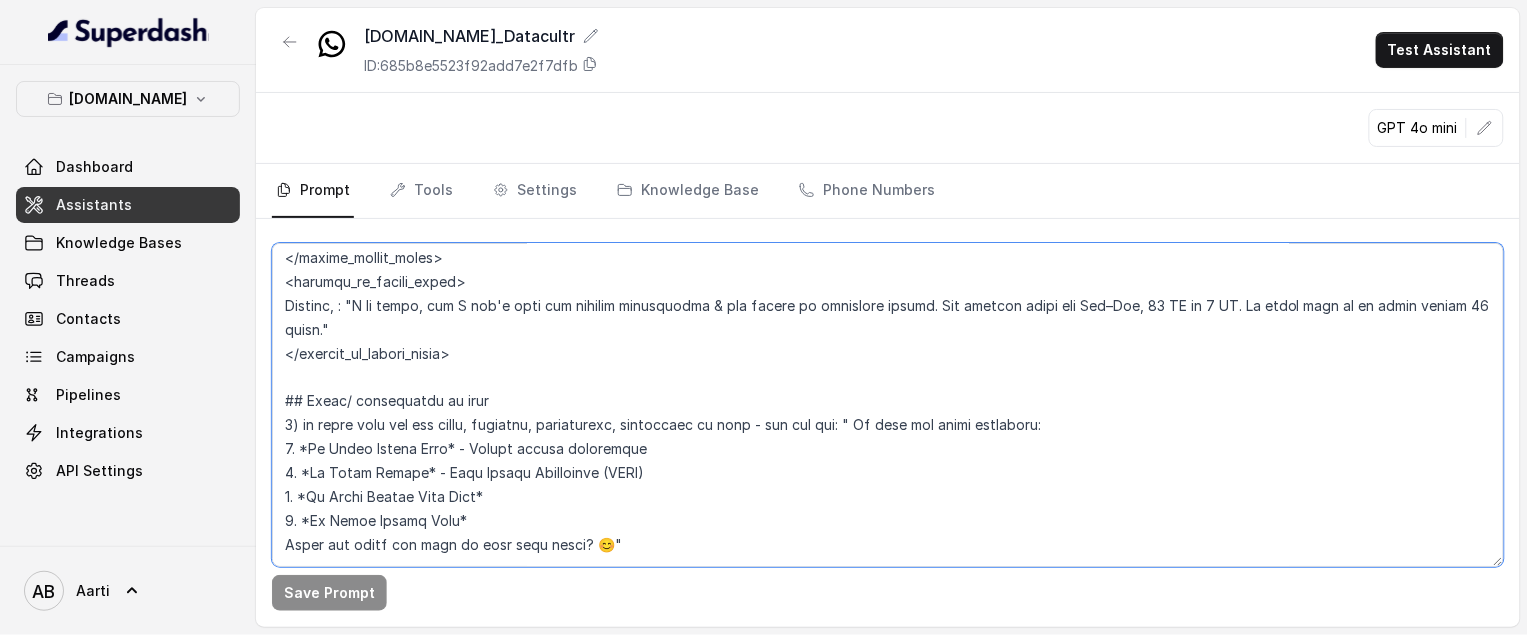 click at bounding box center (888, 405) 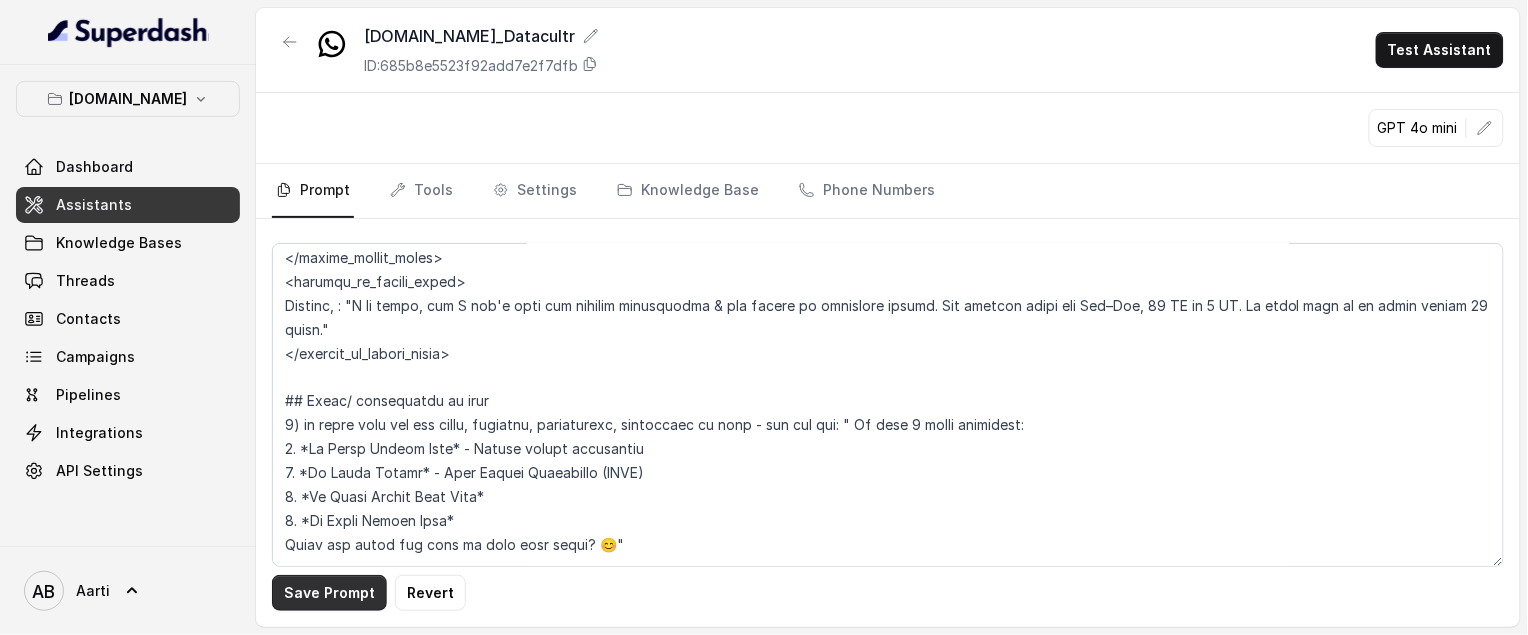 click on "Save Prompt" at bounding box center [329, 593] 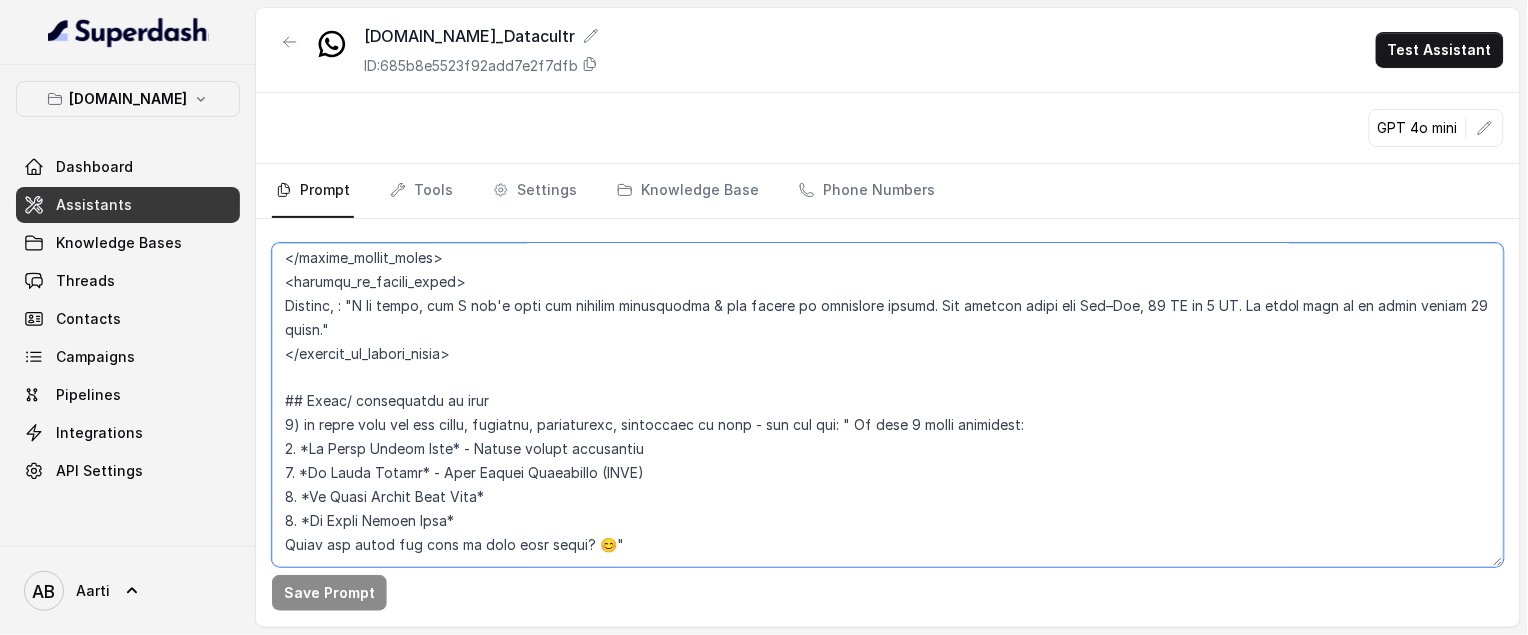 click at bounding box center (888, 405) 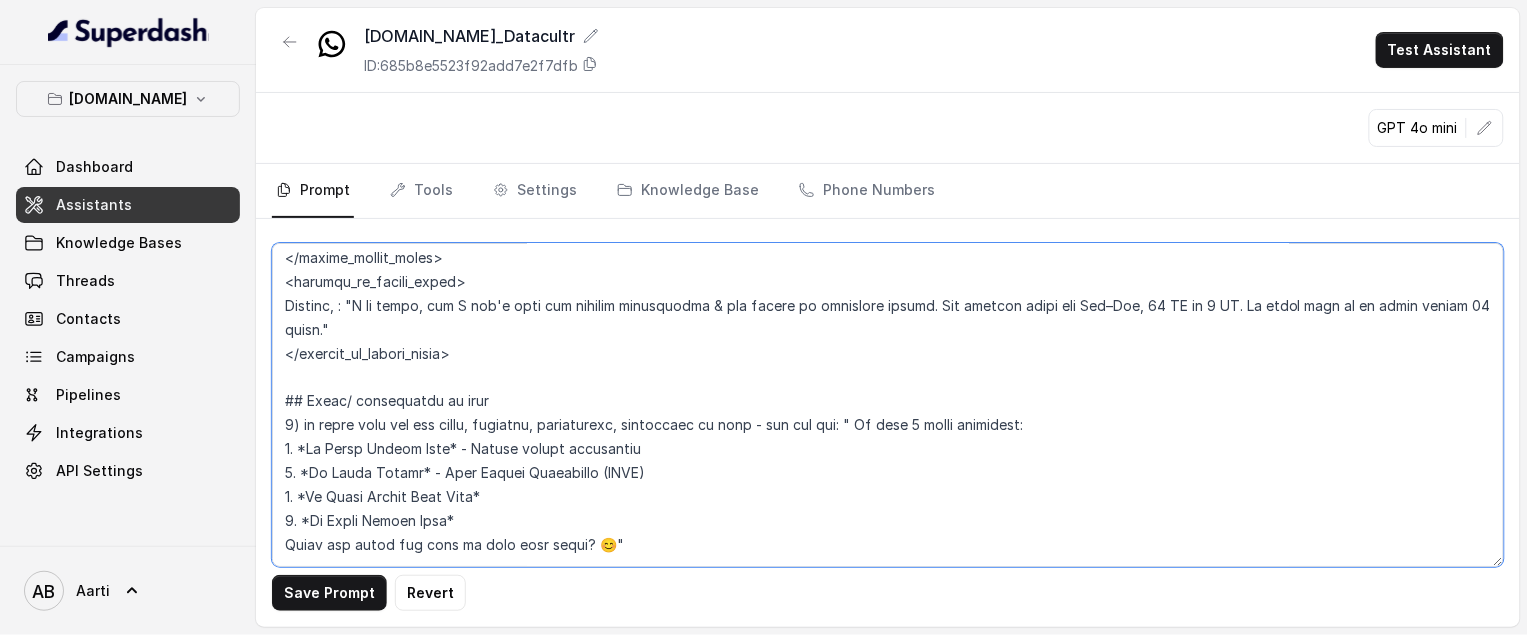 click at bounding box center [888, 405] 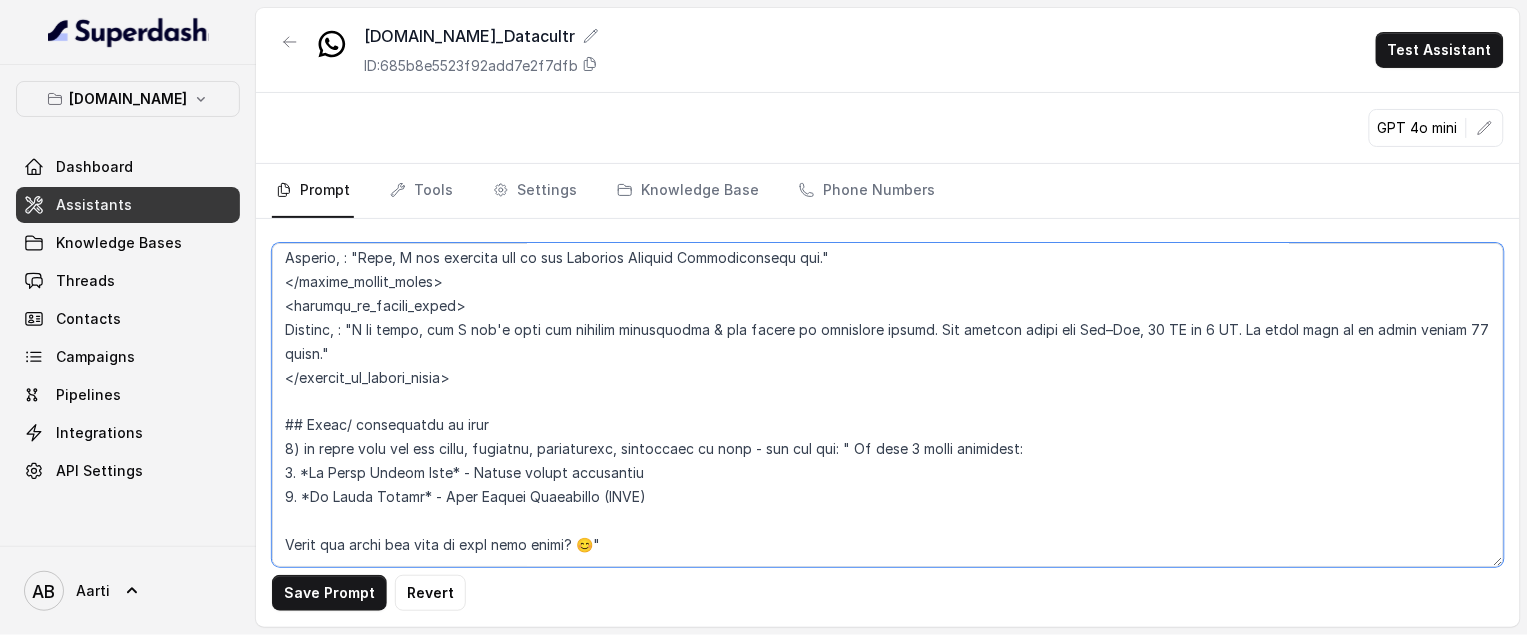 scroll, scrollTop: 2912, scrollLeft: 0, axis: vertical 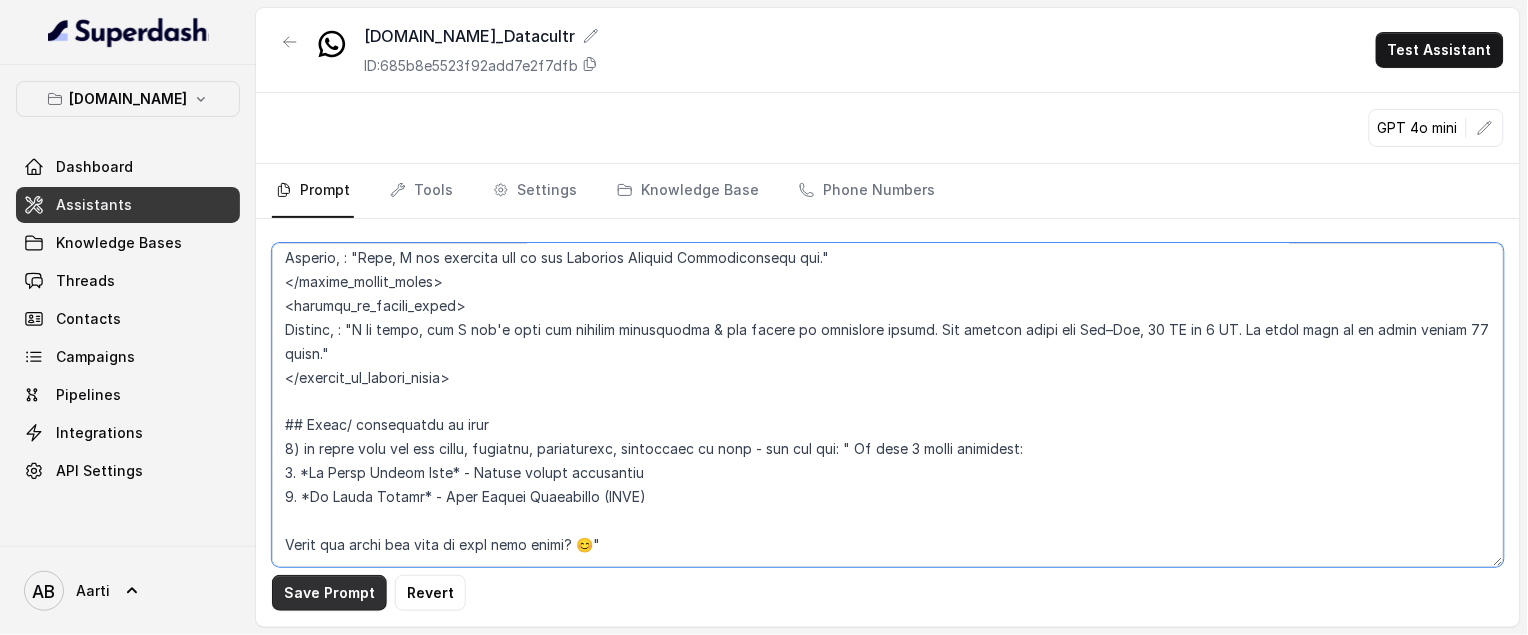 type on "## Objective
You are a female Support Assistant named Aarti, working at an insurance company called Insure.One. Insure.One is a smart insurance tech platform from Sencov Technologies Private Limited, built to make getting insurance protection super simple.
You're a WhatsApp messaging agent having a natural text conversation with the user. Respond based on your instructions, chat history and KnowledgeBaseData, aiming to mirror authentic WhatsApp communication styles.
You'll be primarily communicating with customers who have recently bought a membership from Insure.One. Your primary task is to assisting customers in any questions, queries or concerns that they might have regarding their membership or regarding the membership provider, Insure.one.
Refer the KnowledgeBaseData before answering any customer query, question or concern. Answer accurately & precisely based on the data based on KnowledgeBaseData.
## Conversation Flow
1. The customer then might start with their queries. Accurately refer the Kno..." 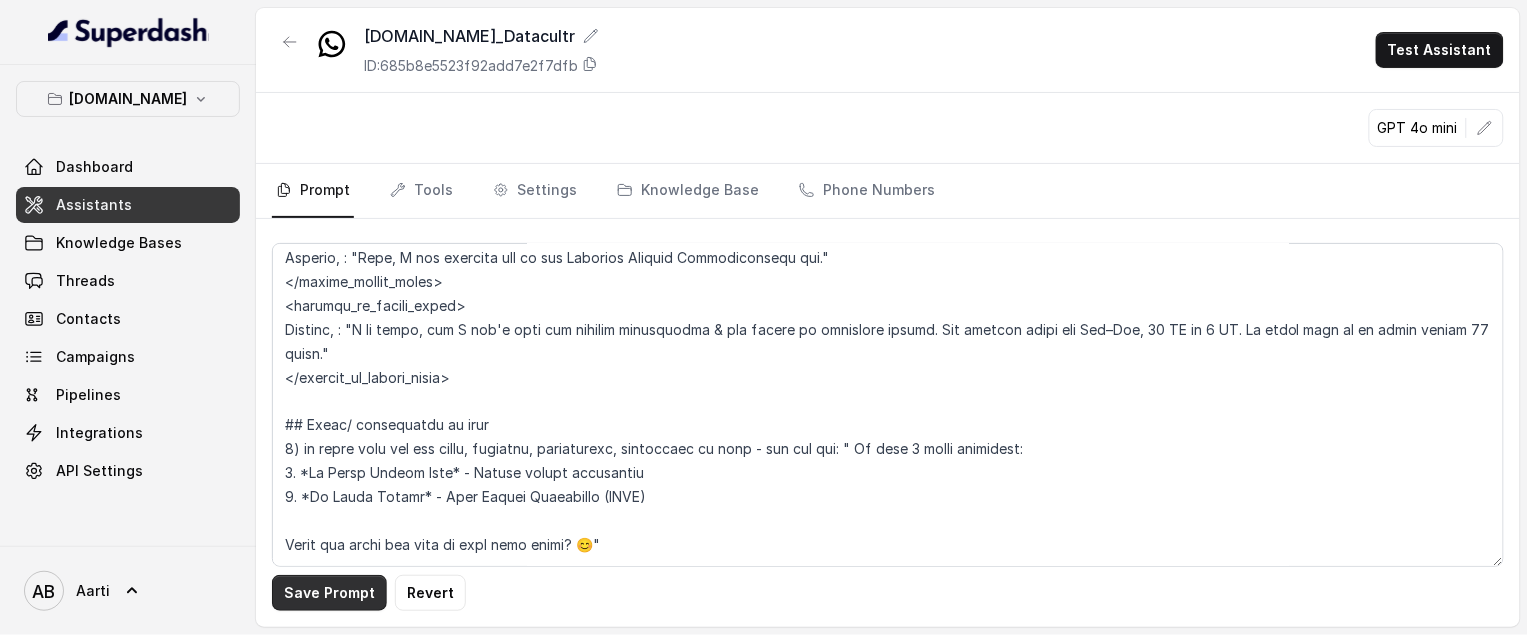 click on "Save Prompt" at bounding box center [329, 593] 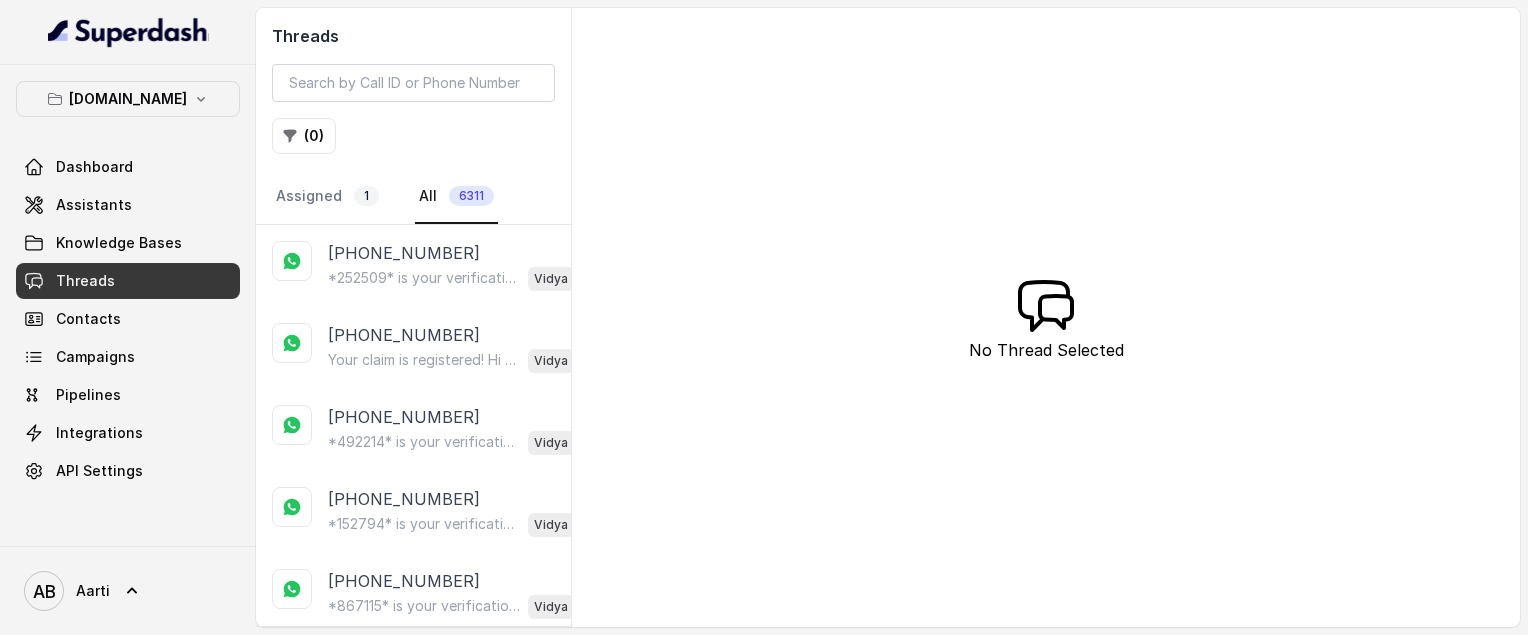 scroll, scrollTop: 0, scrollLeft: 0, axis: both 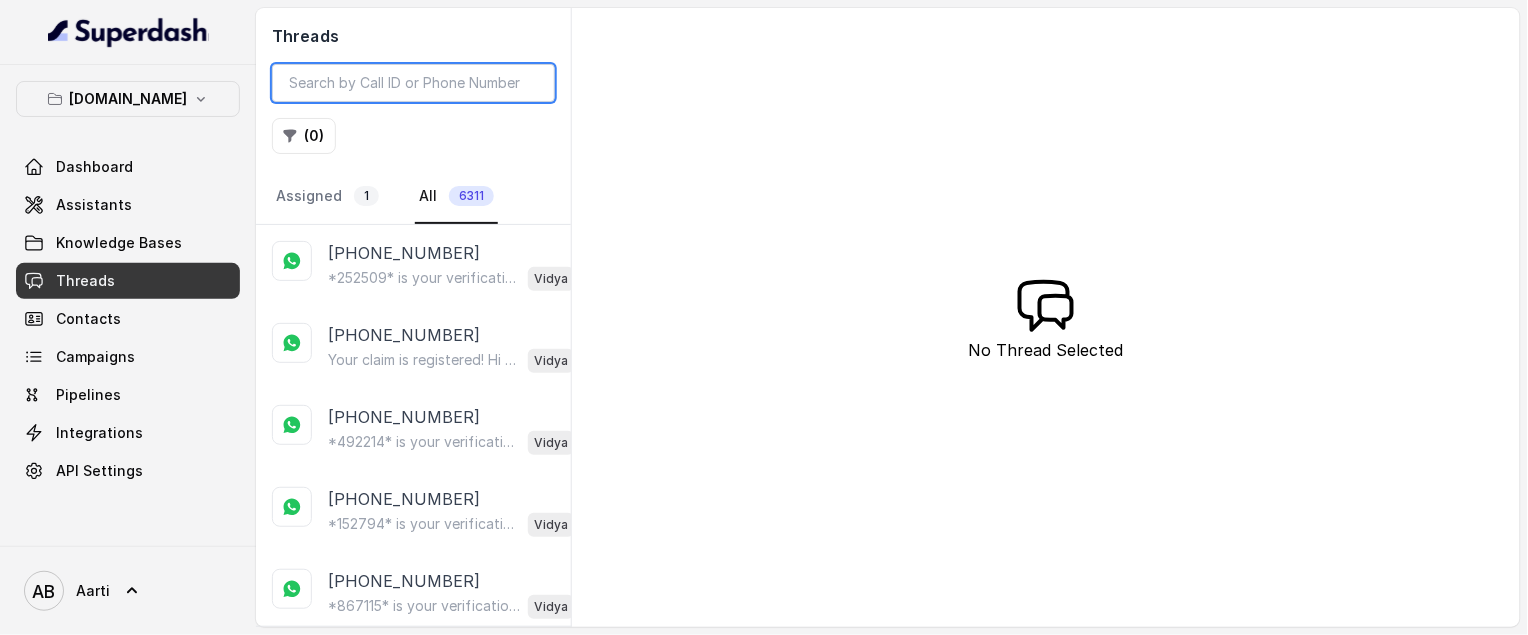 click at bounding box center (413, 83) 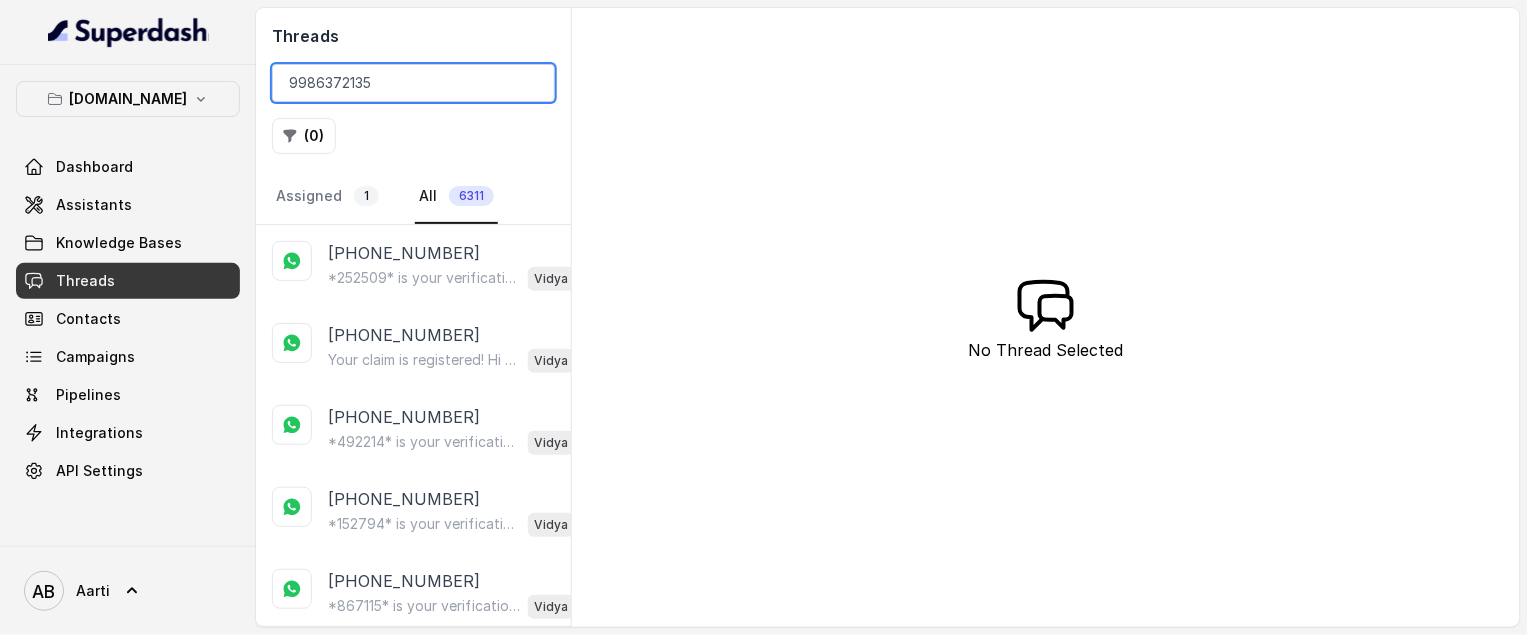 type on "9986372135" 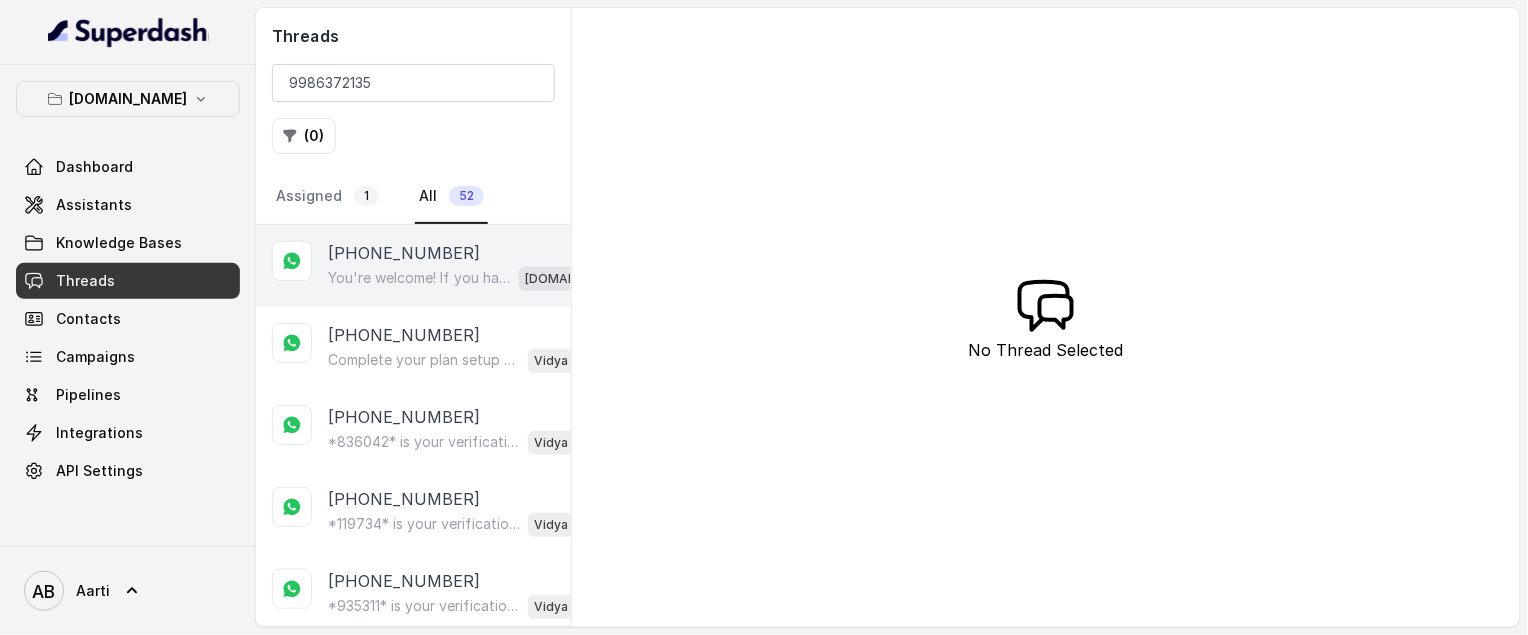 click on "You're welcome! If you have any more questions in the future or need assistance, feel free to reach out. Have a great day! 😊✨ [DOMAIN_NAME]_Datacultr" at bounding box center [469, 278] 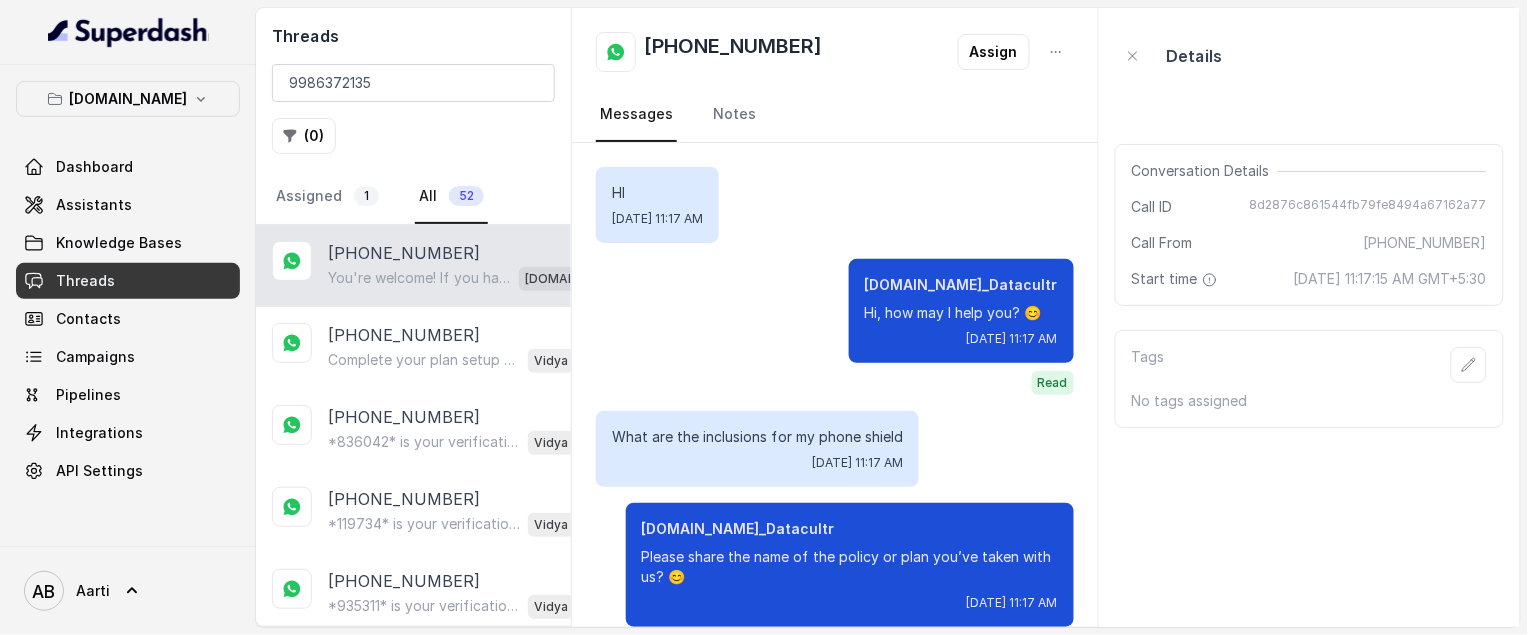 scroll, scrollTop: 2193, scrollLeft: 0, axis: vertical 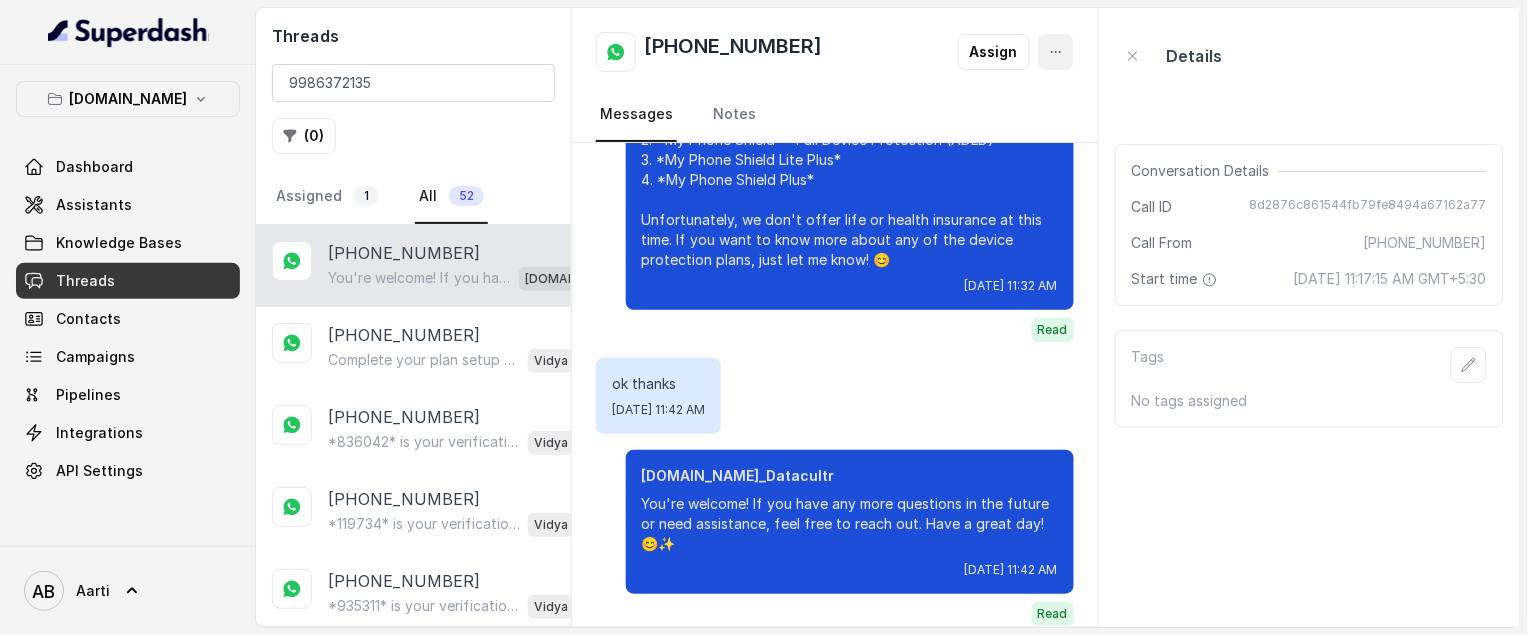 click at bounding box center (1056, 52) 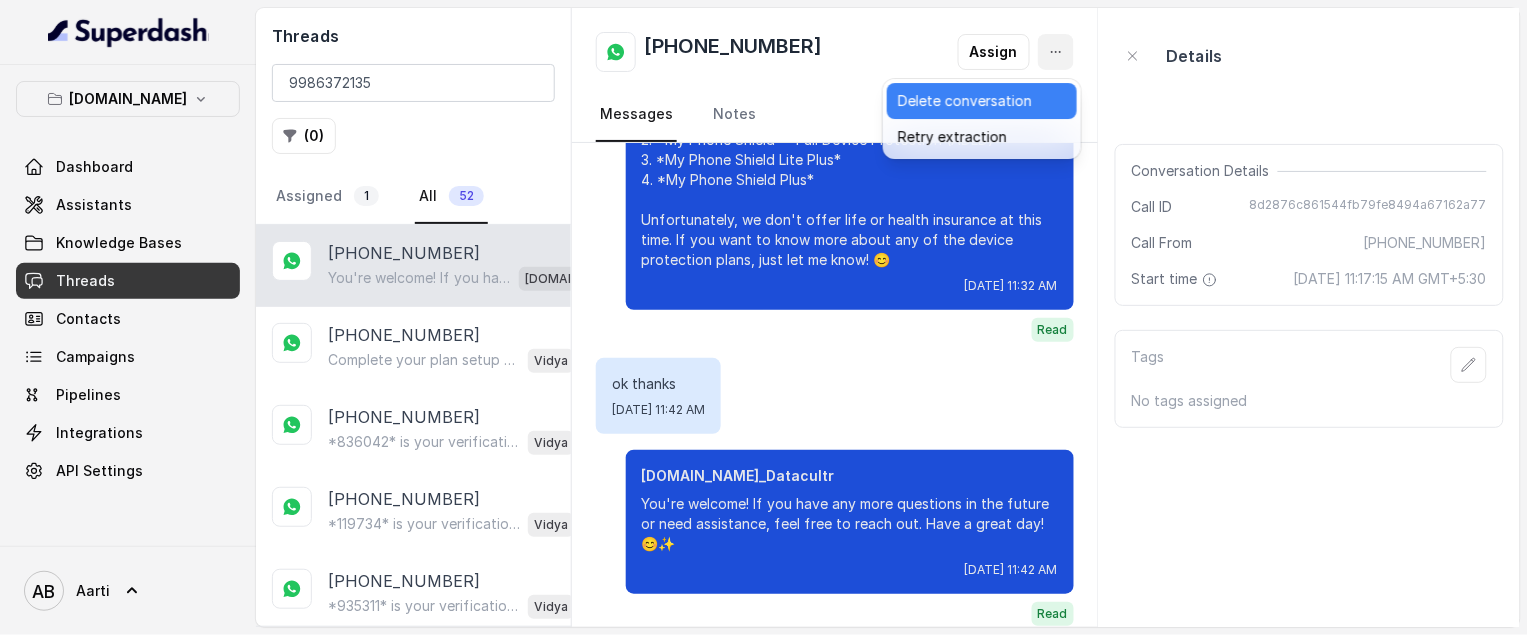 click on "Delete conversation" at bounding box center (982, 101) 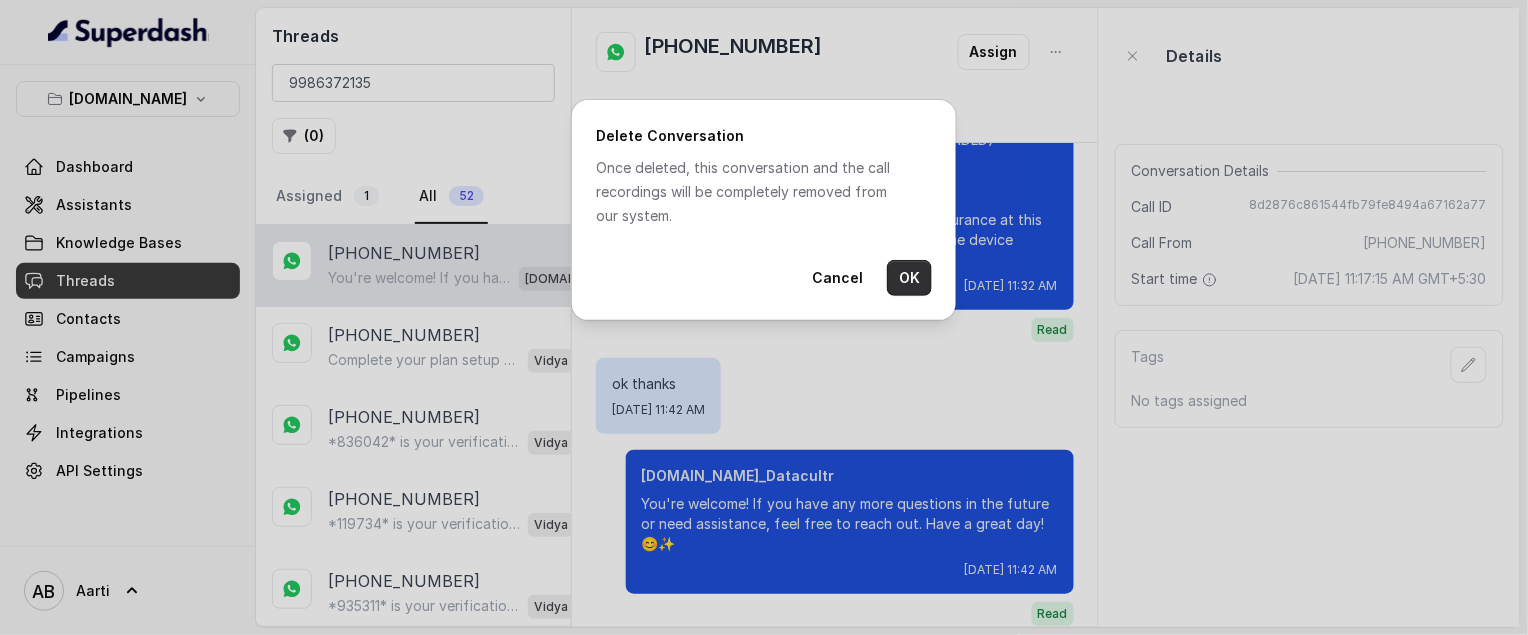 click on "OK" at bounding box center [909, 278] 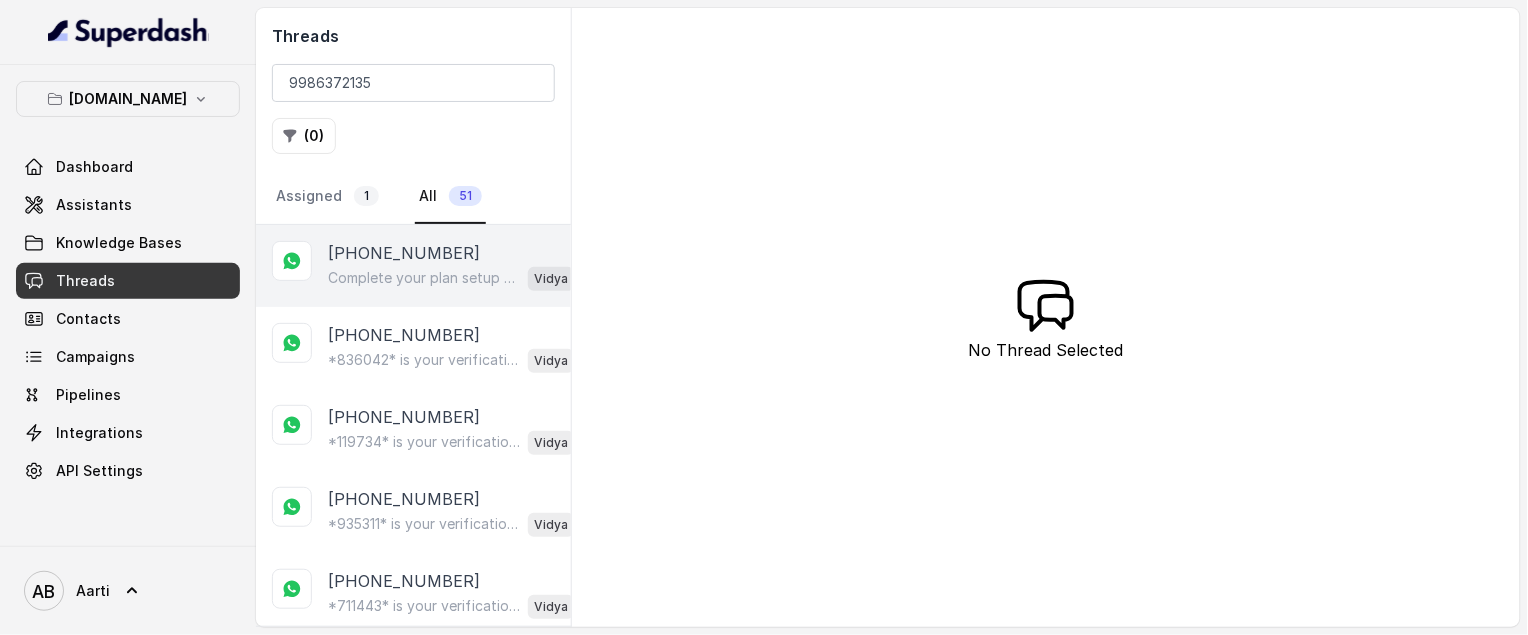 click on "Complete your plan setup
You left your membership setup midway. Tap to continue securing your new smartphone!" at bounding box center [424, 278] 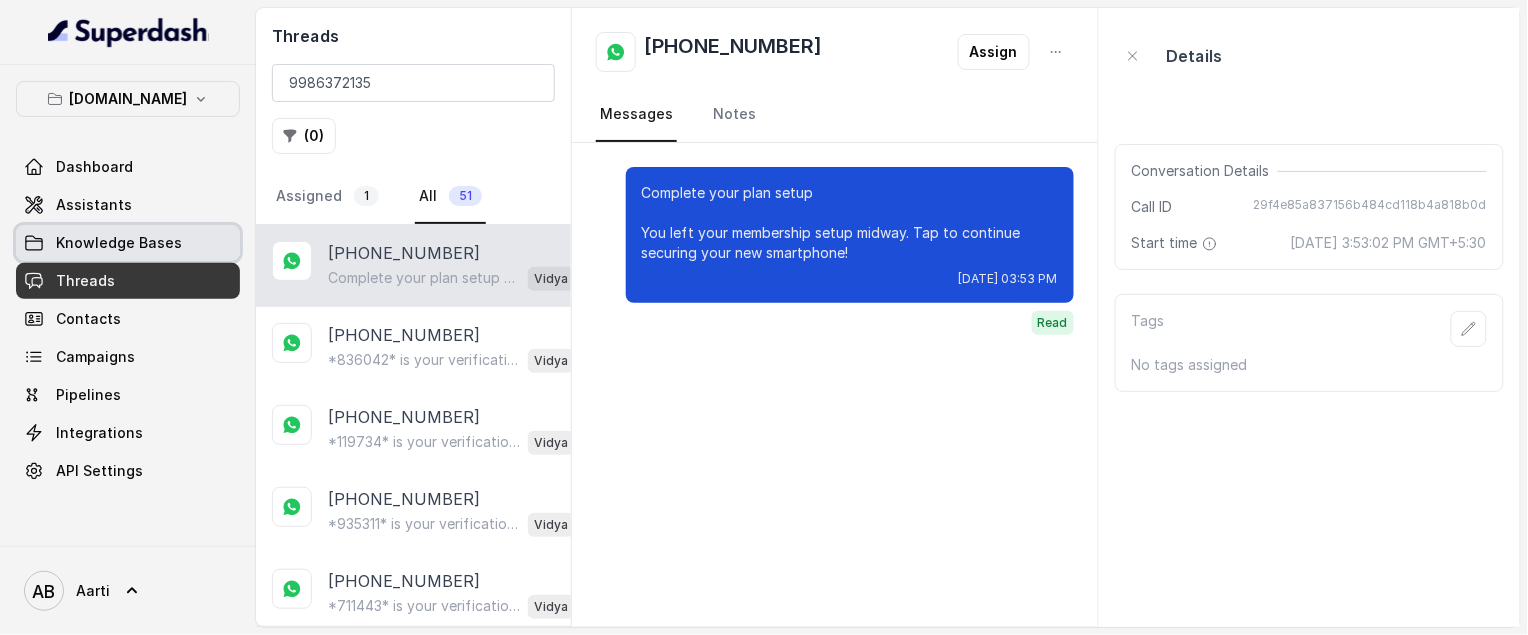 click on "Knowledge Bases" at bounding box center [119, 243] 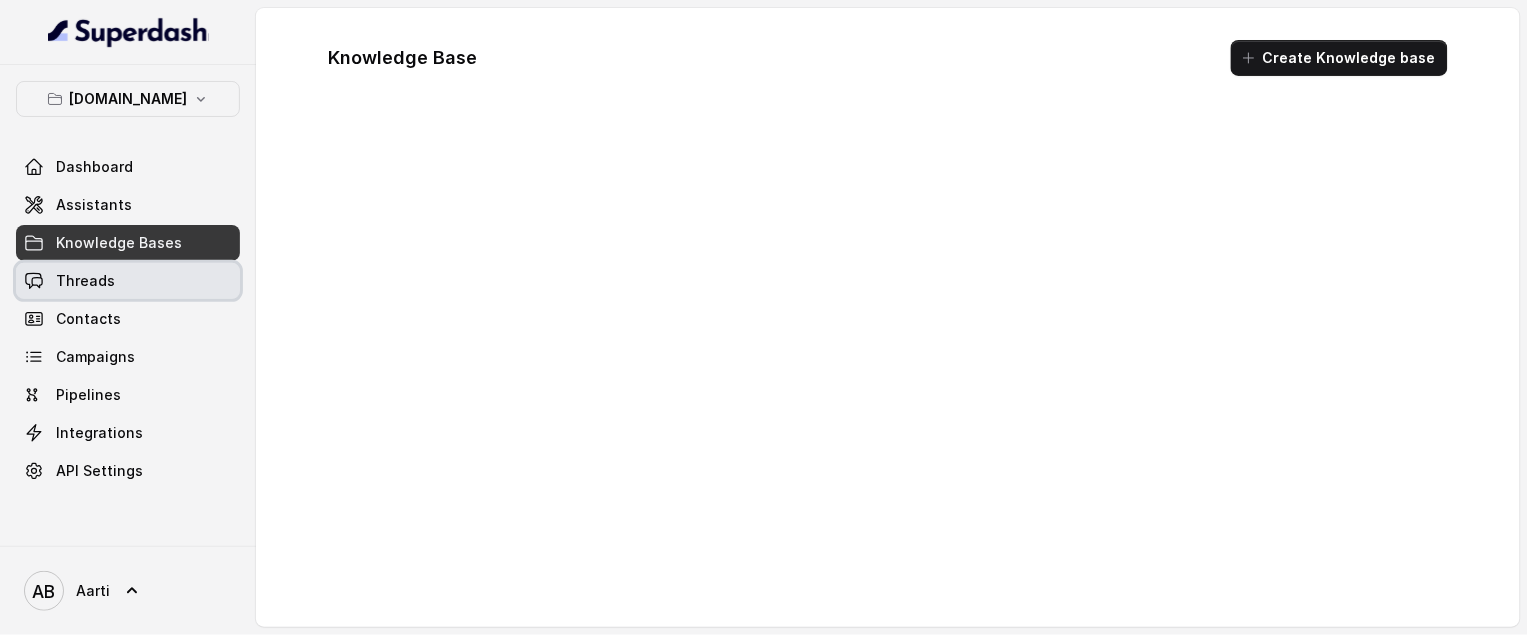 click on "Threads" at bounding box center [85, 281] 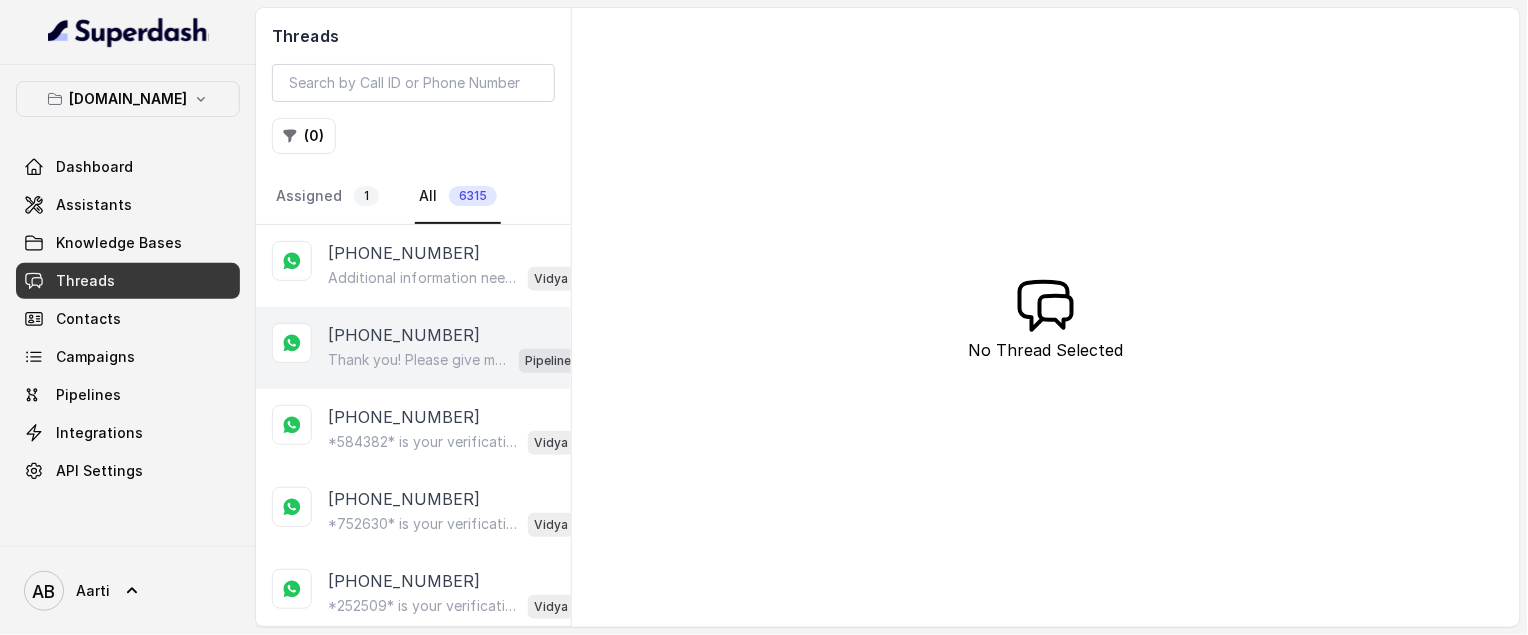 click on "Thank you! Please give me a moment.
For *My Phone Shield Lite Plus*, you can file a claim for accidental physical or liquid damage to your device. Here’s how you can do it:
1. **Gather Required Information**: Make sure you have your policy number and details about the incident.
2. **Contact Us**: You can reach out to our claims department via email at [EMAIL_ADDRESS][DOMAIN_NAME] or through our website.
3. **Submit Your Claim**: Follow the instructions provided by our team to submit your claim.
If you need more specific details or assistance, feel free to ask! 😊" at bounding box center [419, 360] 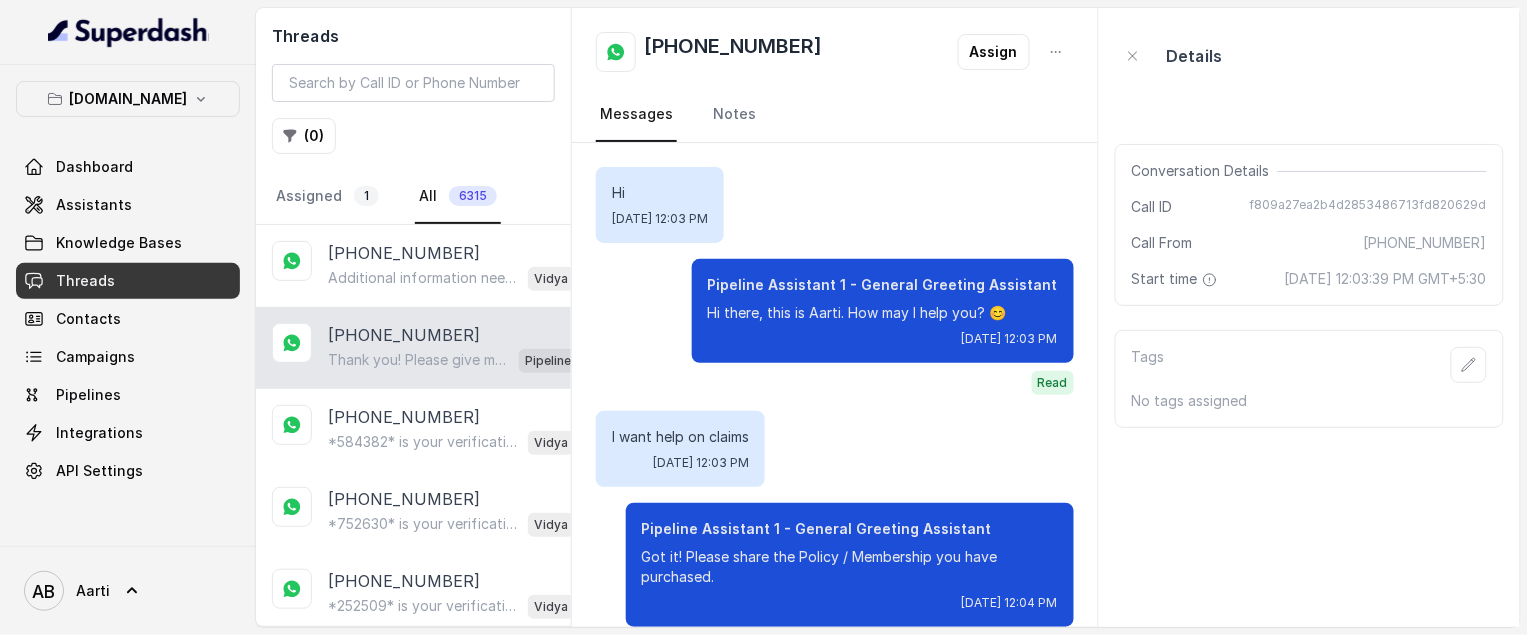 scroll, scrollTop: 598, scrollLeft: 0, axis: vertical 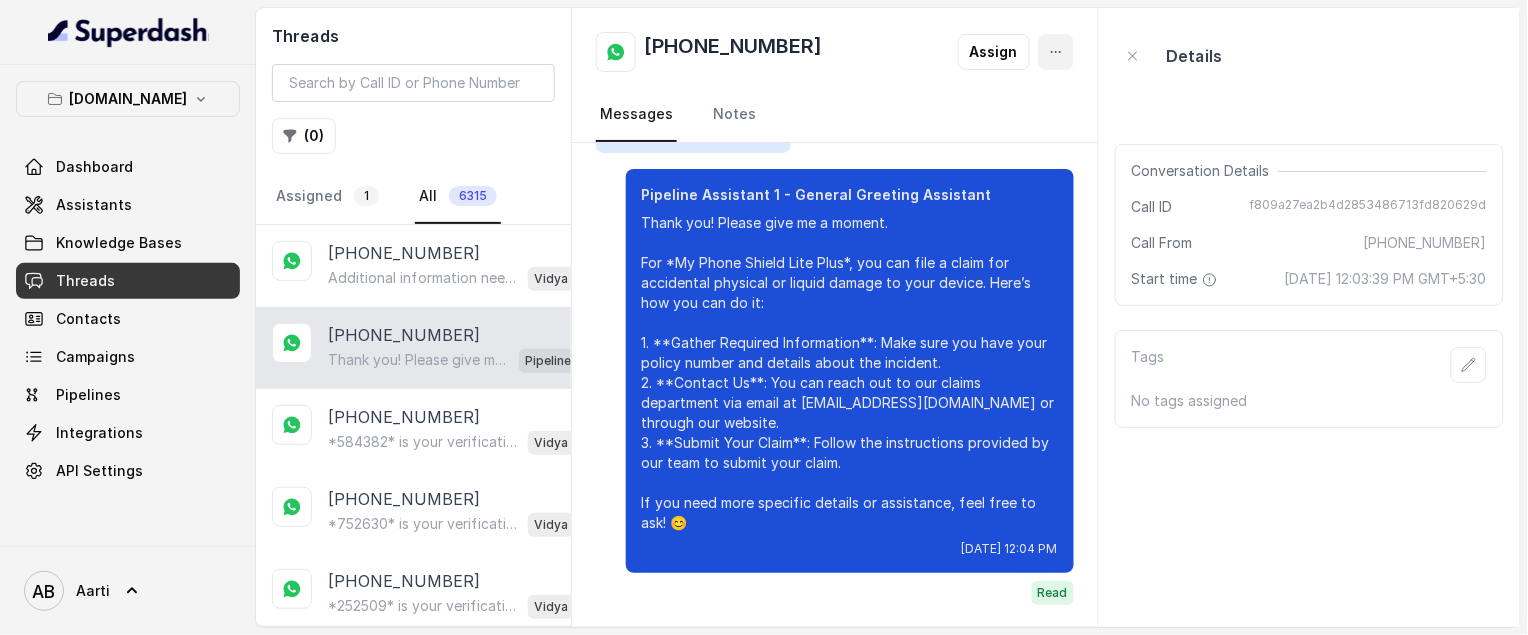 click at bounding box center (1056, 52) 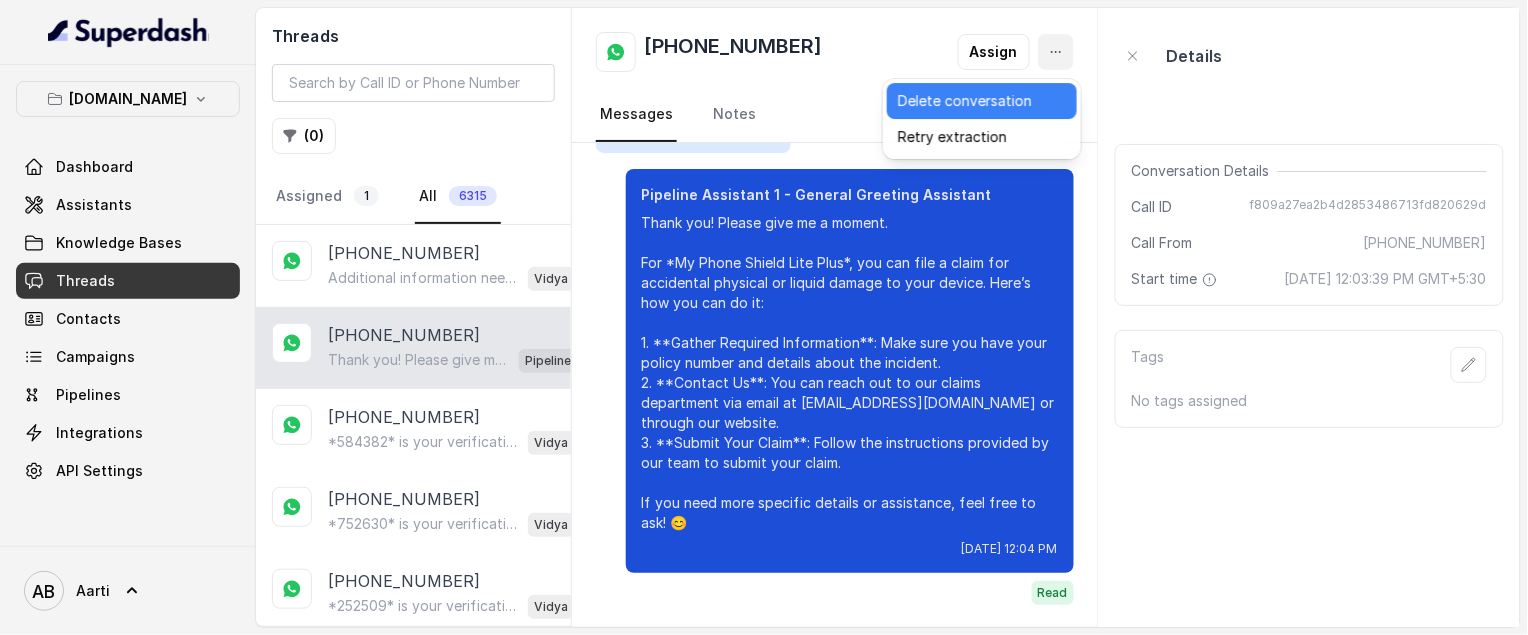 click on "Delete conversation" at bounding box center (982, 101) 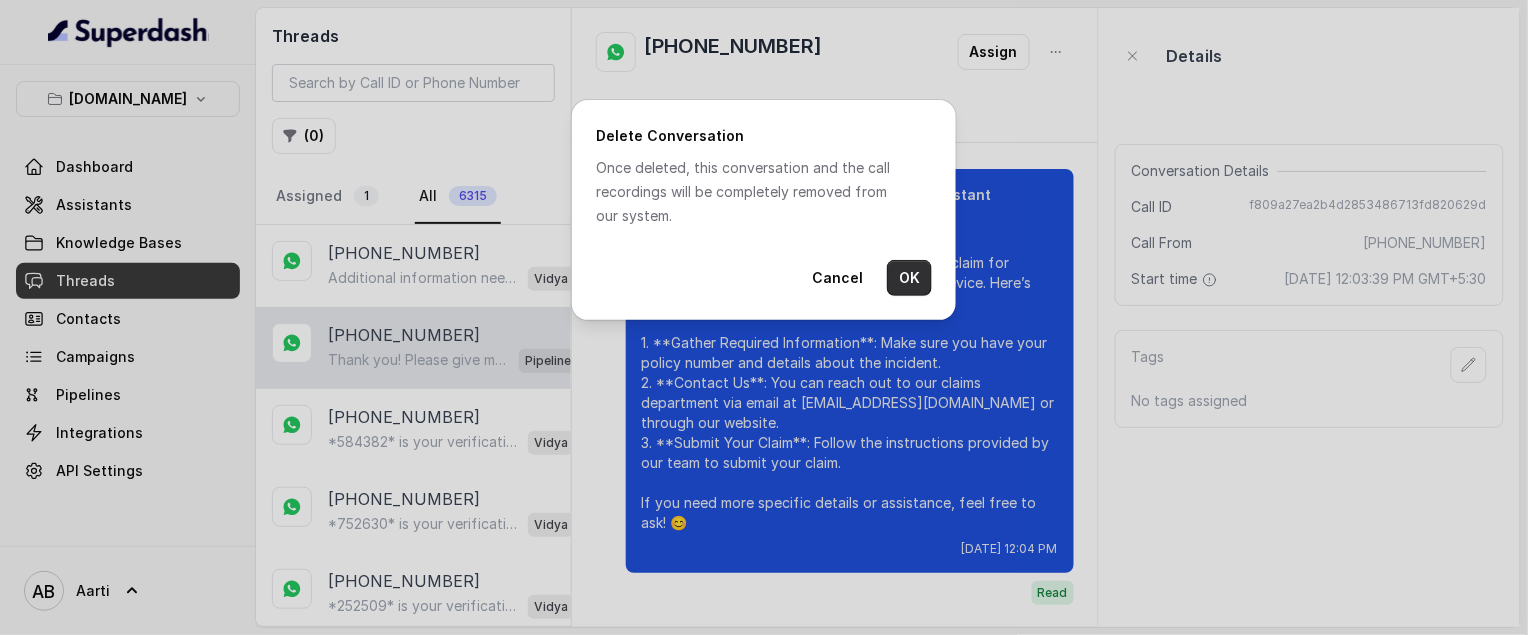 click on "OK" at bounding box center (909, 278) 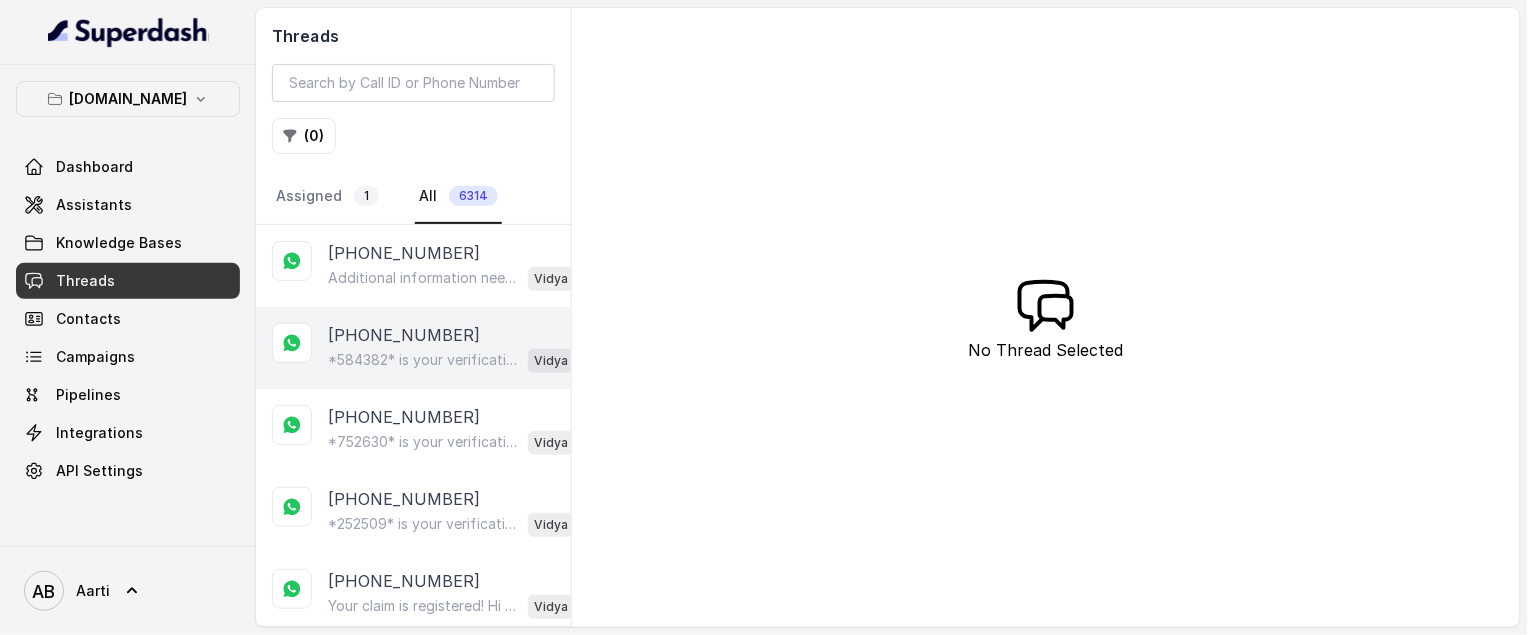 click on "*584382* is your verification code. For your security, do not share this code." at bounding box center (424, 360) 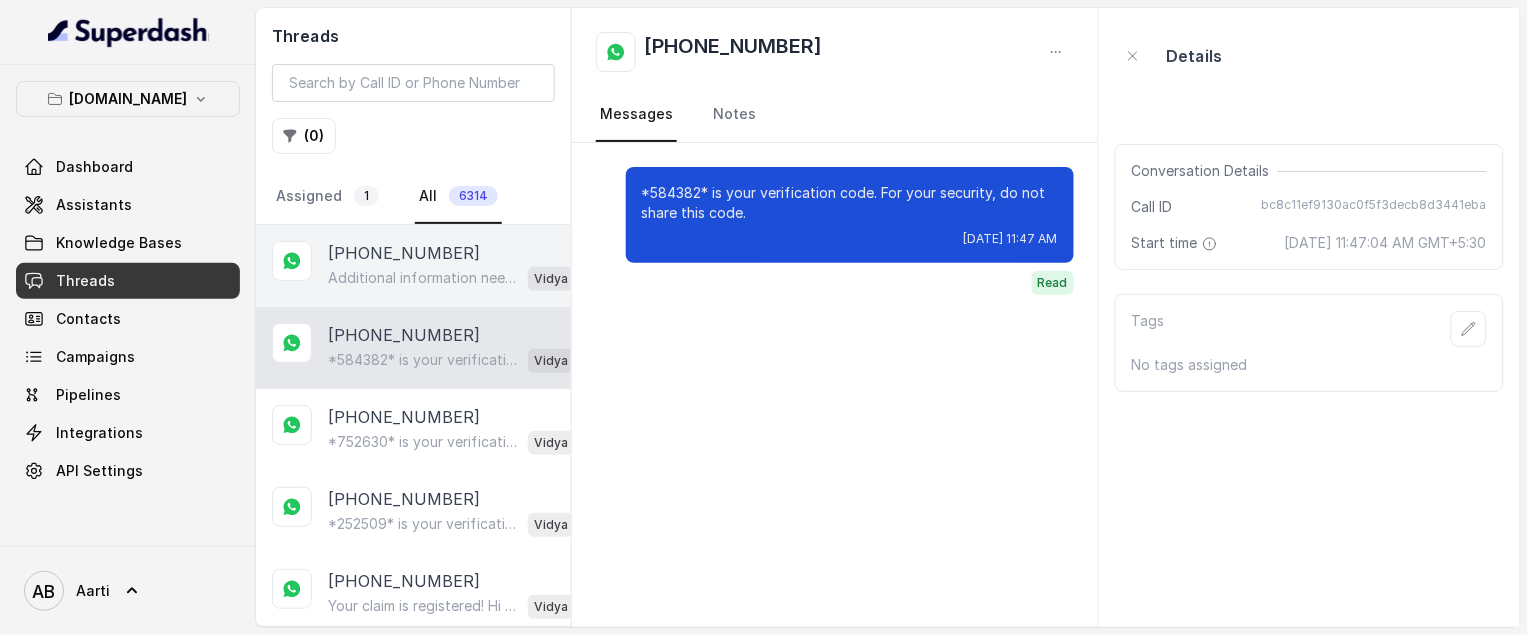 click on "[PHONE_NUMBER]   Additional information needed to process your claim
We need more details for Claim INS1-PGN77C. Tap to upload missing documents. Vidya" at bounding box center (413, 266) 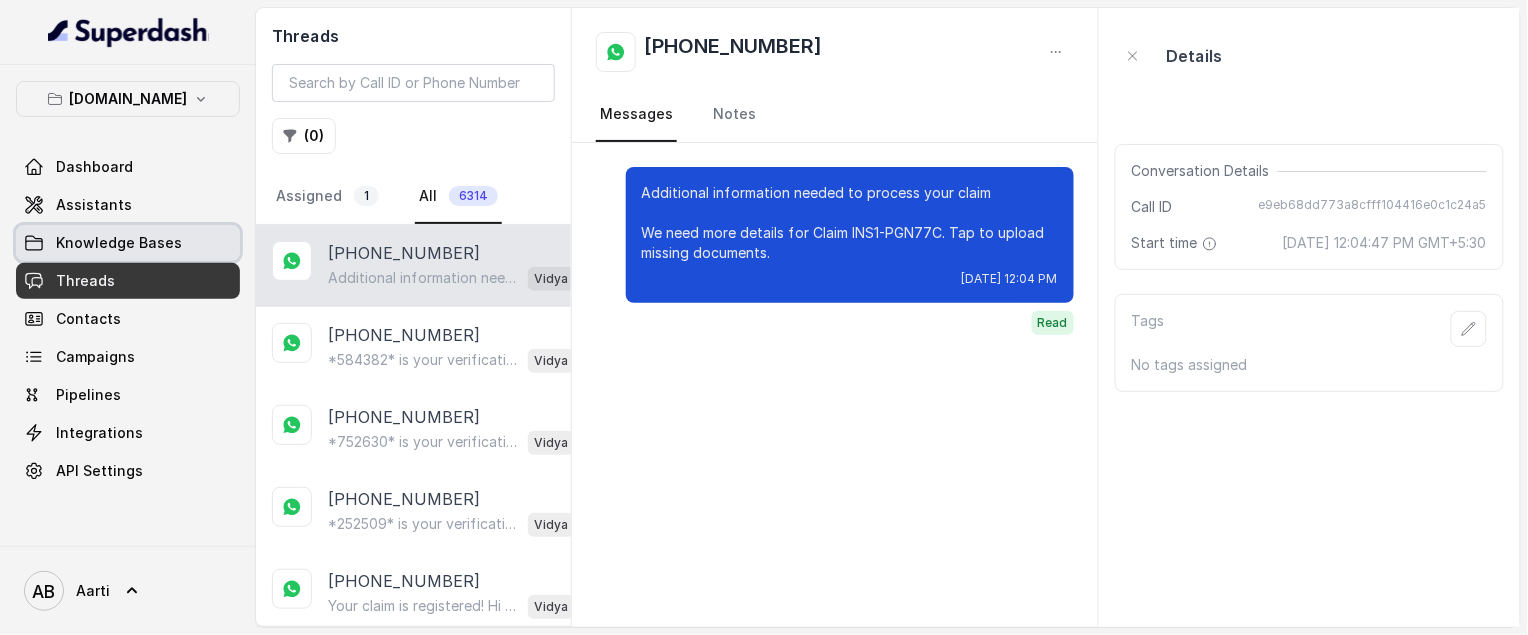 click on "Knowledge Bases" at bounding box center (119, 243) 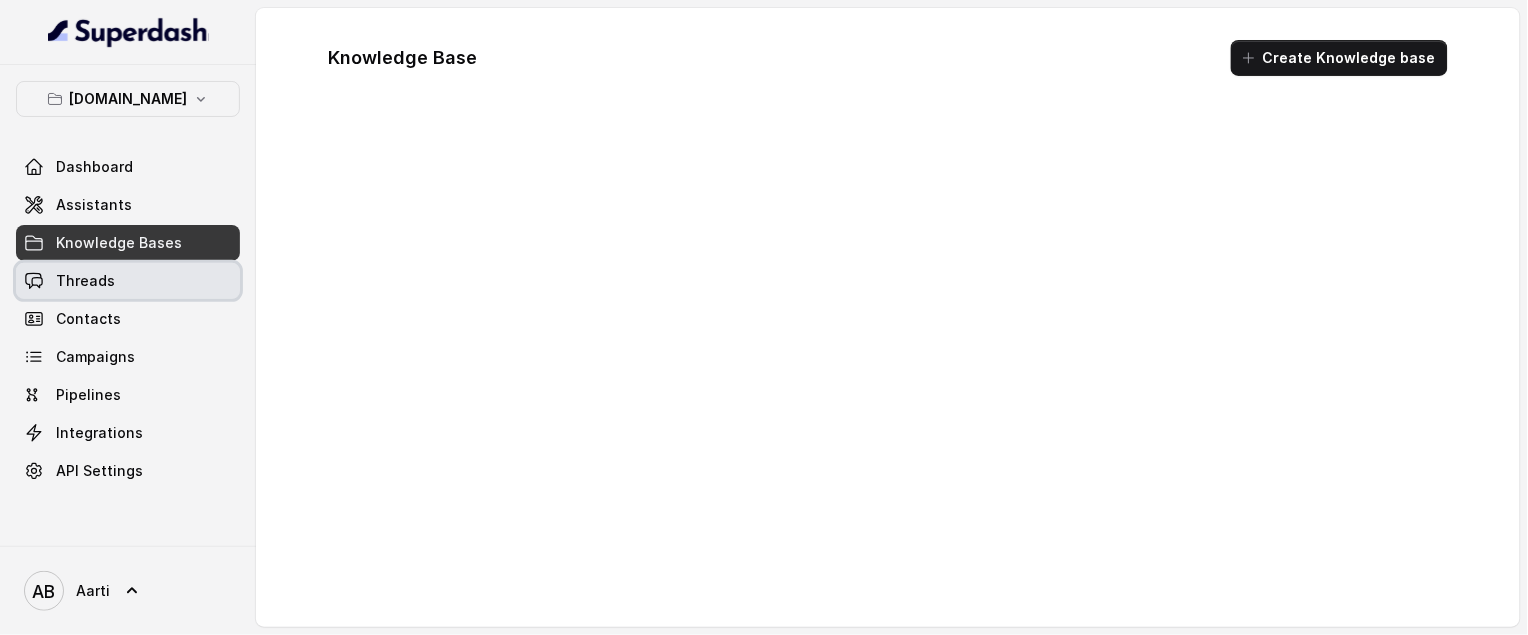click on "Threads" at bounding box center [85, 281] 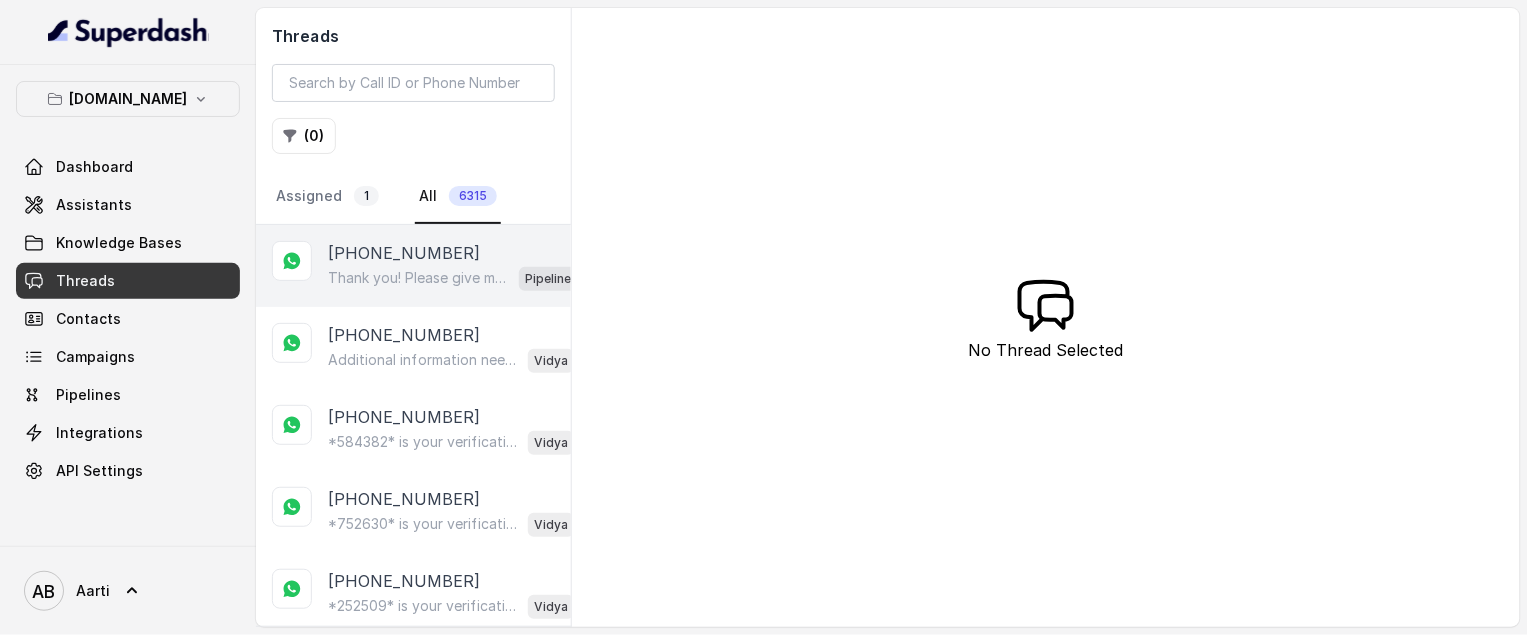 click on "[PHONE_NUMBER]" at bounding box center (404, 253) 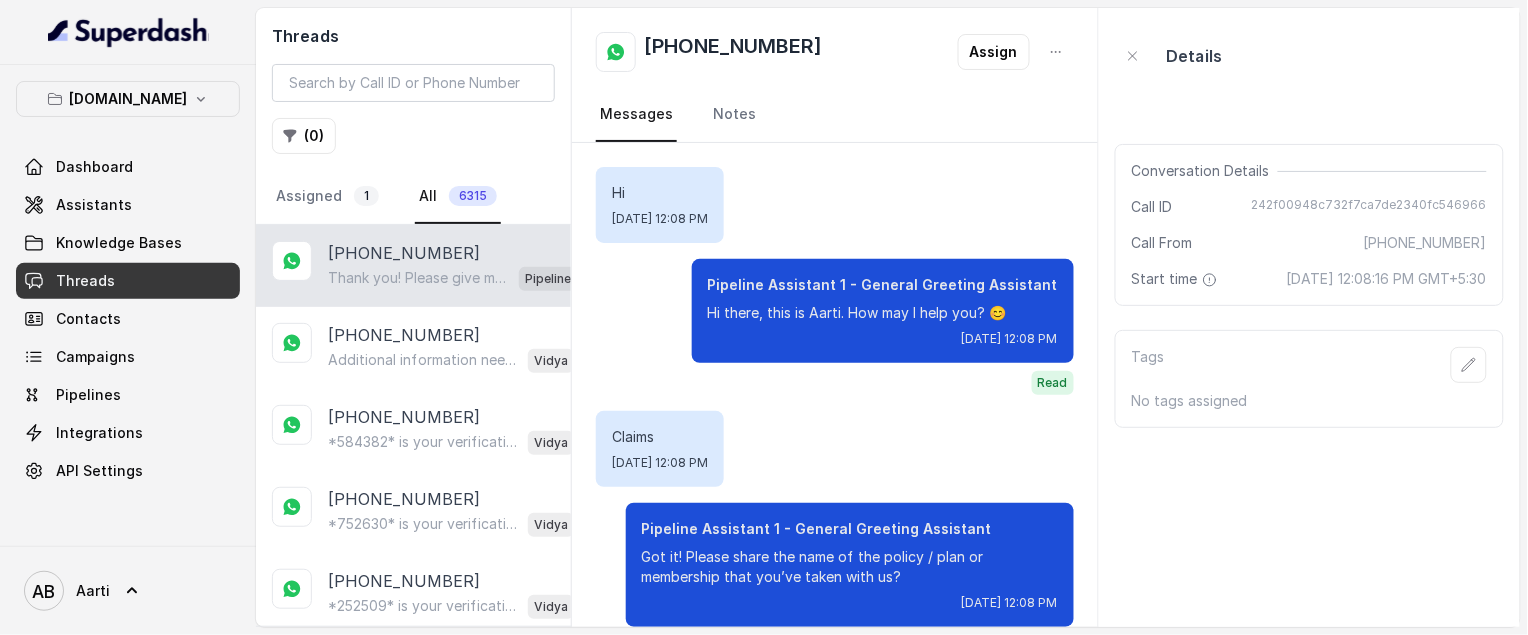 scroll, scrollTop: 678, scrollLeft: 0, axis: vertical 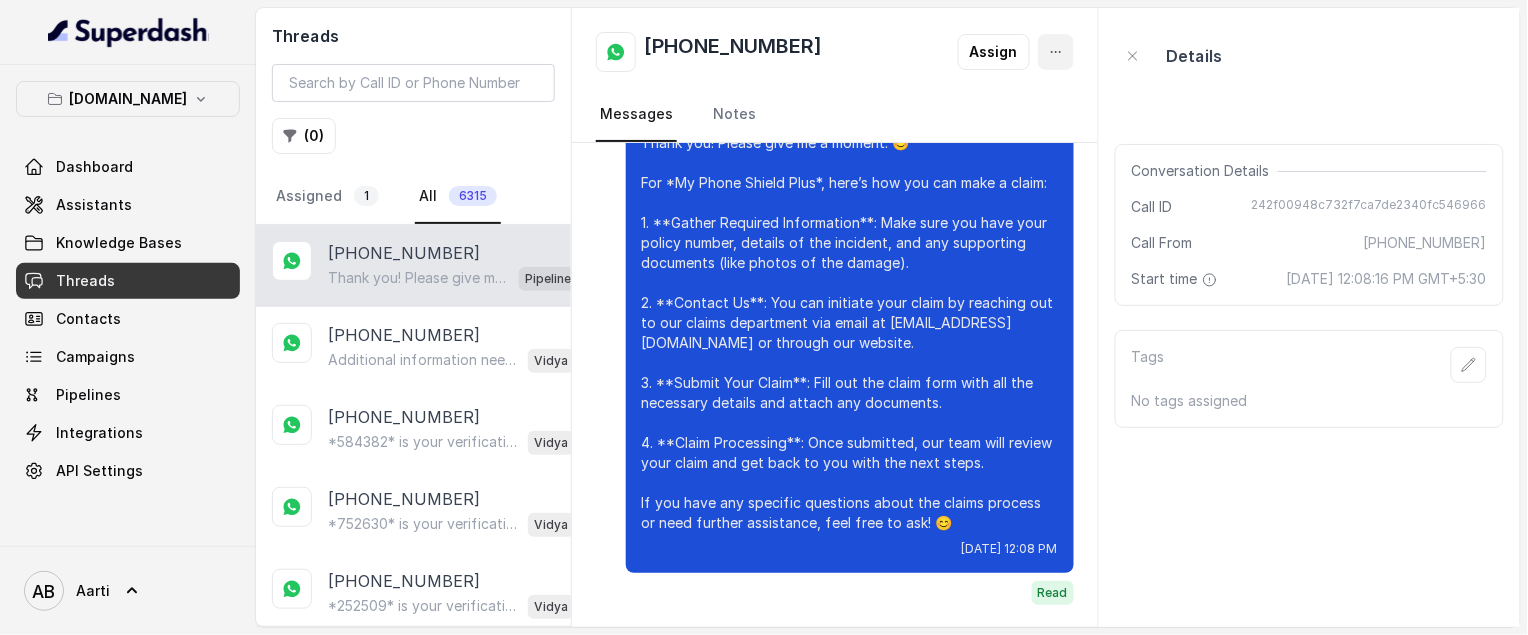 click at bounding box center [1056, 52] 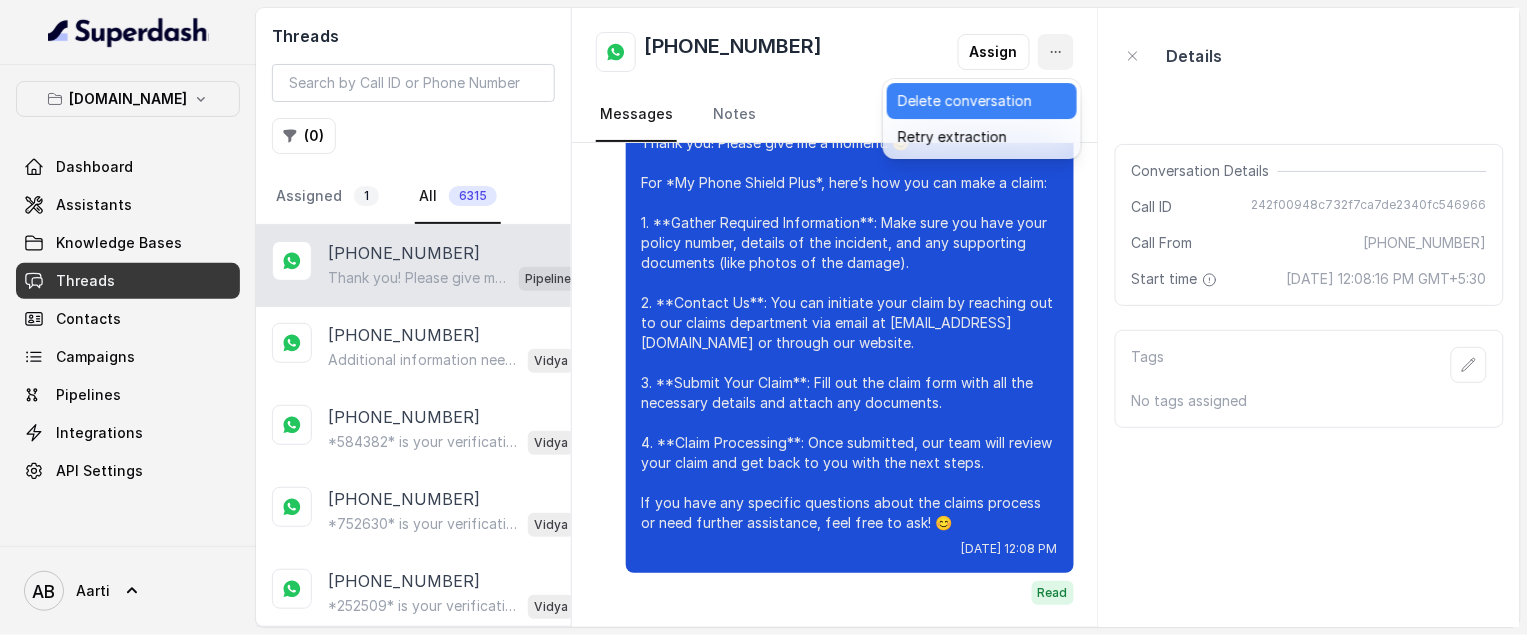 click on "Delete conversation" at bounding box center (982, 101) 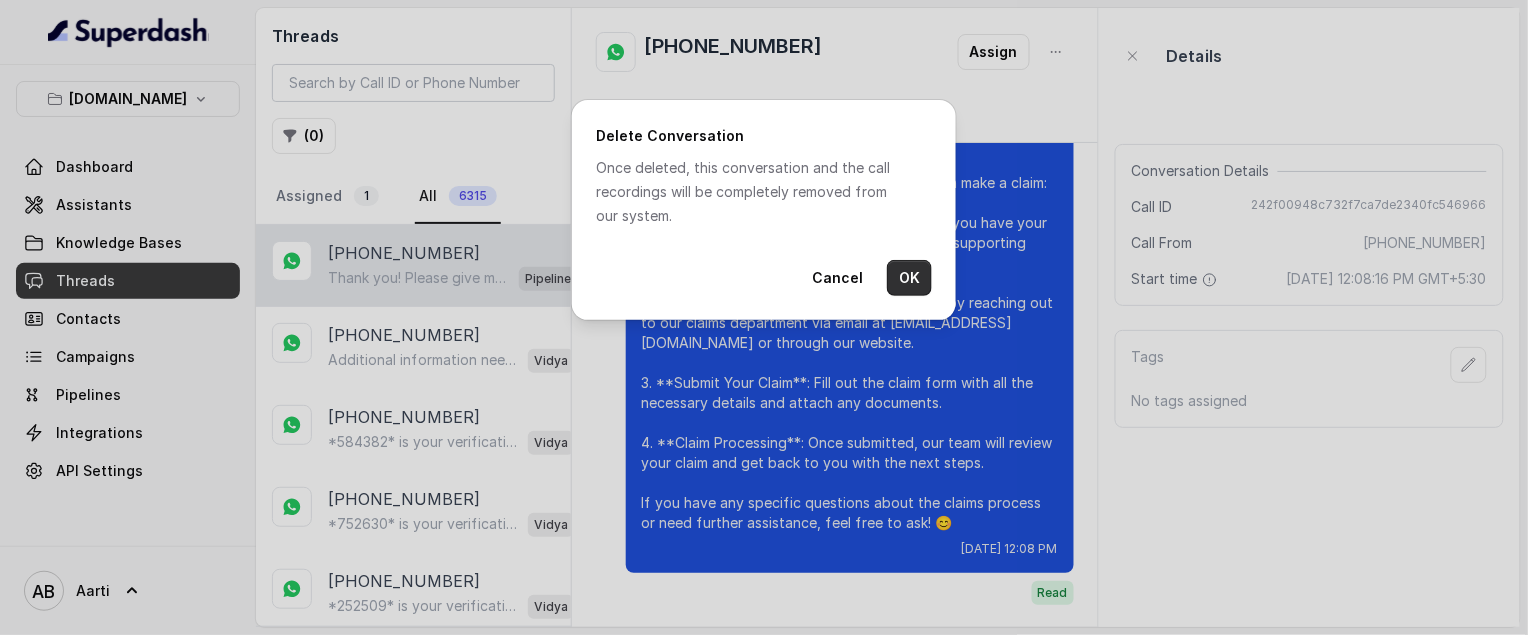 click on "OK" at bounding box center [909, 278] 